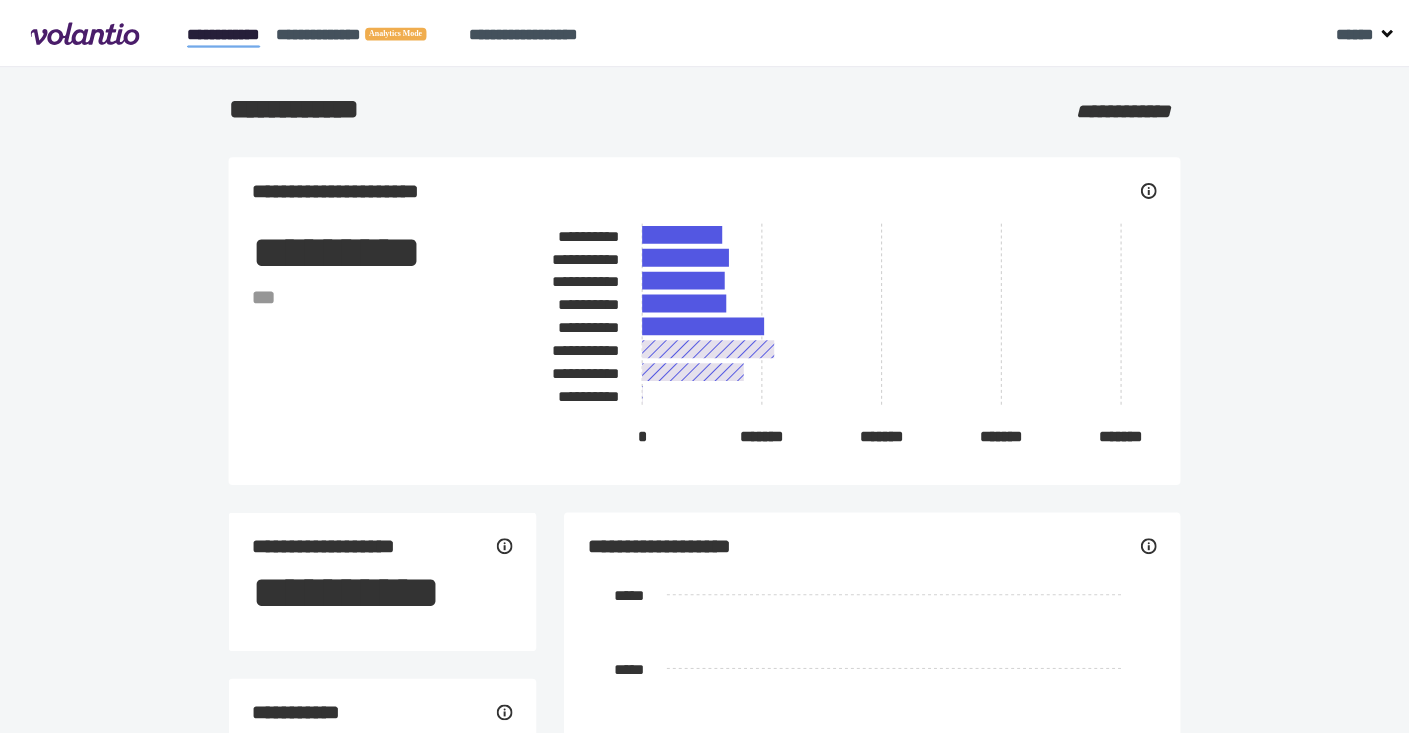 scroll, scrollTop: 0, scrollLeft: 0, axis: both 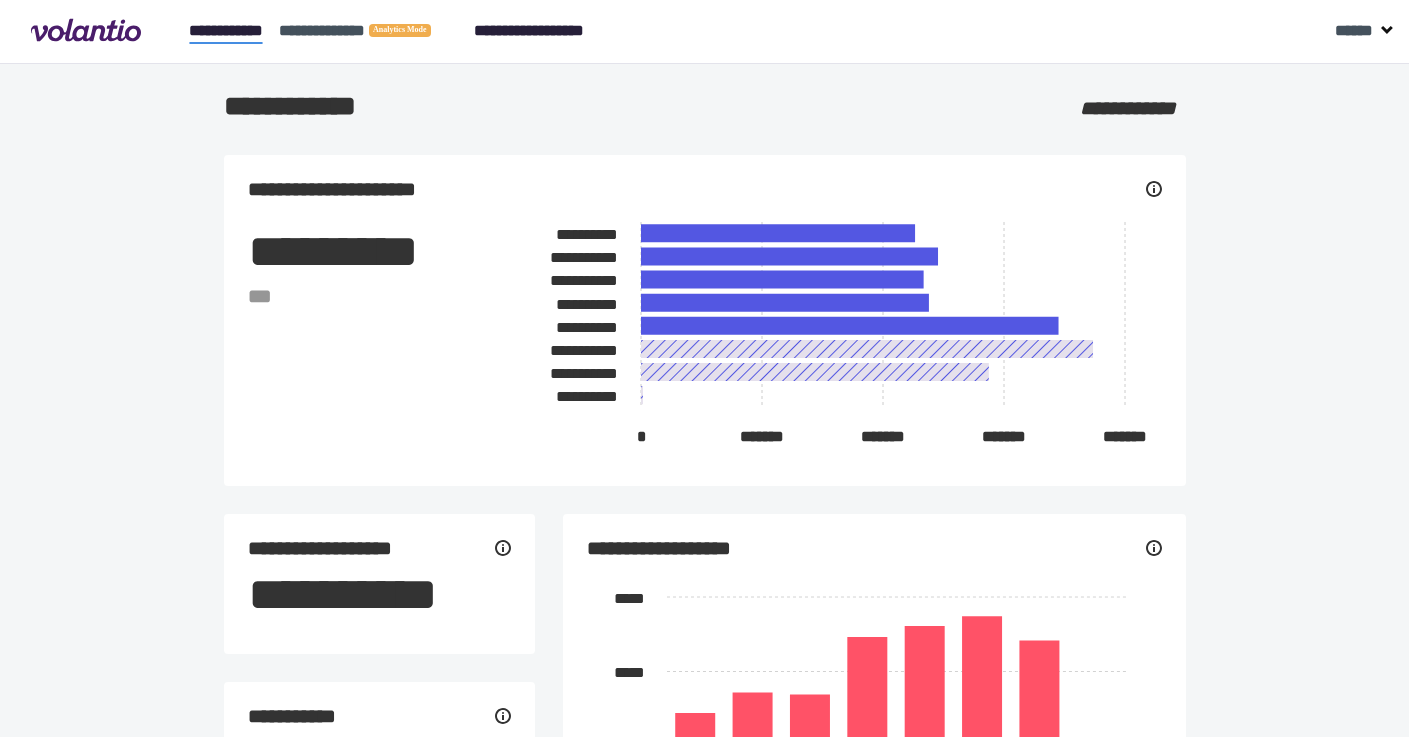 click on "**********" at bounding box center [529, 30] 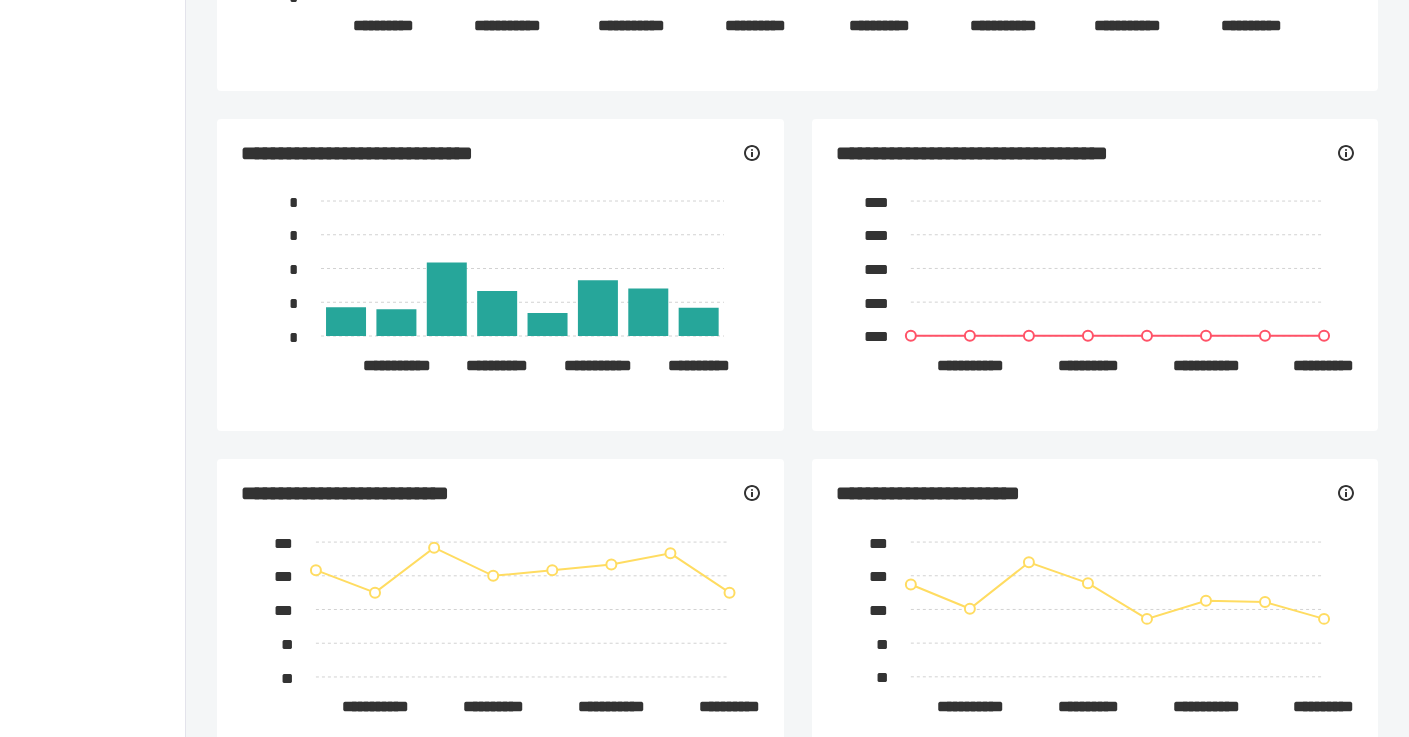 scroll, scrollTop: 0, scrollLeft: 0, axis: both 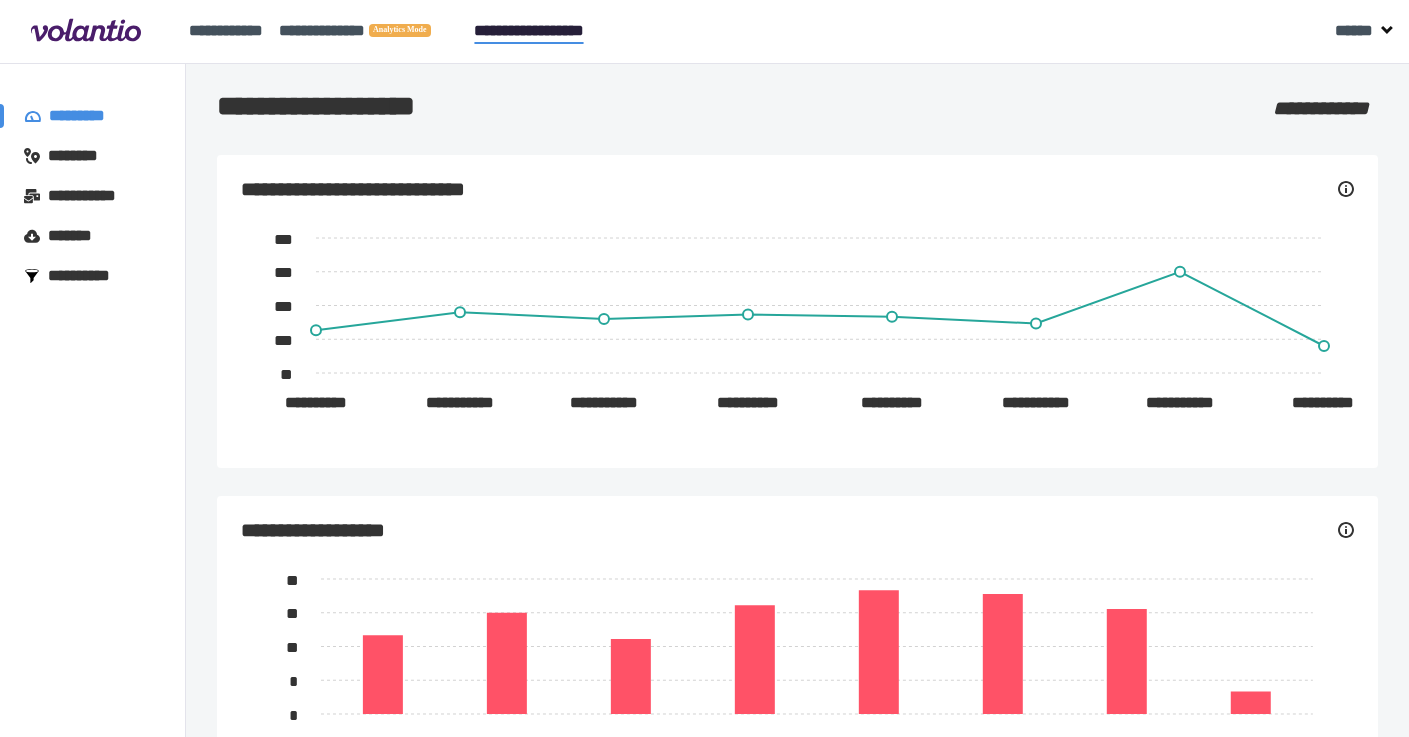 click on "*******" at bounding box center (75, 236) 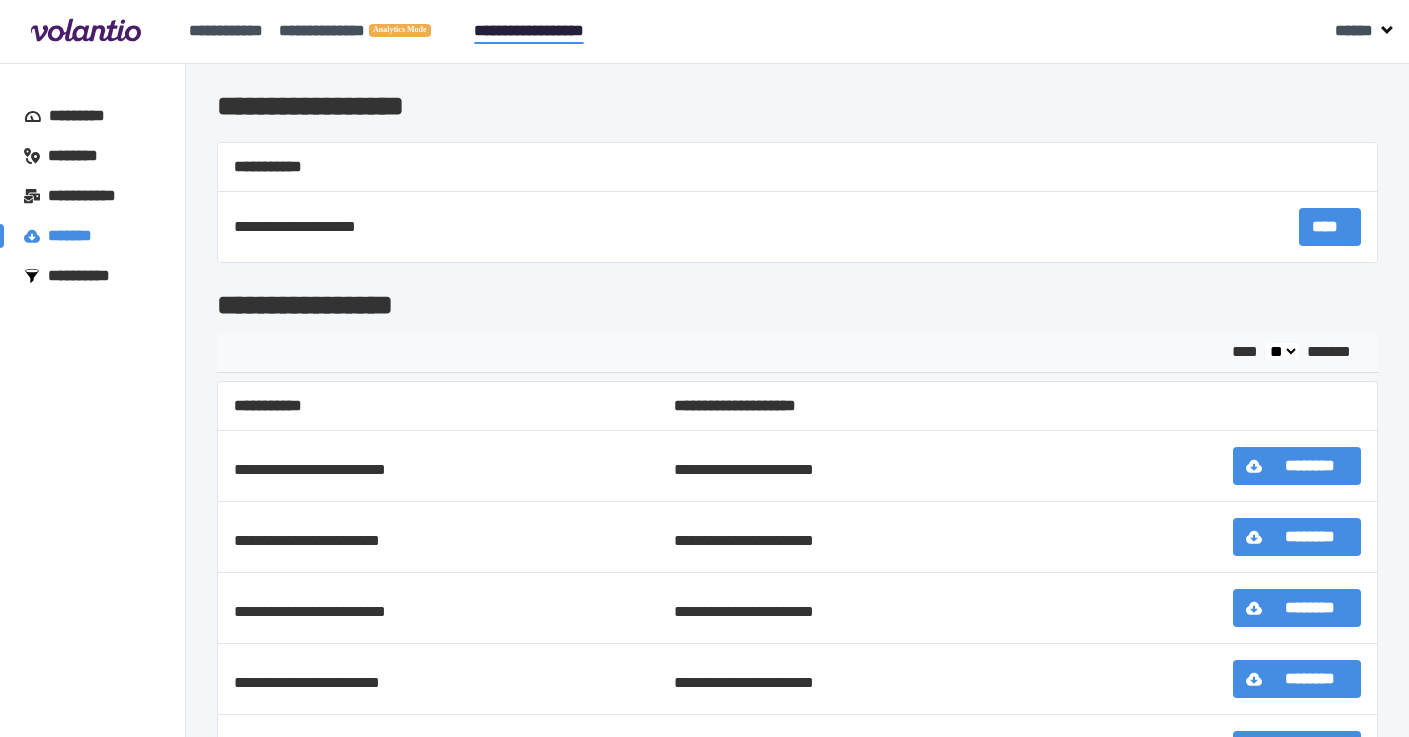 click on "****" at bounding box center [1330, 227] 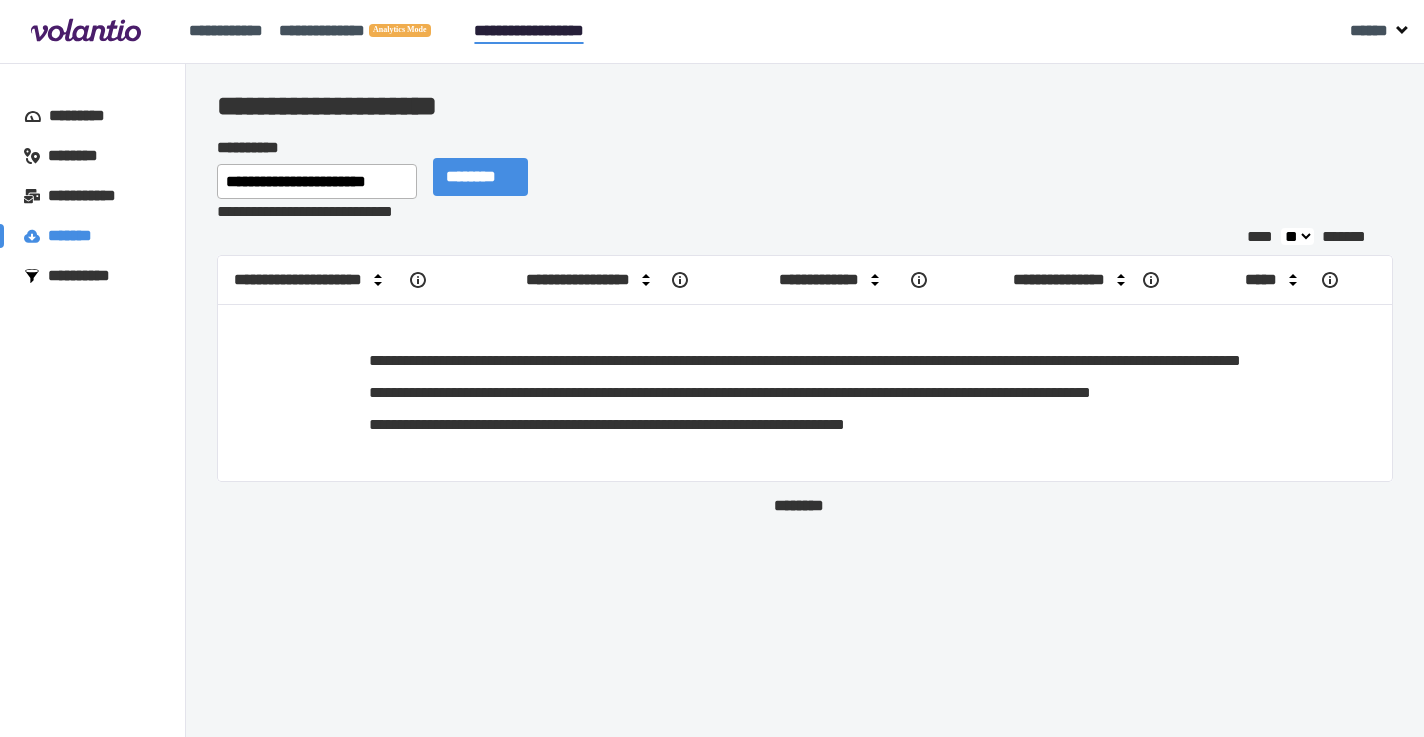 click on "********" at bounding box center (480, 177) 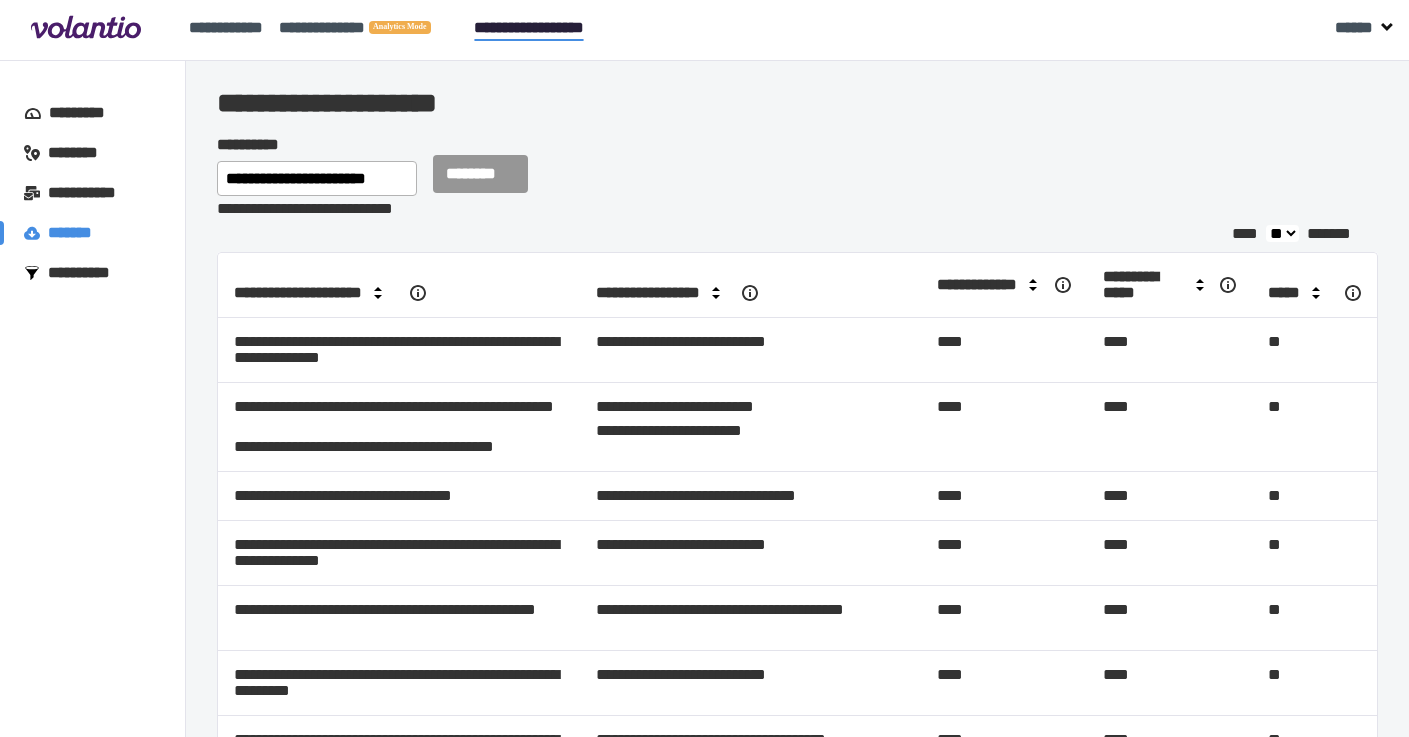 scroll, scrollTop: 0, scrollLeft: 0, axis: both 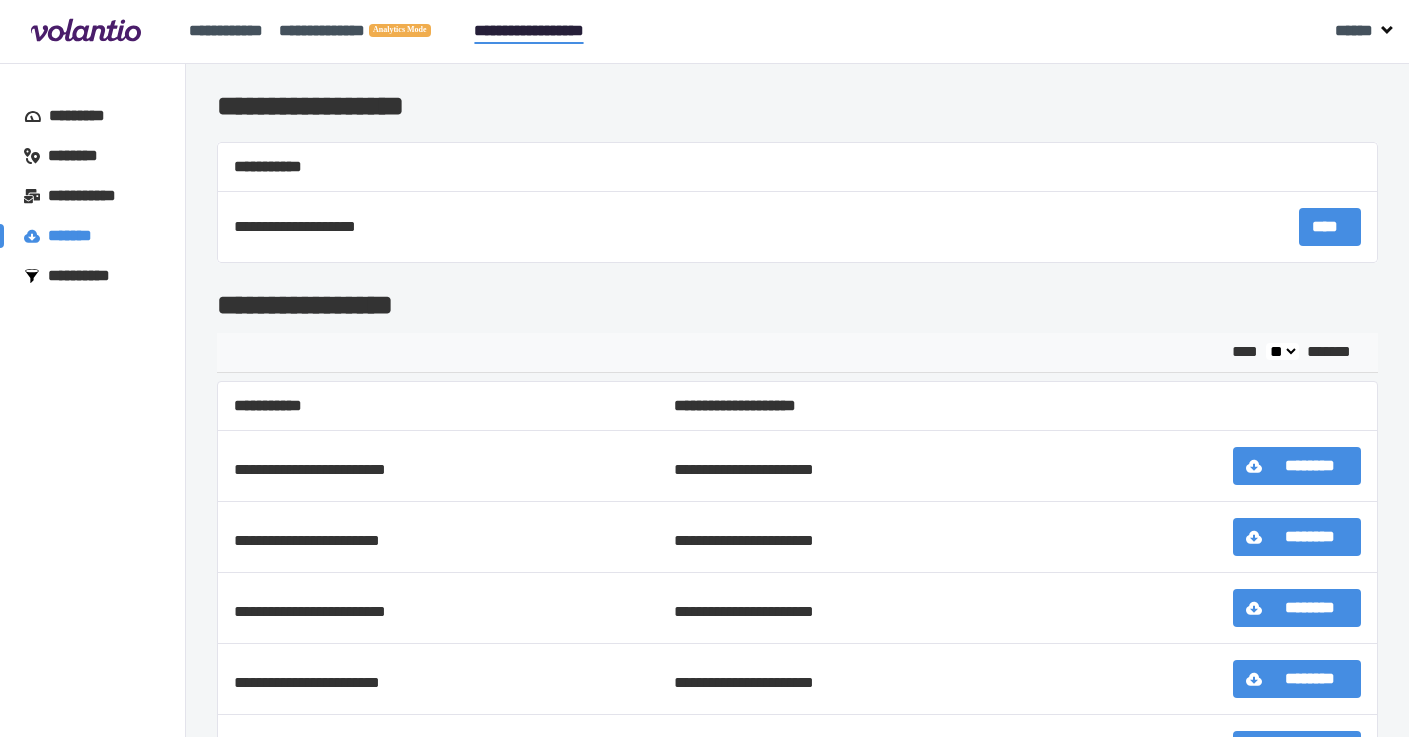 click on "*********" at bounding box center (86, 116) 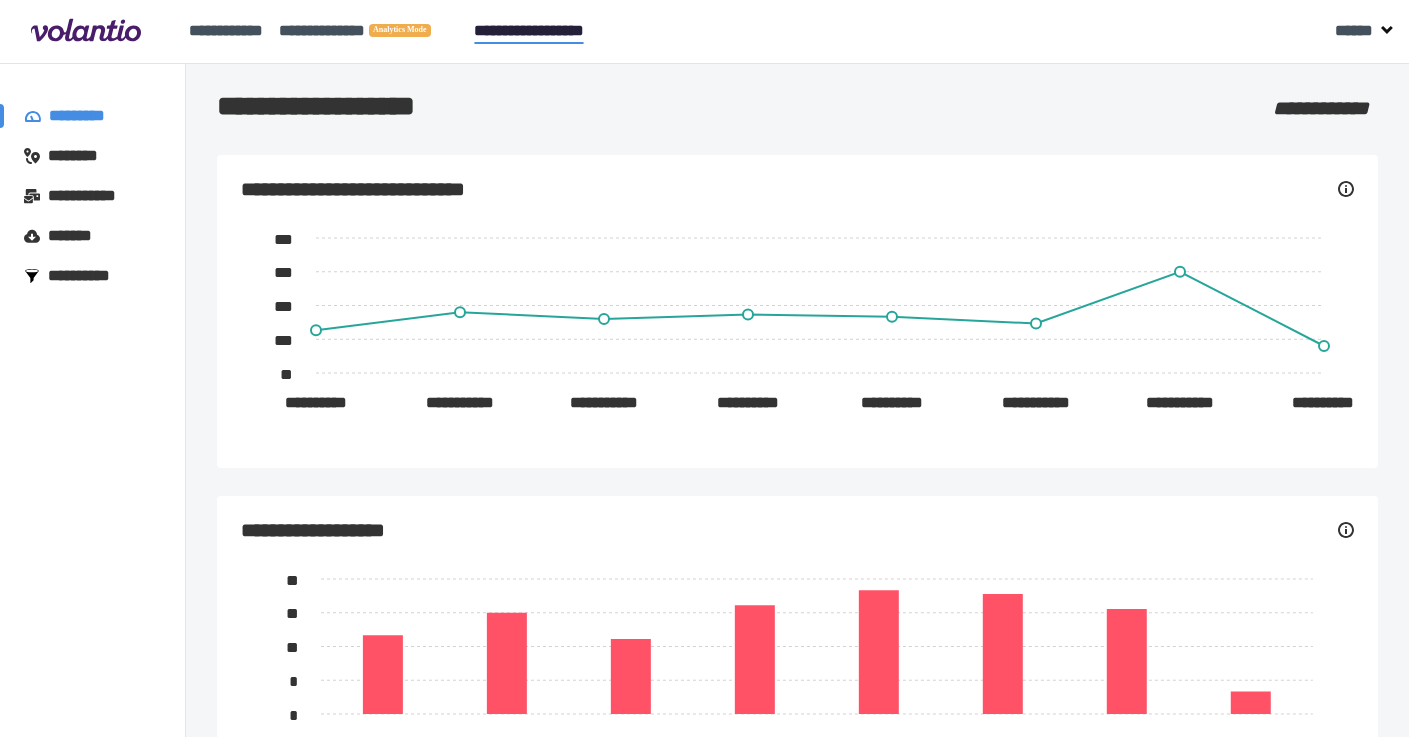 click 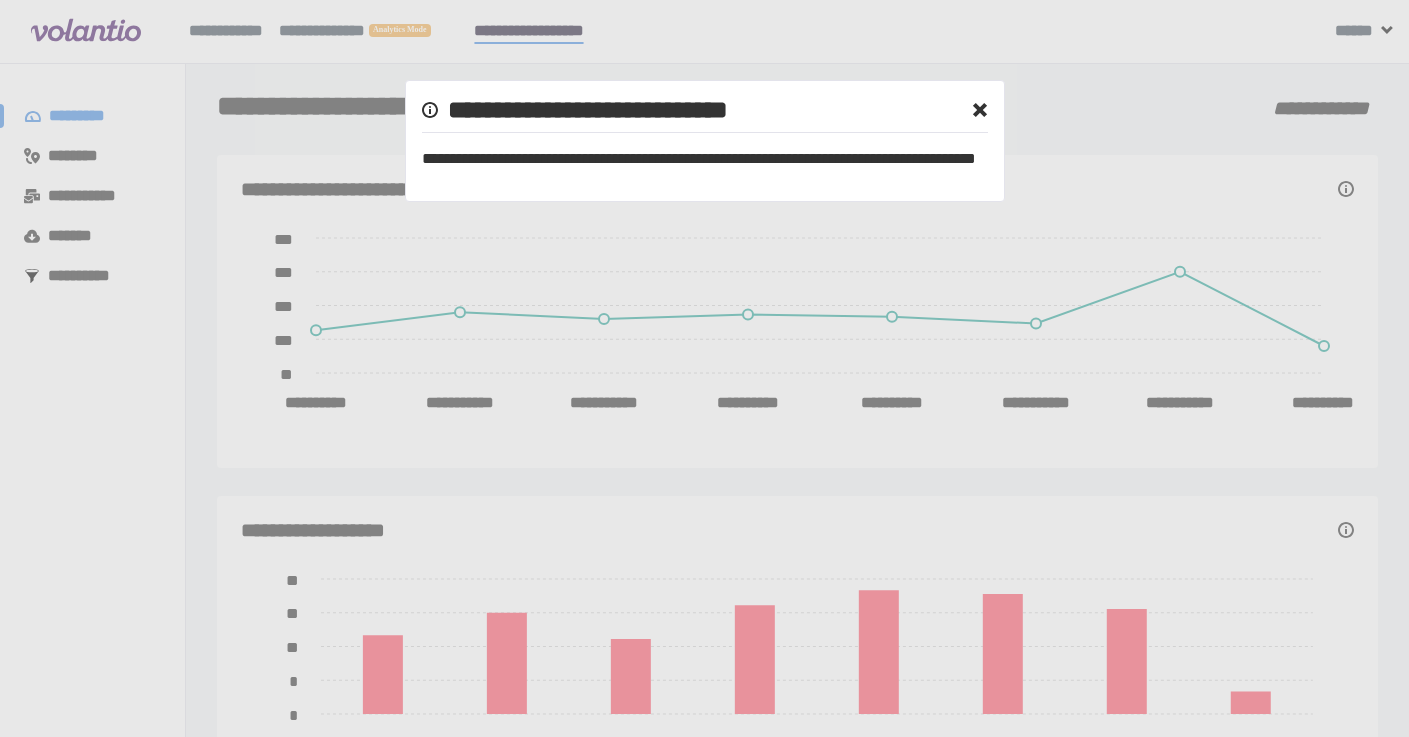 click 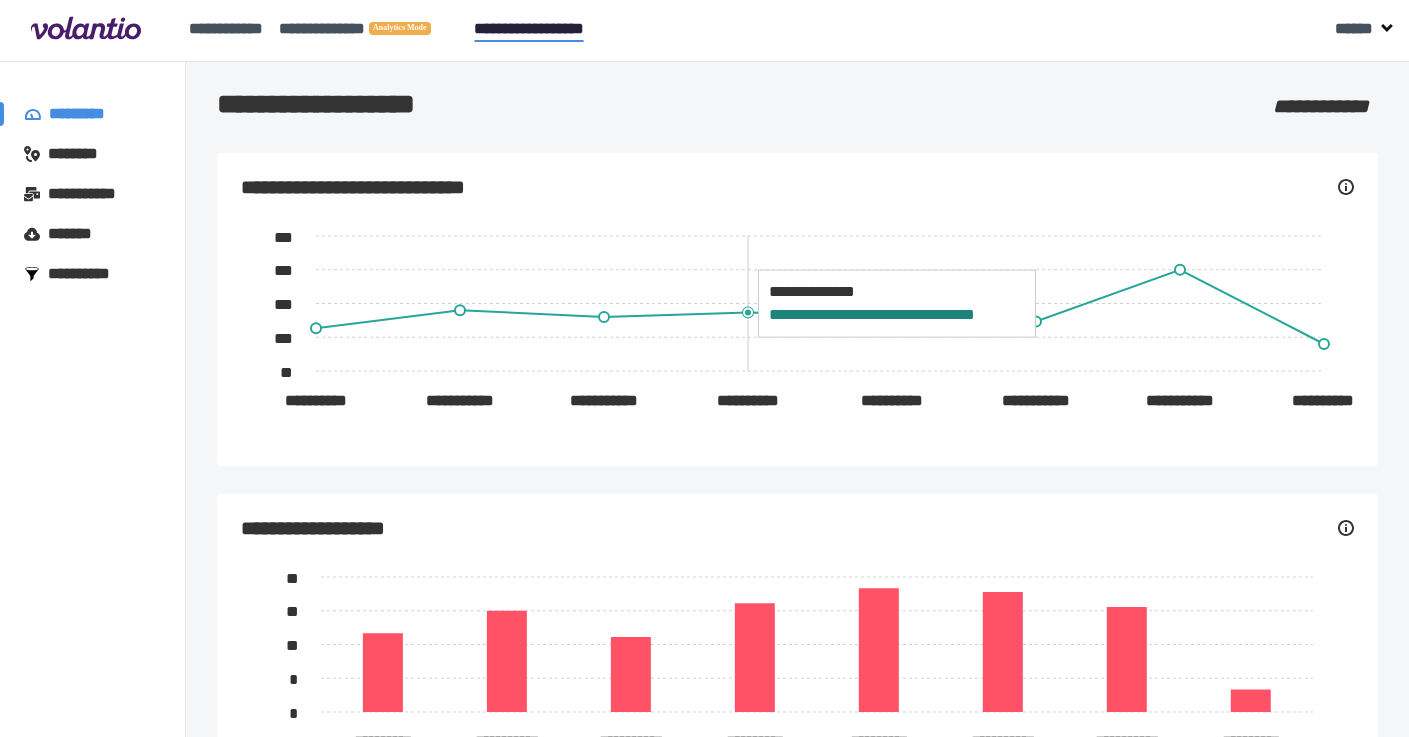 scroll, scrollTop: 0, scrollLeft: 0, axis: both 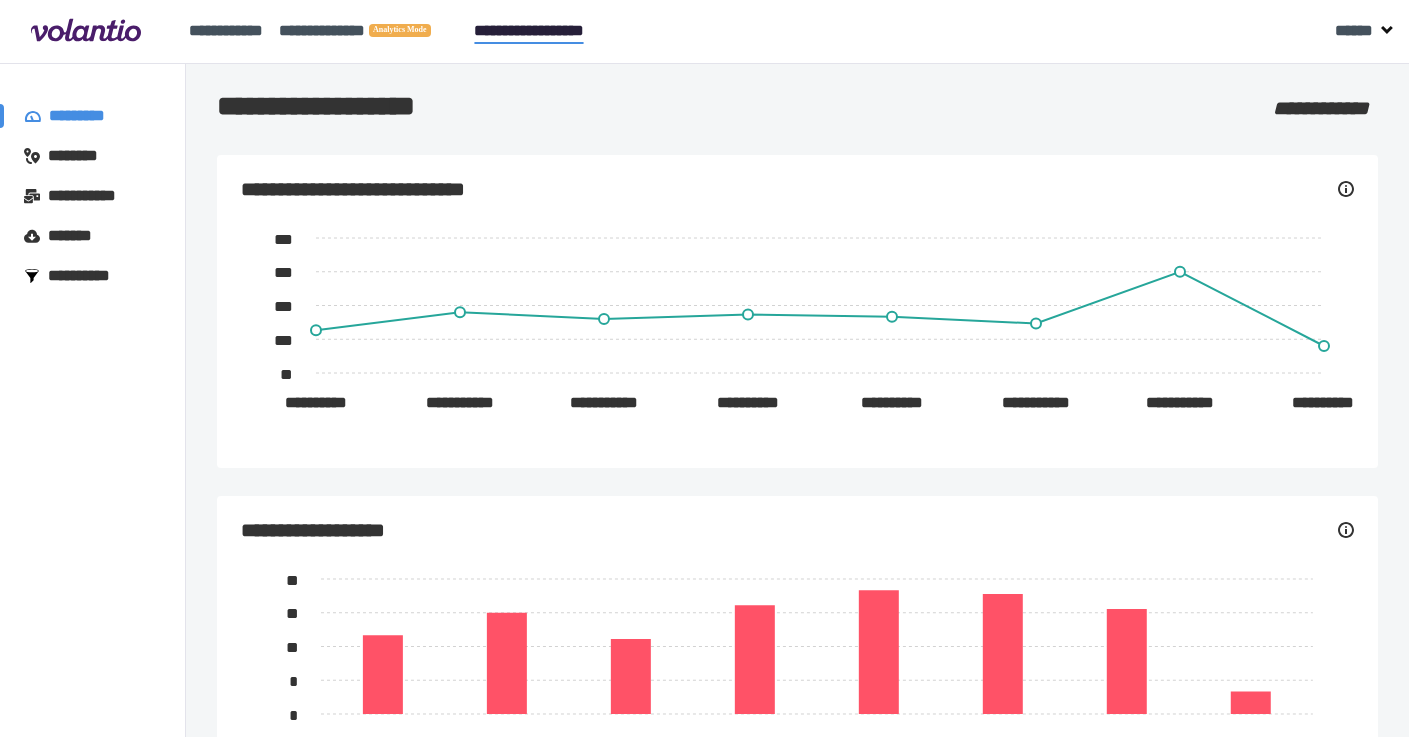 click on "**********" at bounding box center [797, 117] 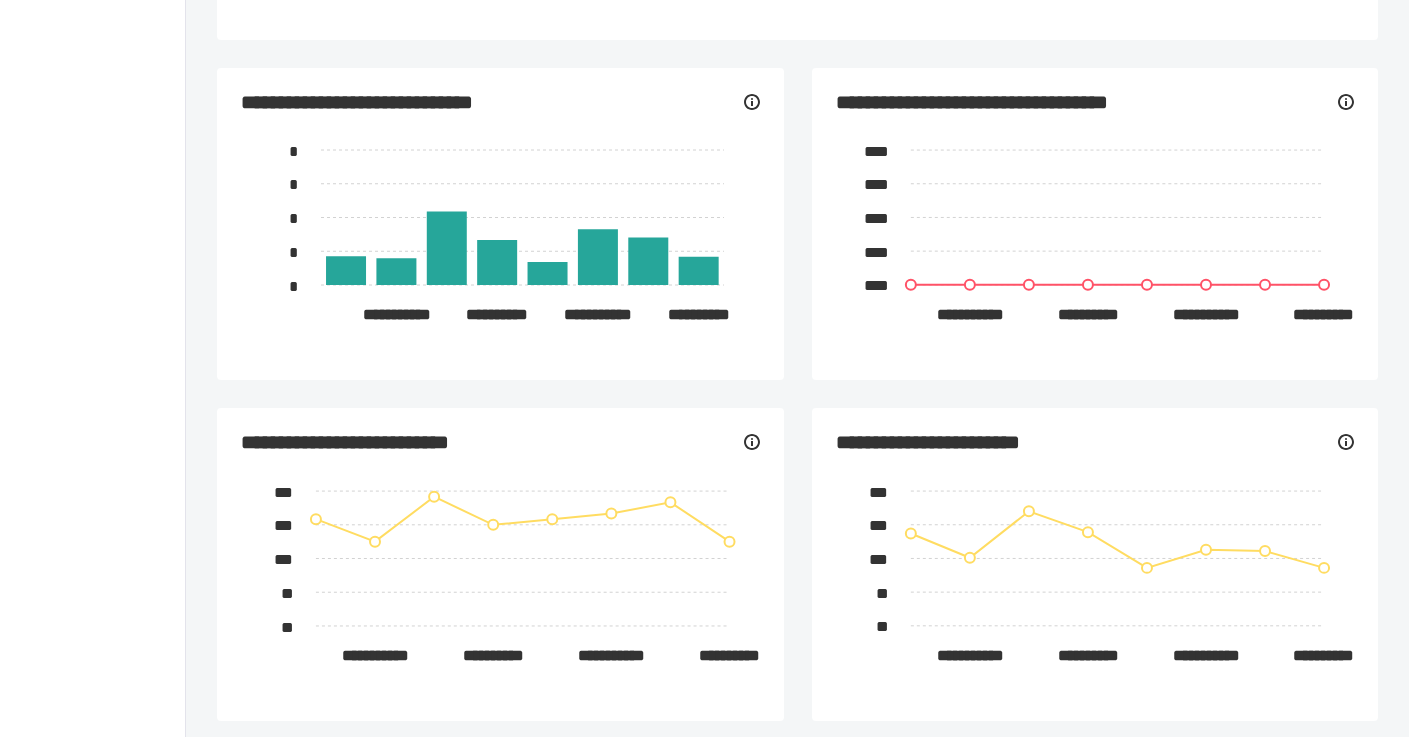 click on "**********" at bounding box center [797, 53] 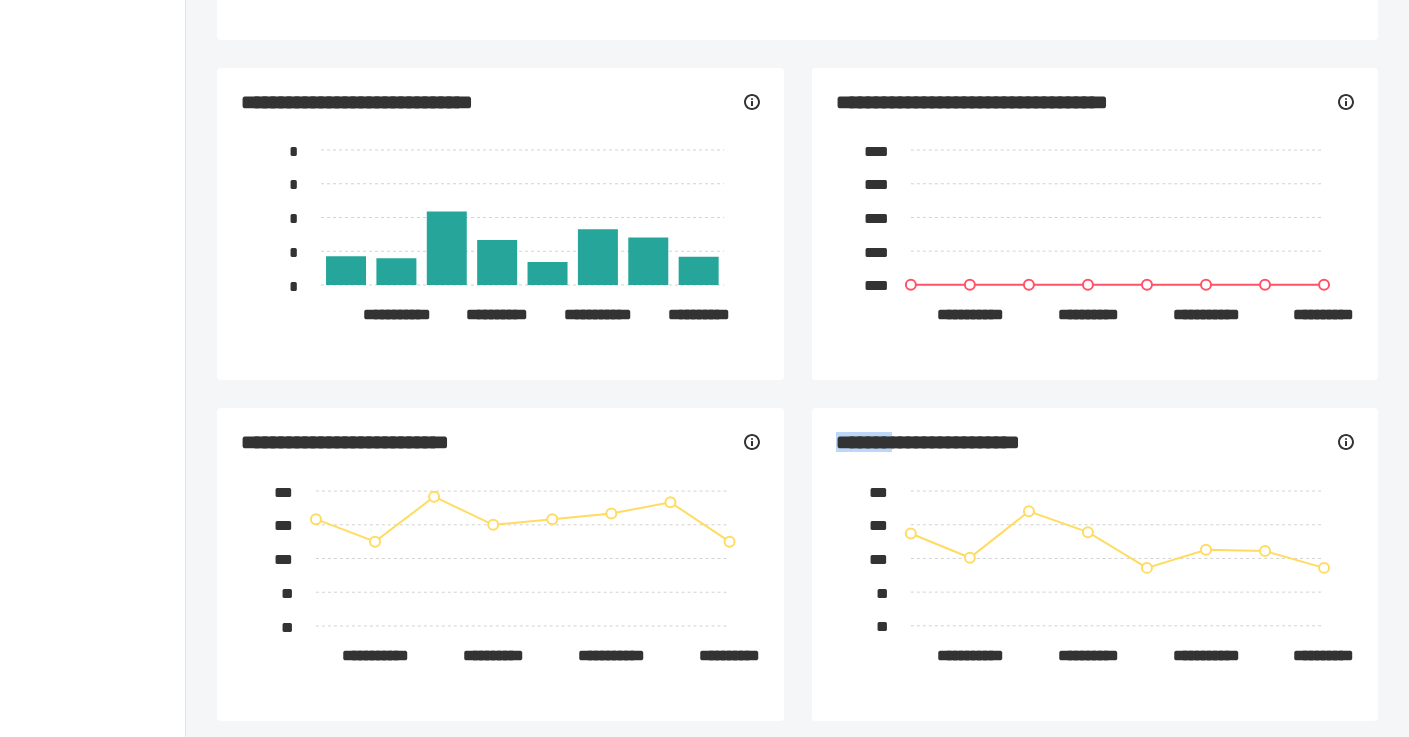 click on "**********" at bounding box center (797, 53) 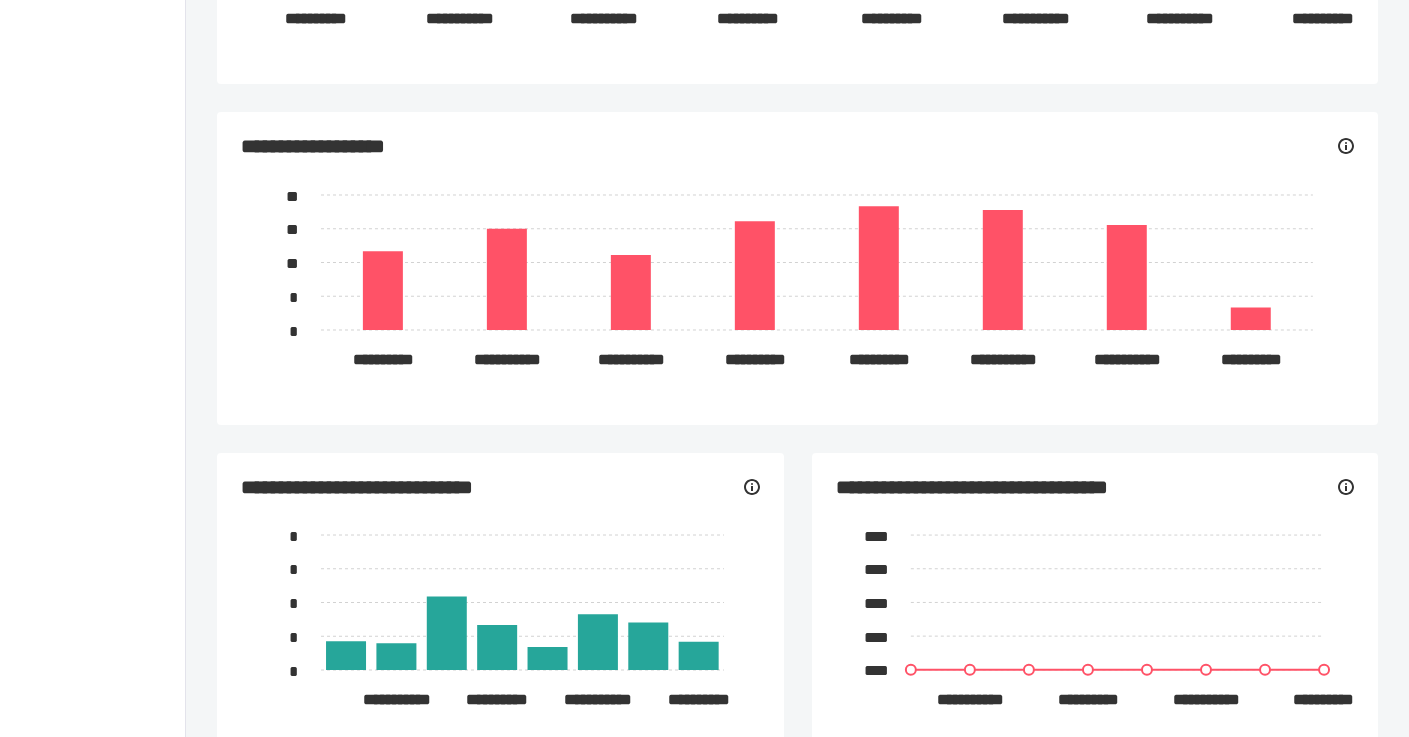 scroll, scrollTop: 383, scrollLeft: 0, axis: vertical 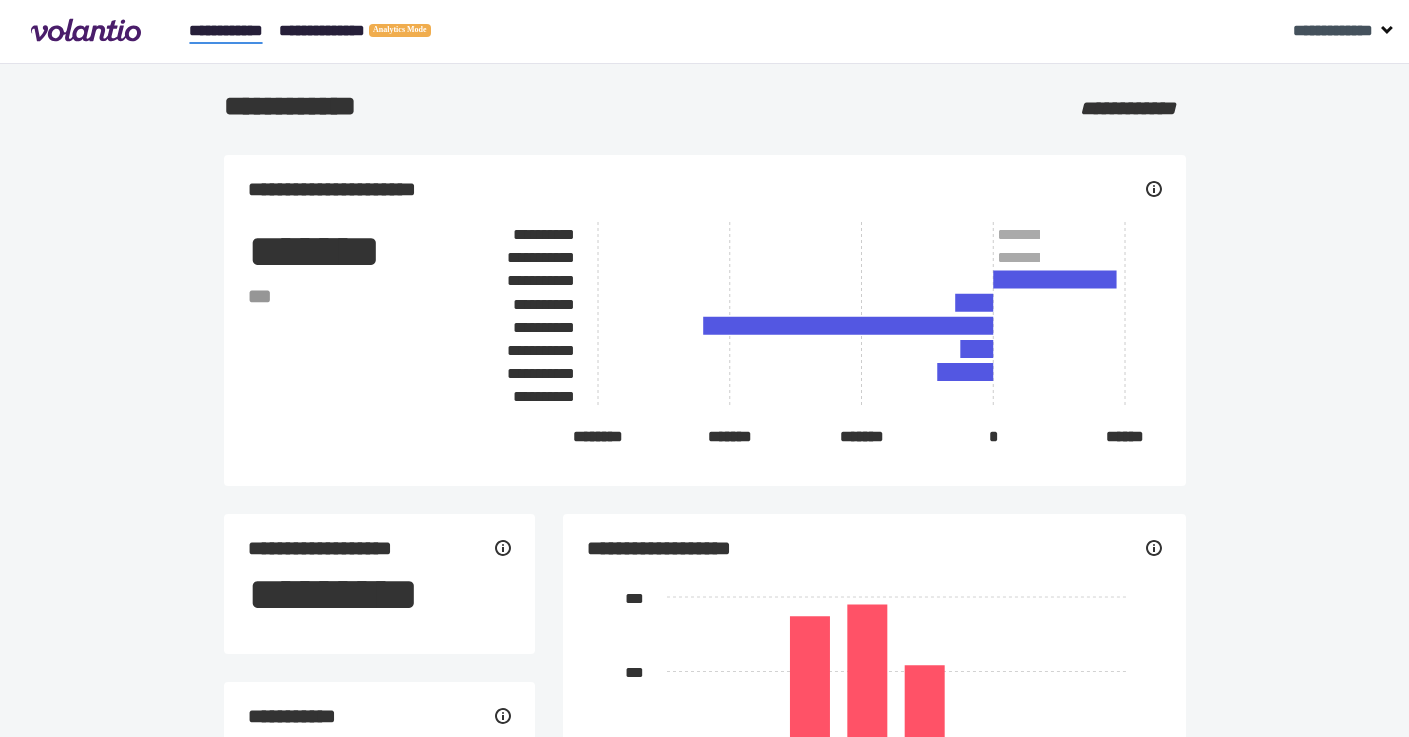 click on "**********" at bounding box center (368, 31) 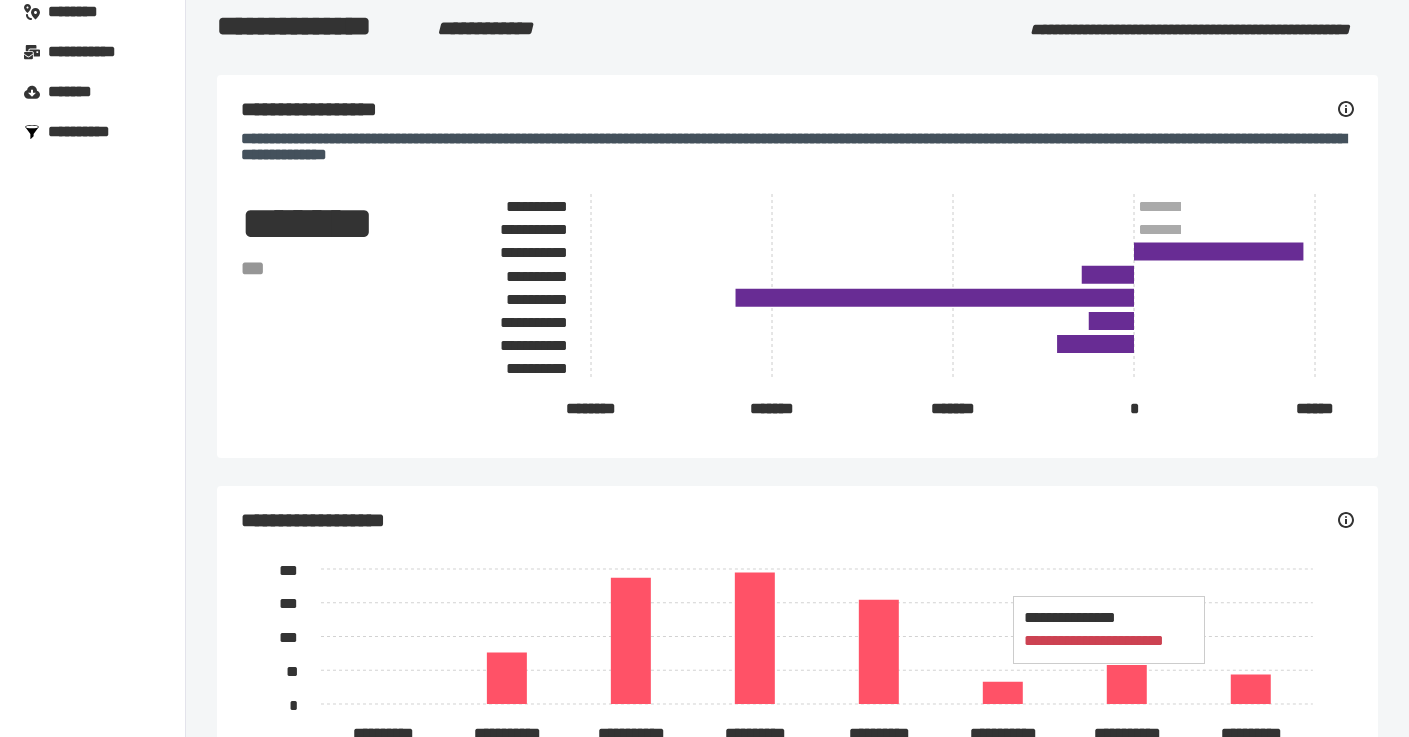 scroll, scrollTop: 131, scrollLeft: 0, axis: vertical 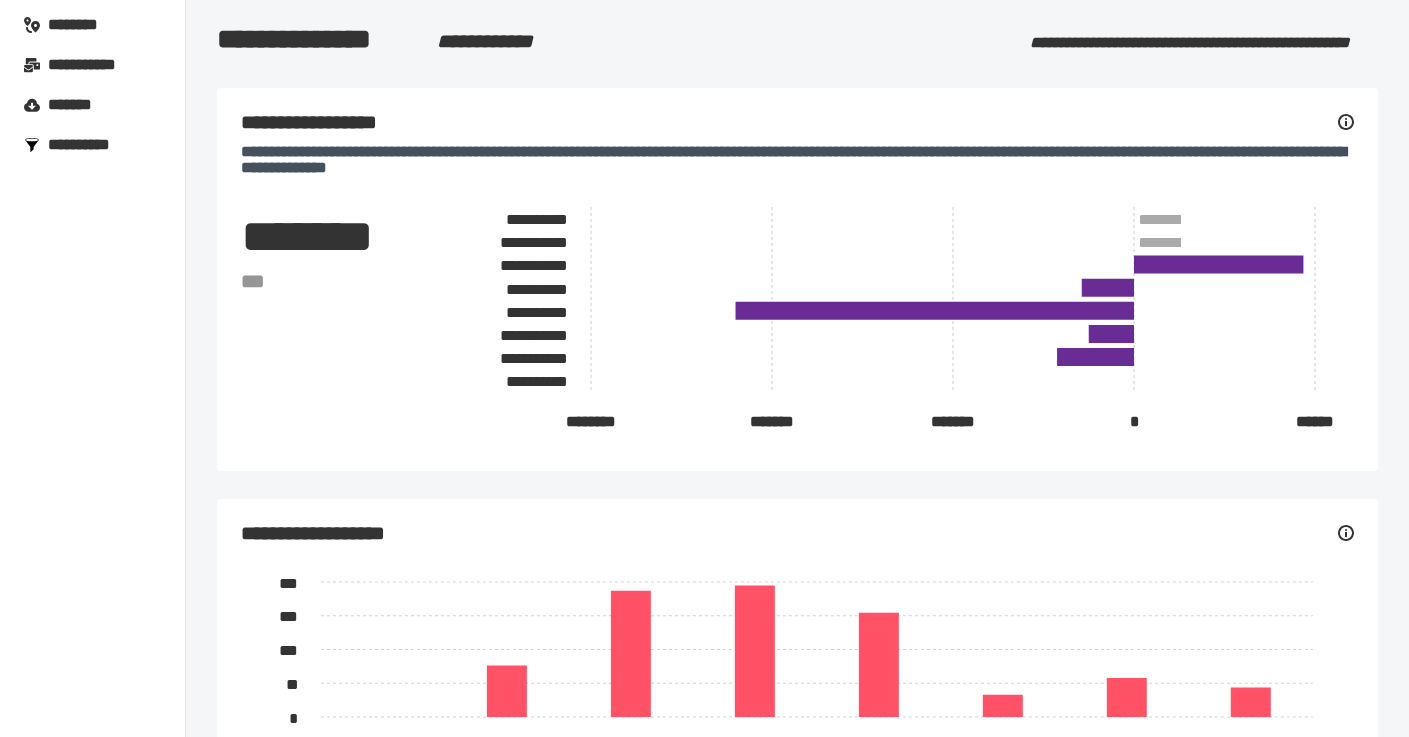 click on "**********" at bounding box center (88, 145) 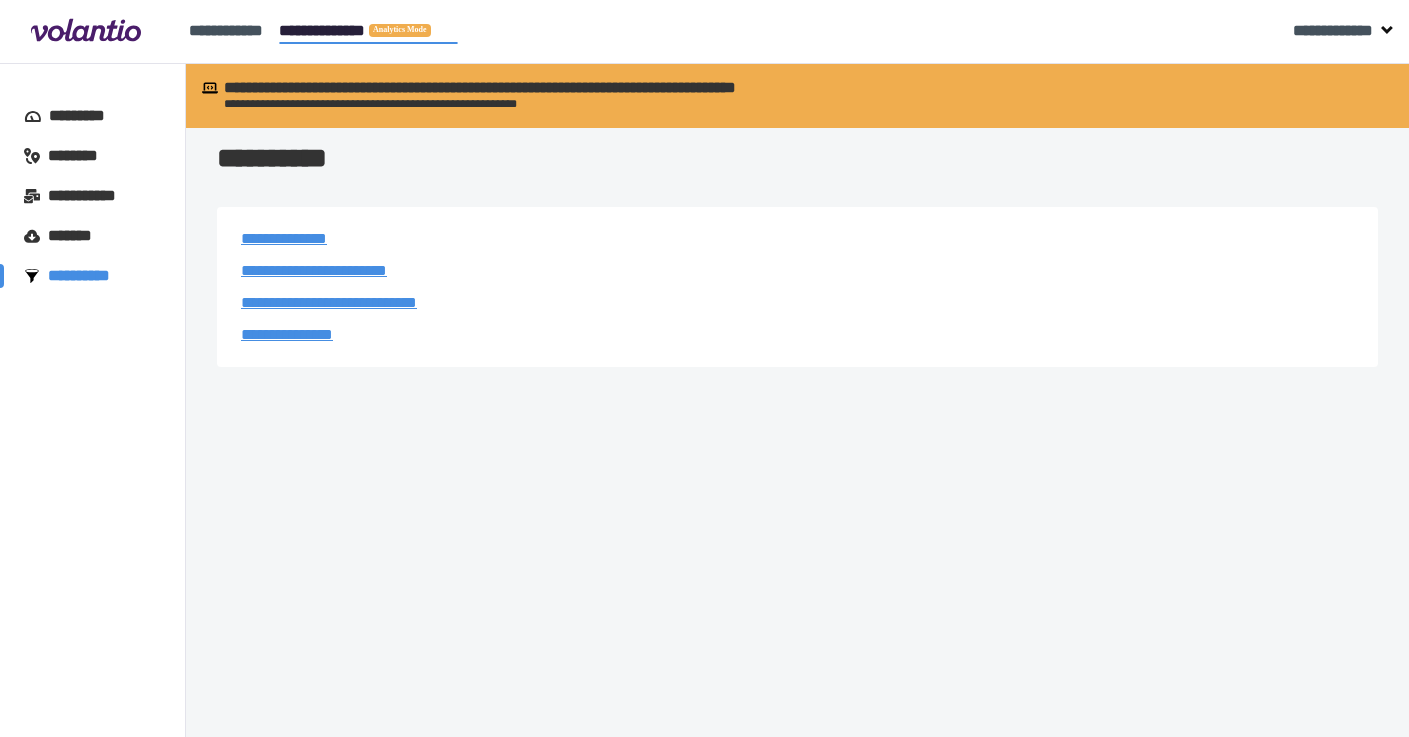scroll, scrollTop: 0, scrollLeft: 0, axis: both 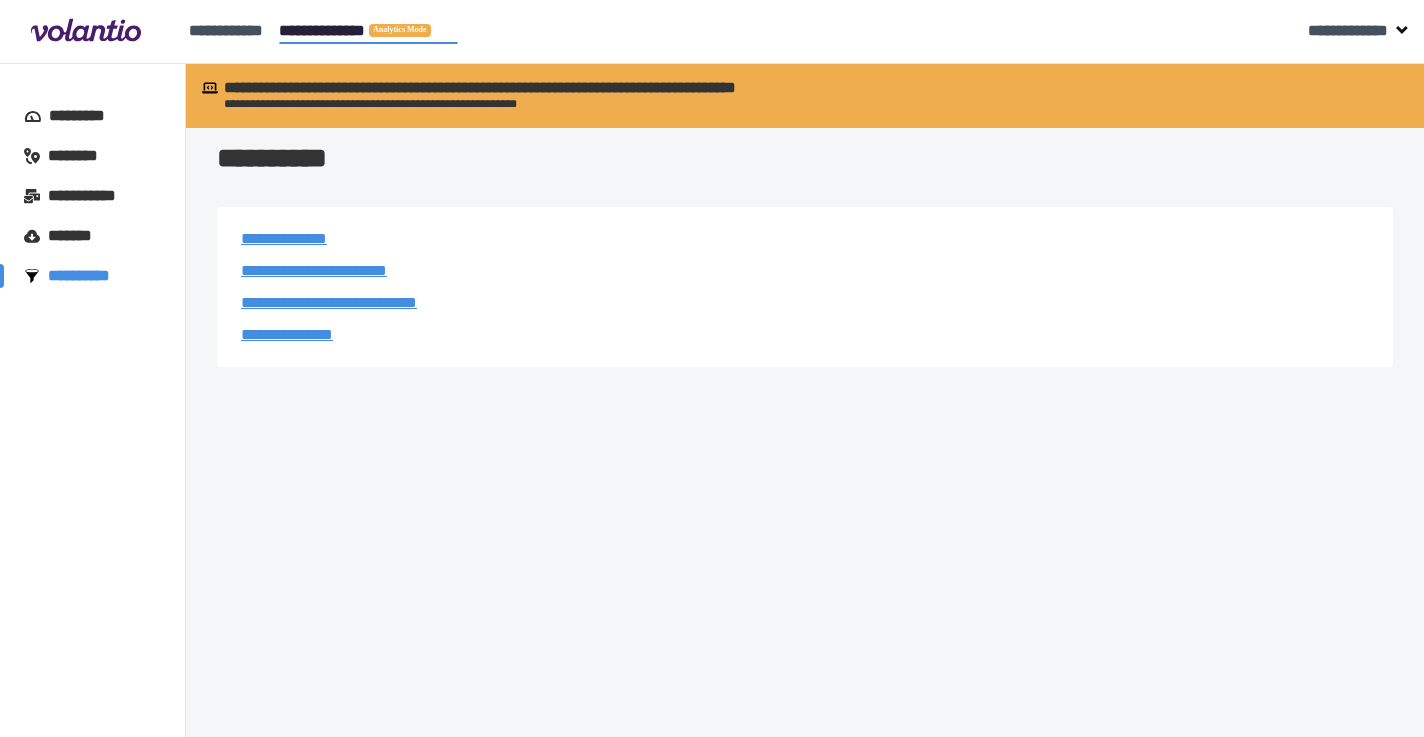 click on "**********" at bounding box center [287, 334] 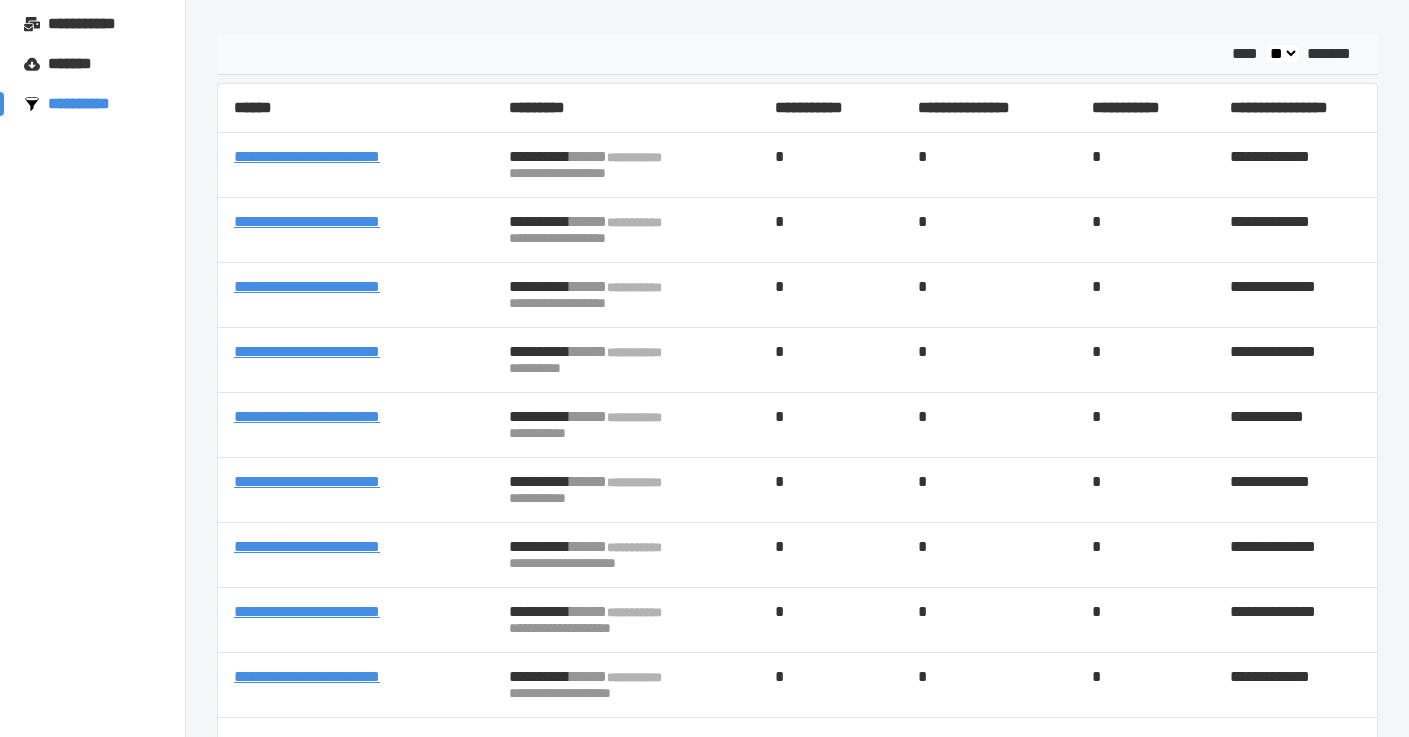 scroll, scrollTop: 169, scrollLeft: 0, axis: vertical 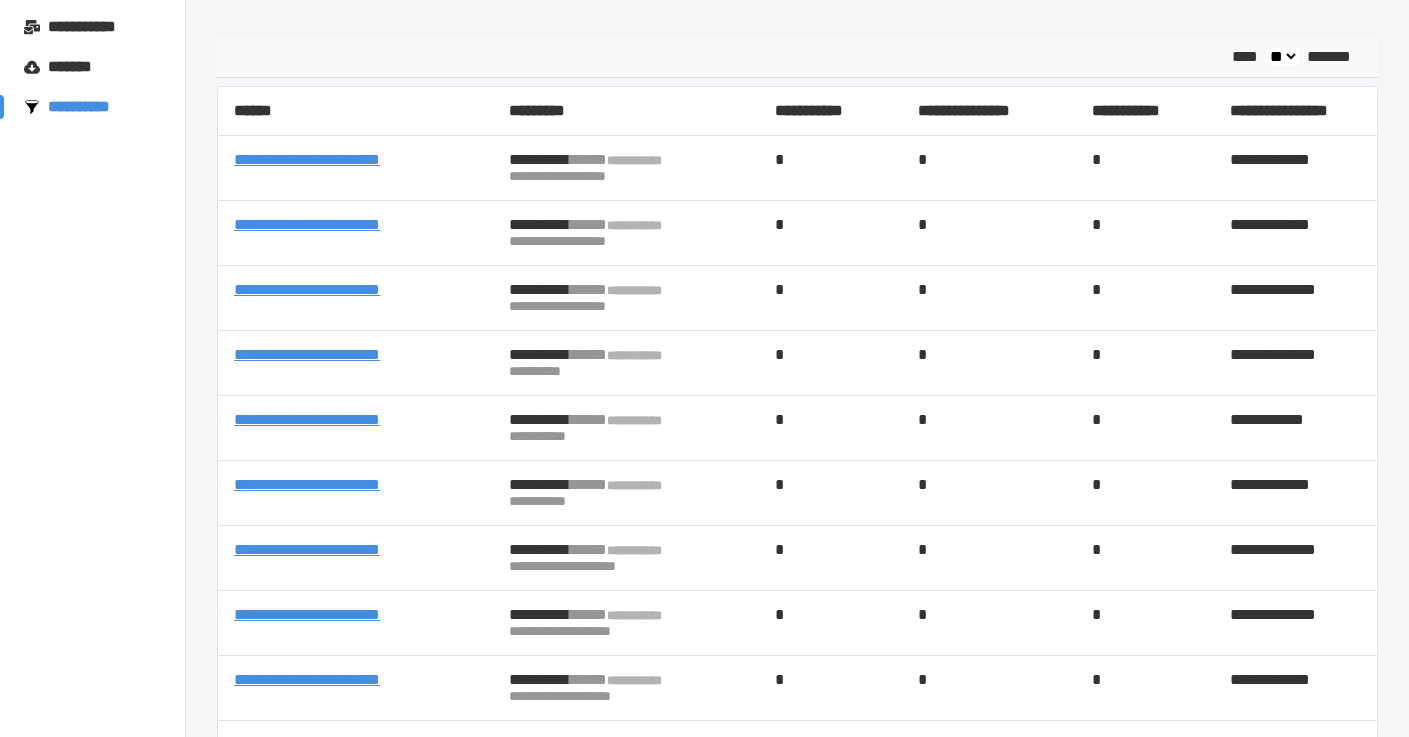 click on "**********" at bounding box center (307, 159) 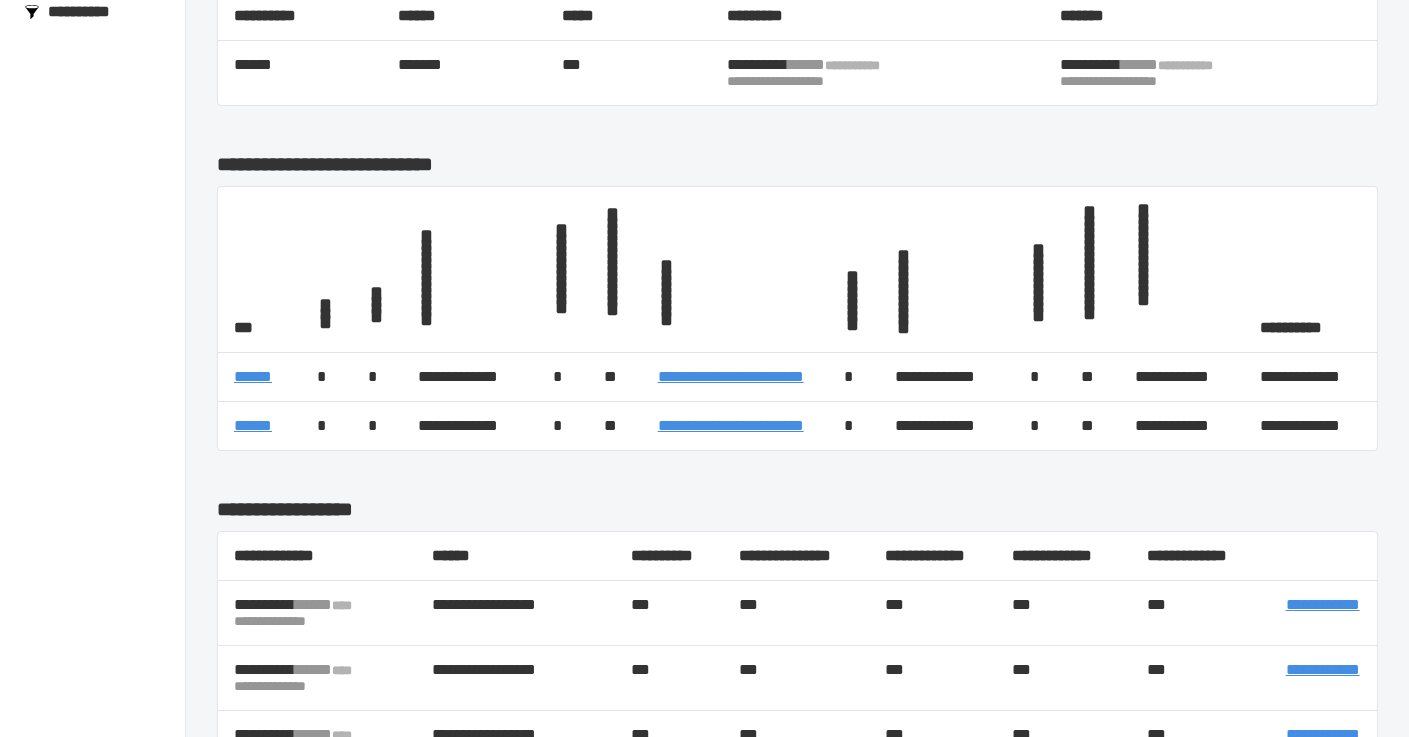 scroll, scrollTop: 0, scrollLeft: 0, axis: both 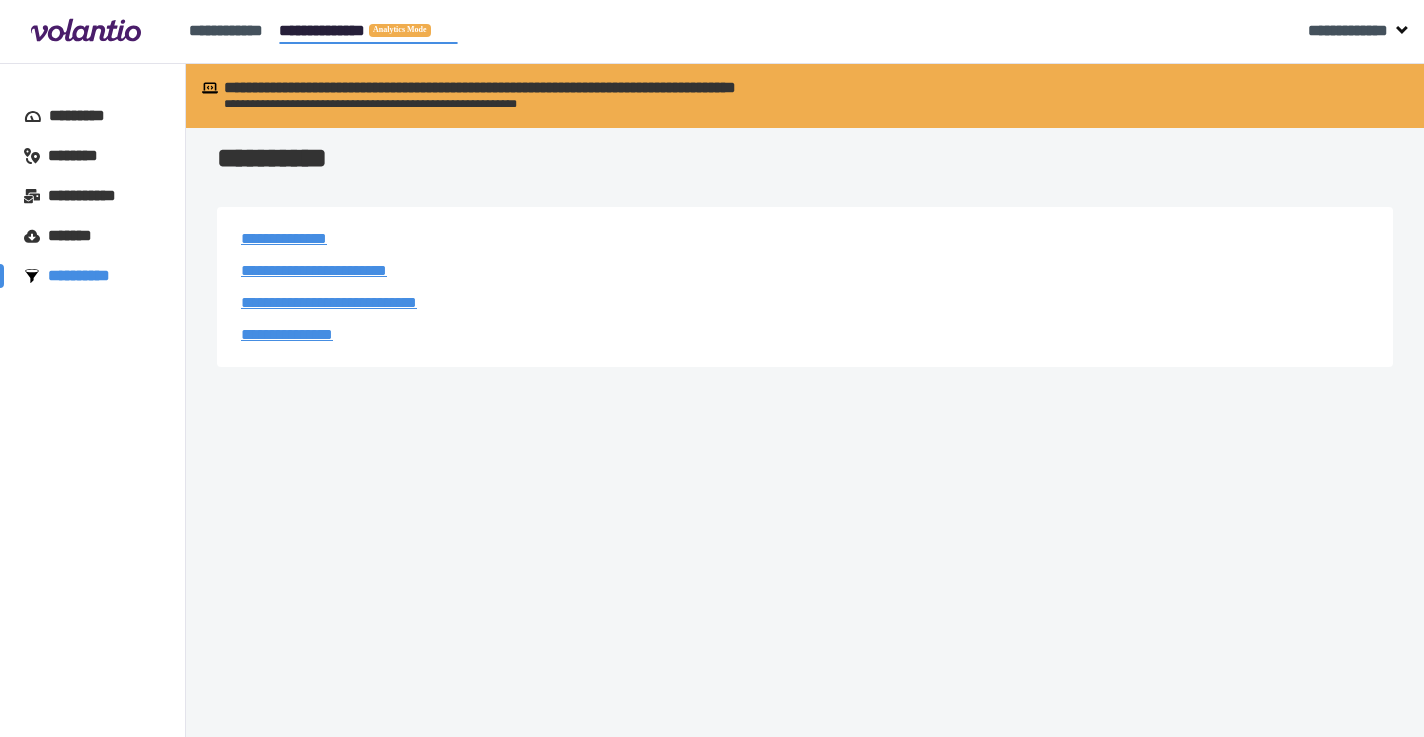 click on "********" at bounding box center [82, 156] 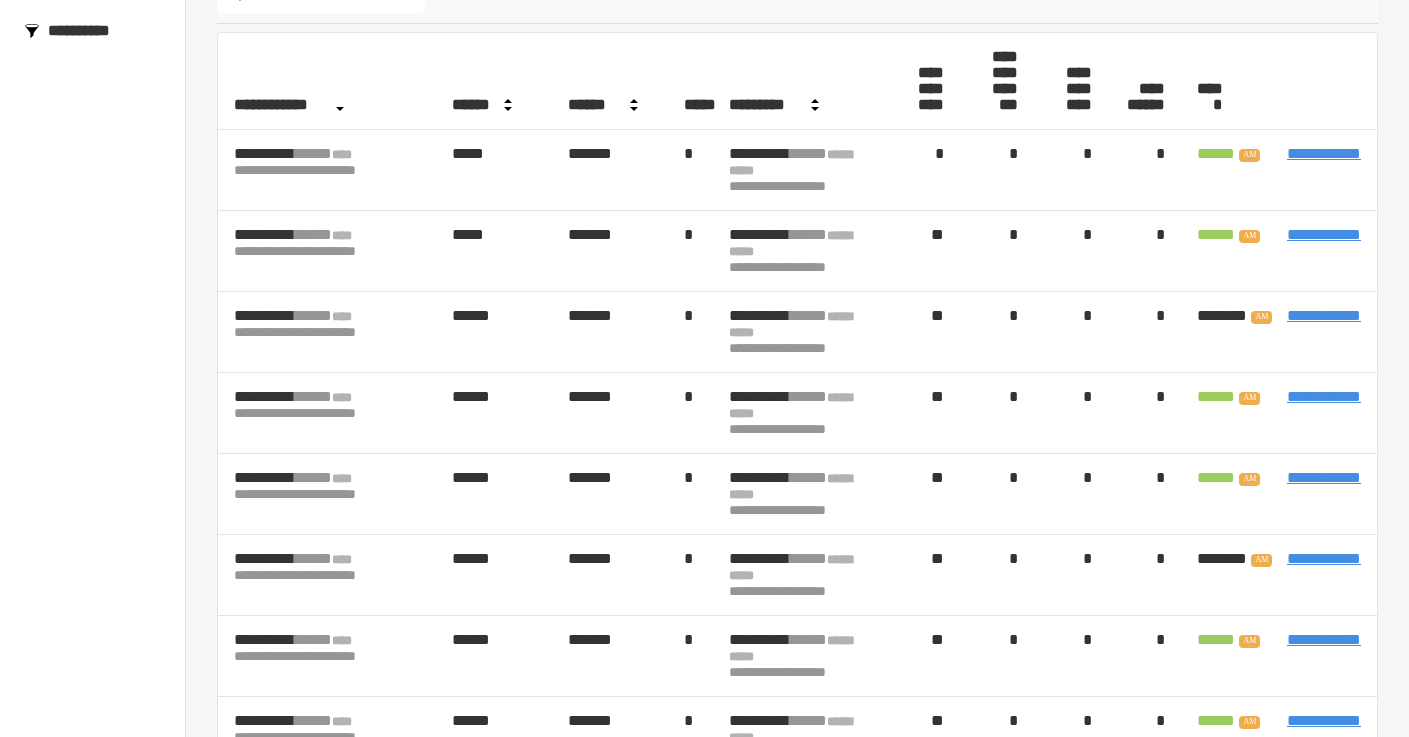 scroll, scrollTop: 0, scrollLeft: 0, axis: both 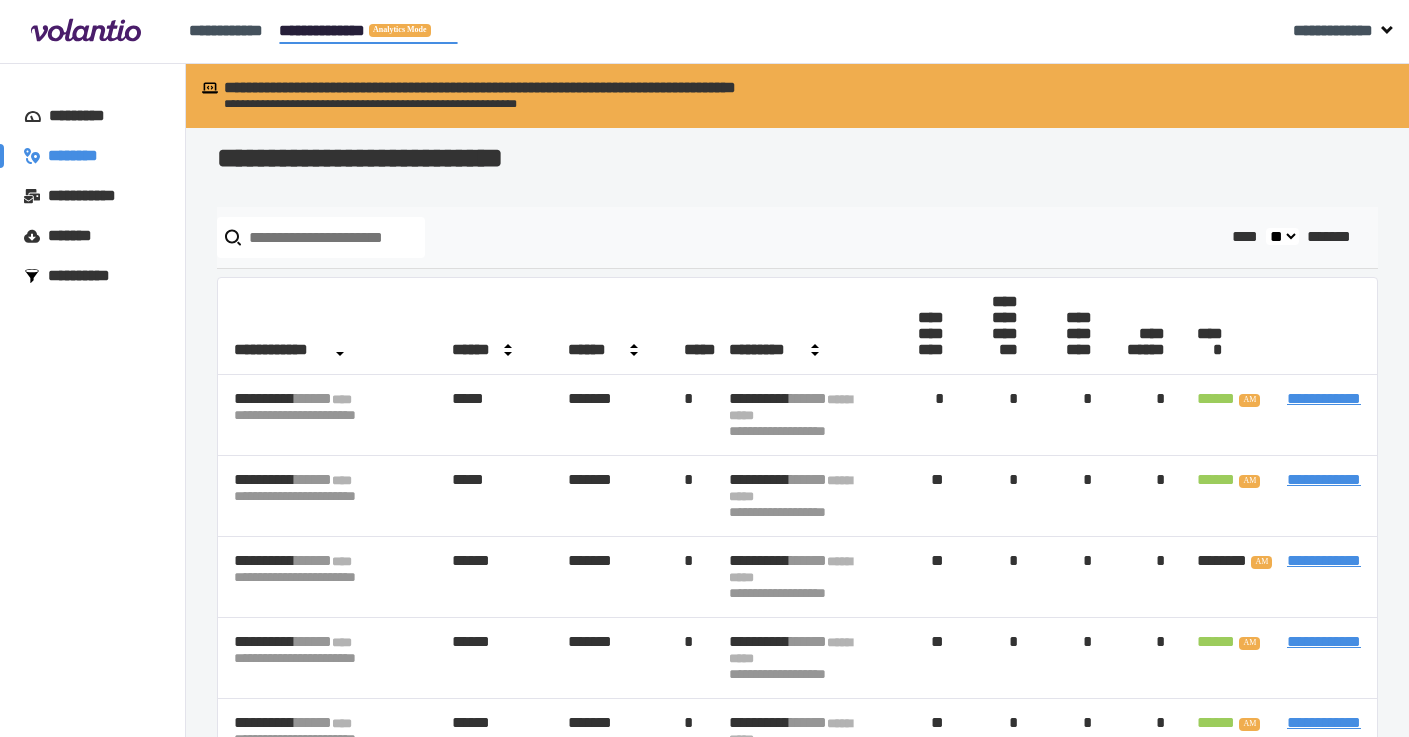 click on "*********" at bounding box center (86, 116) 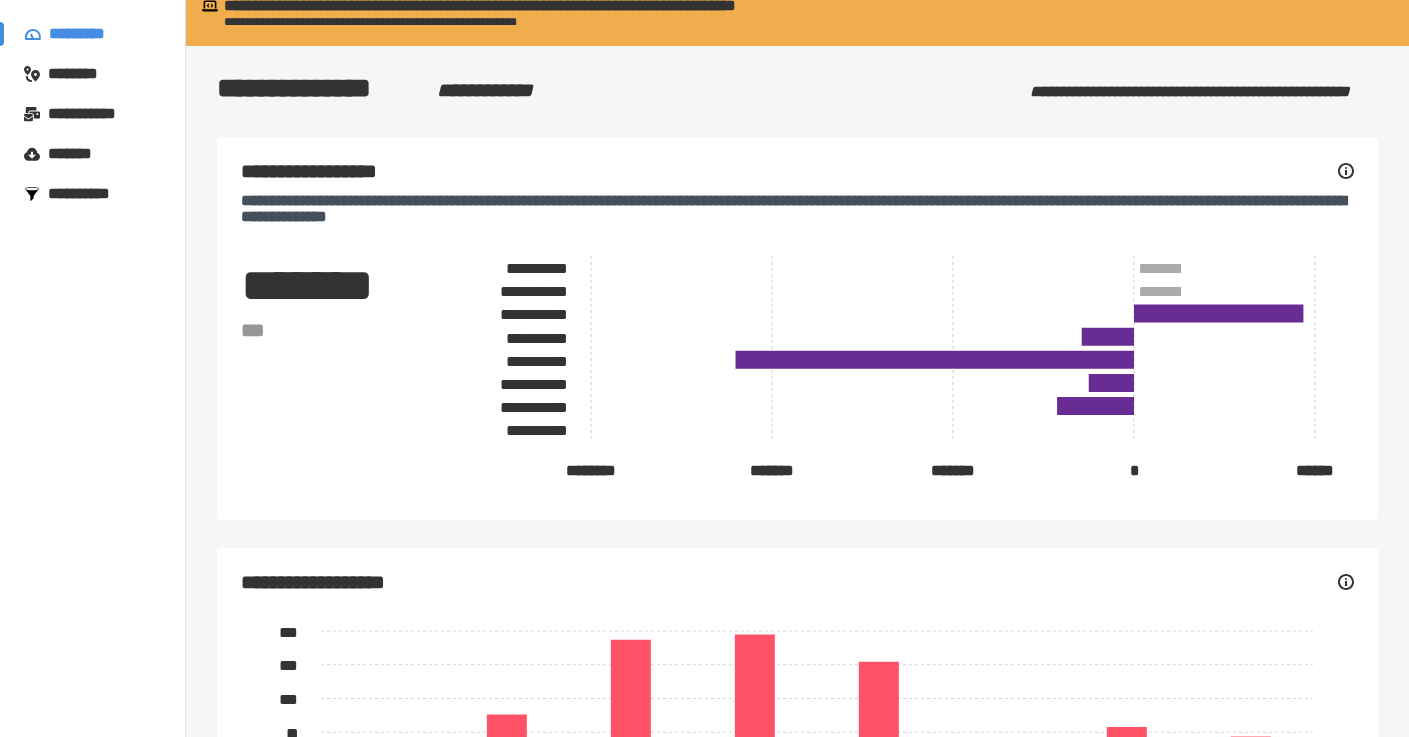 scroll, scrollTop: 0, scrollLeft: 0, axis: both 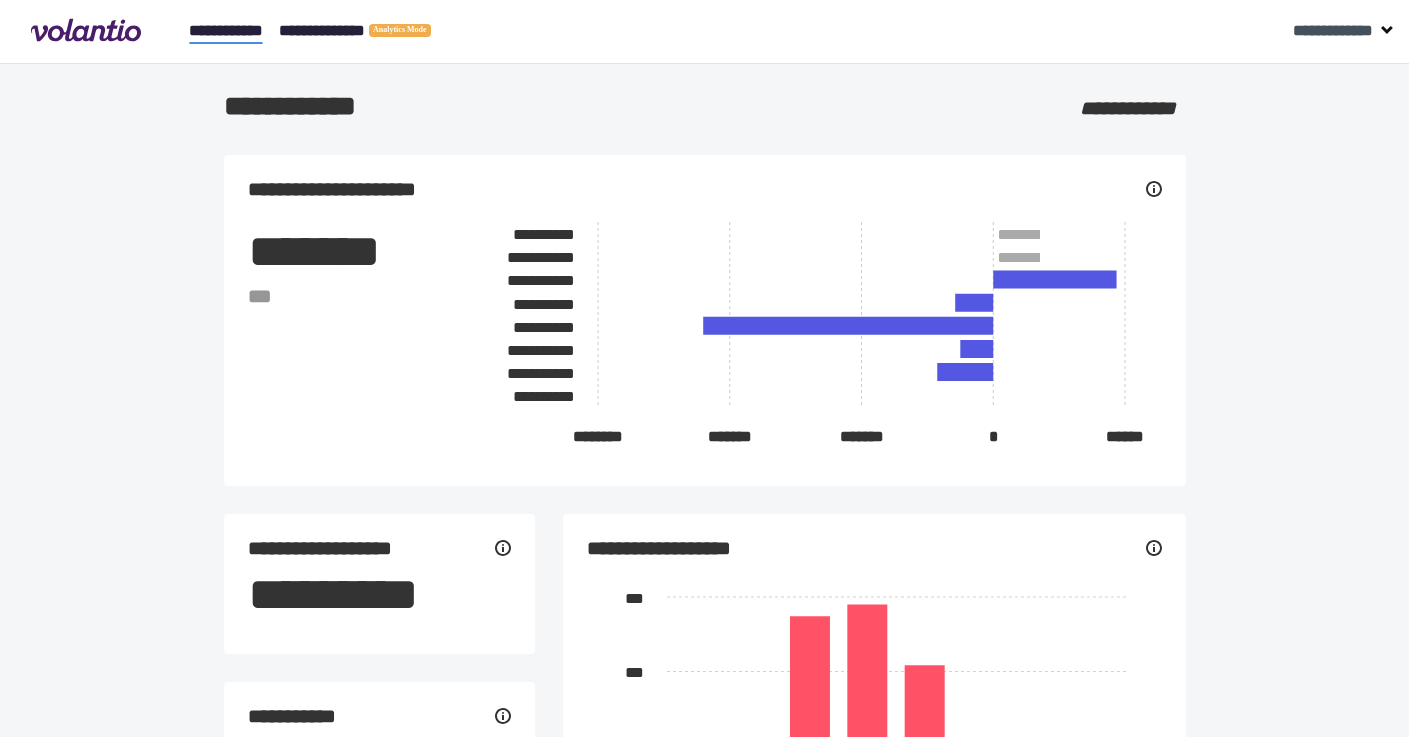 click on "**********" at bounding box center [368, 31] 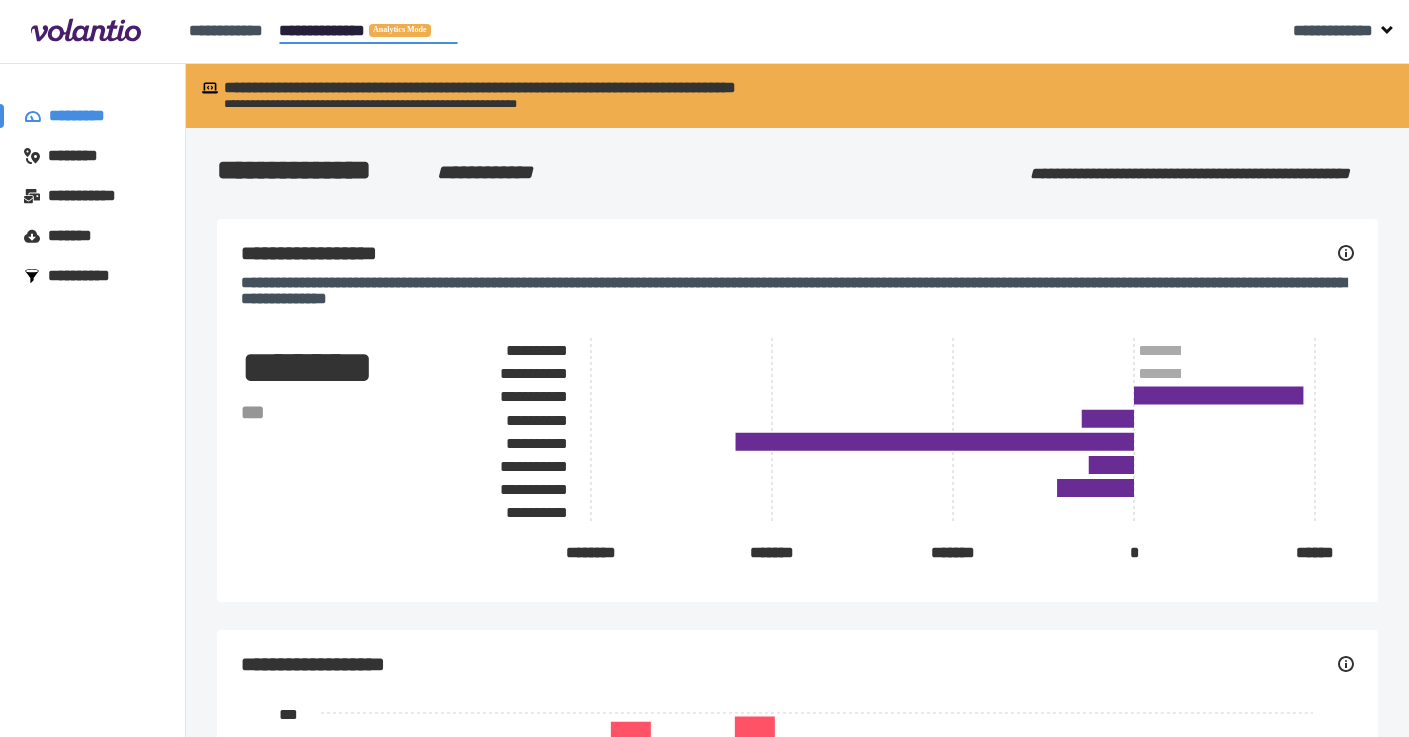 click on "*******" at bounding box center [75, 236] 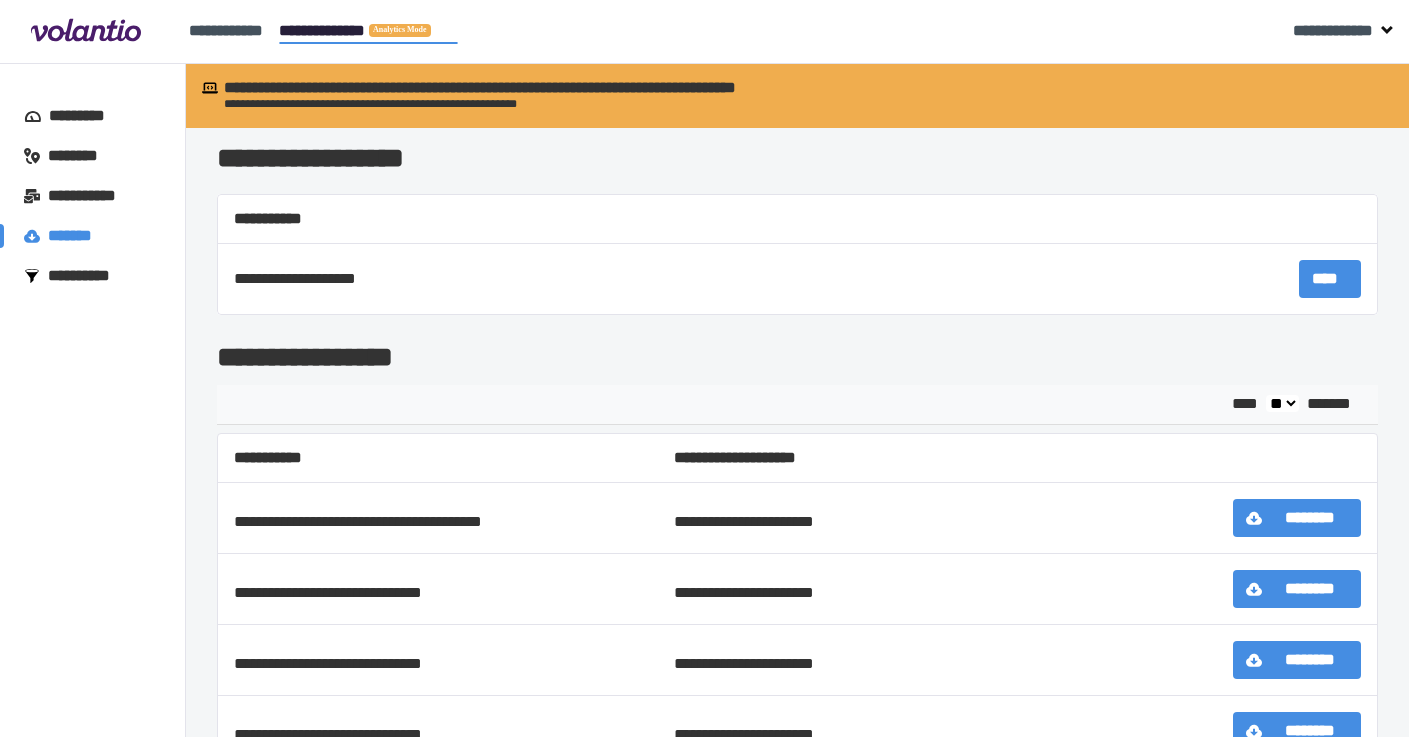 click on "**********" at bounding box center [88, 276] 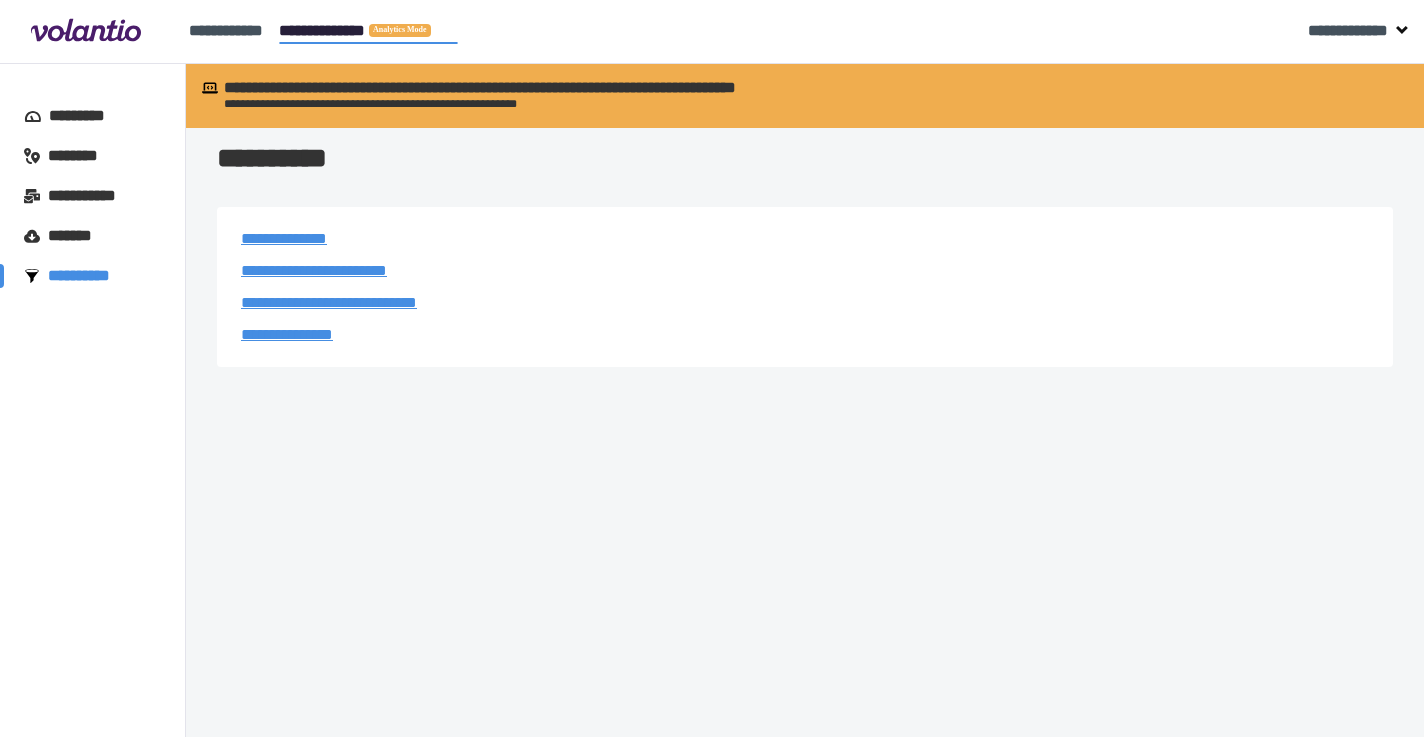 click on "**********" at bounding box center (314, 270) 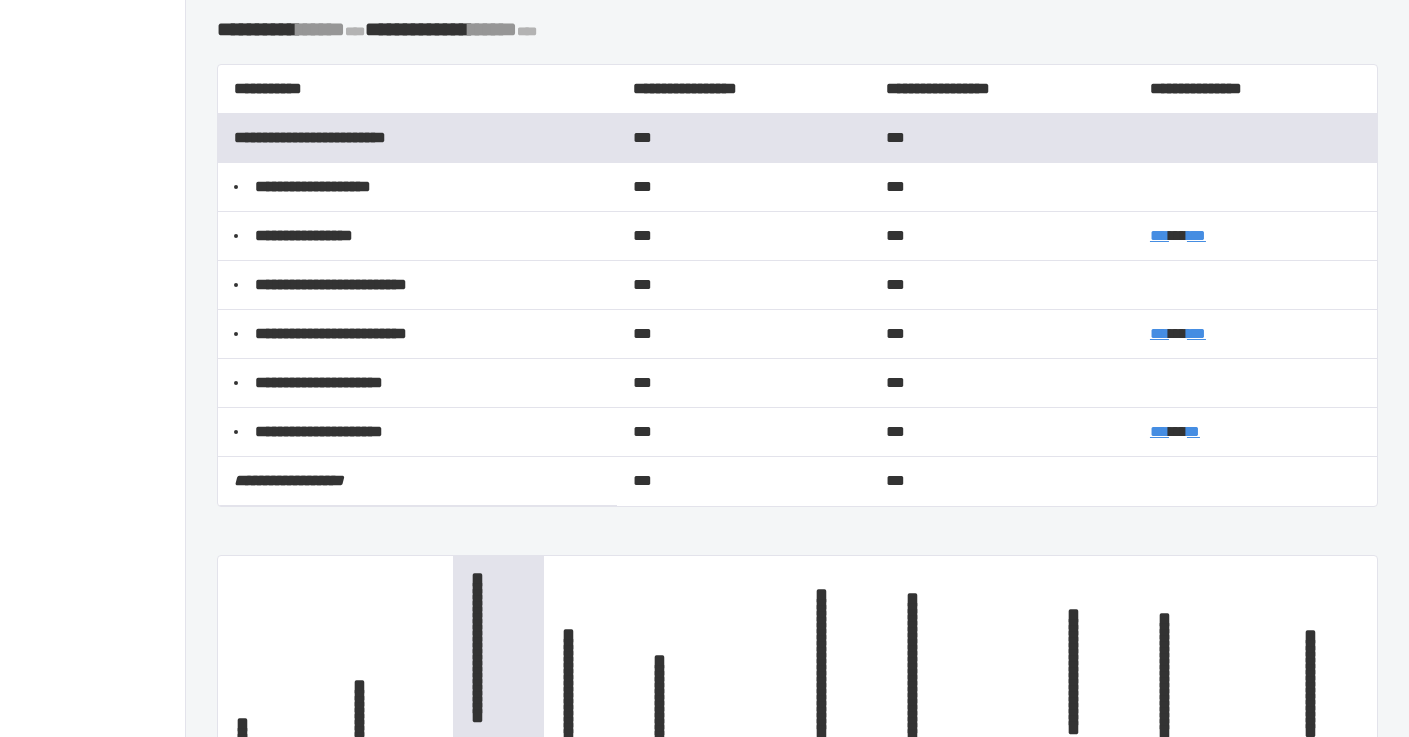 scroll, scrollTop: 271, scrollLeft: 0, axis: vertical 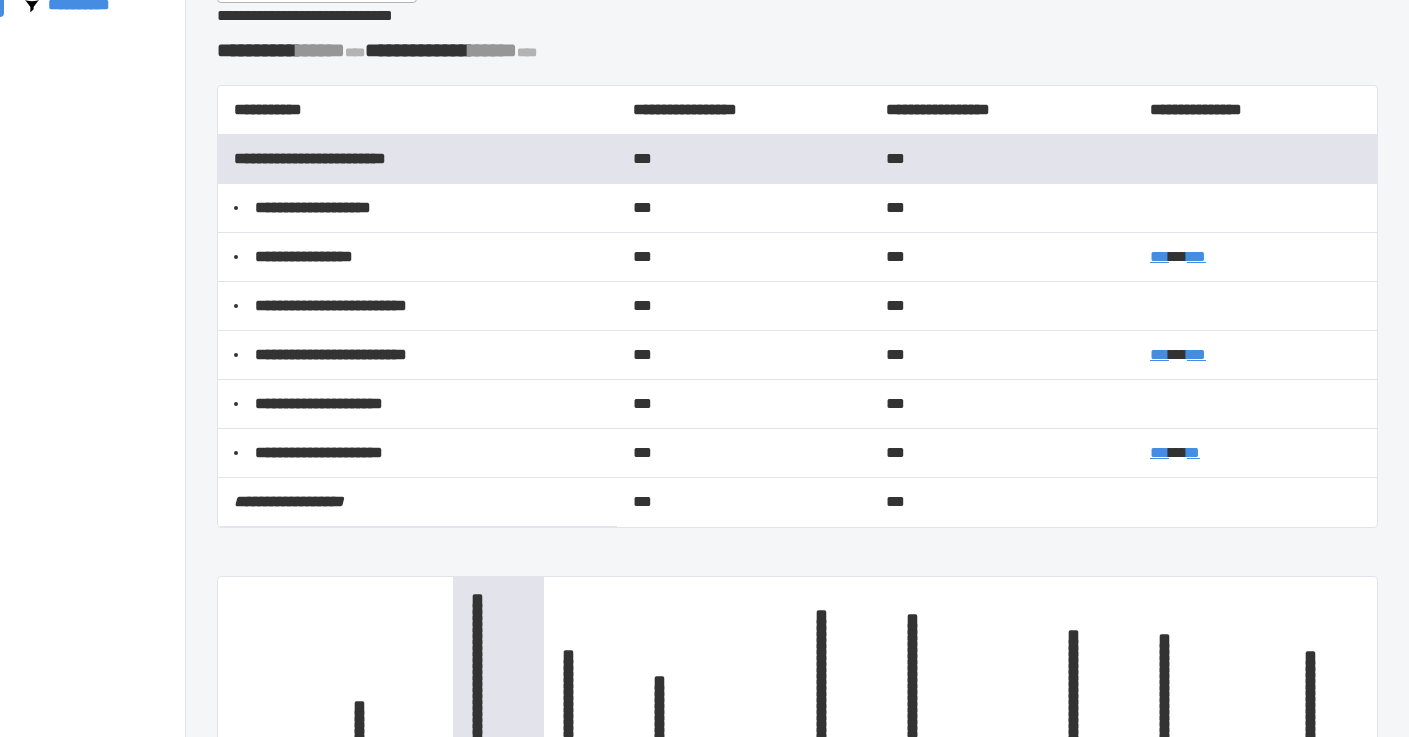 click on "***" at bounding box center [1196, 256] 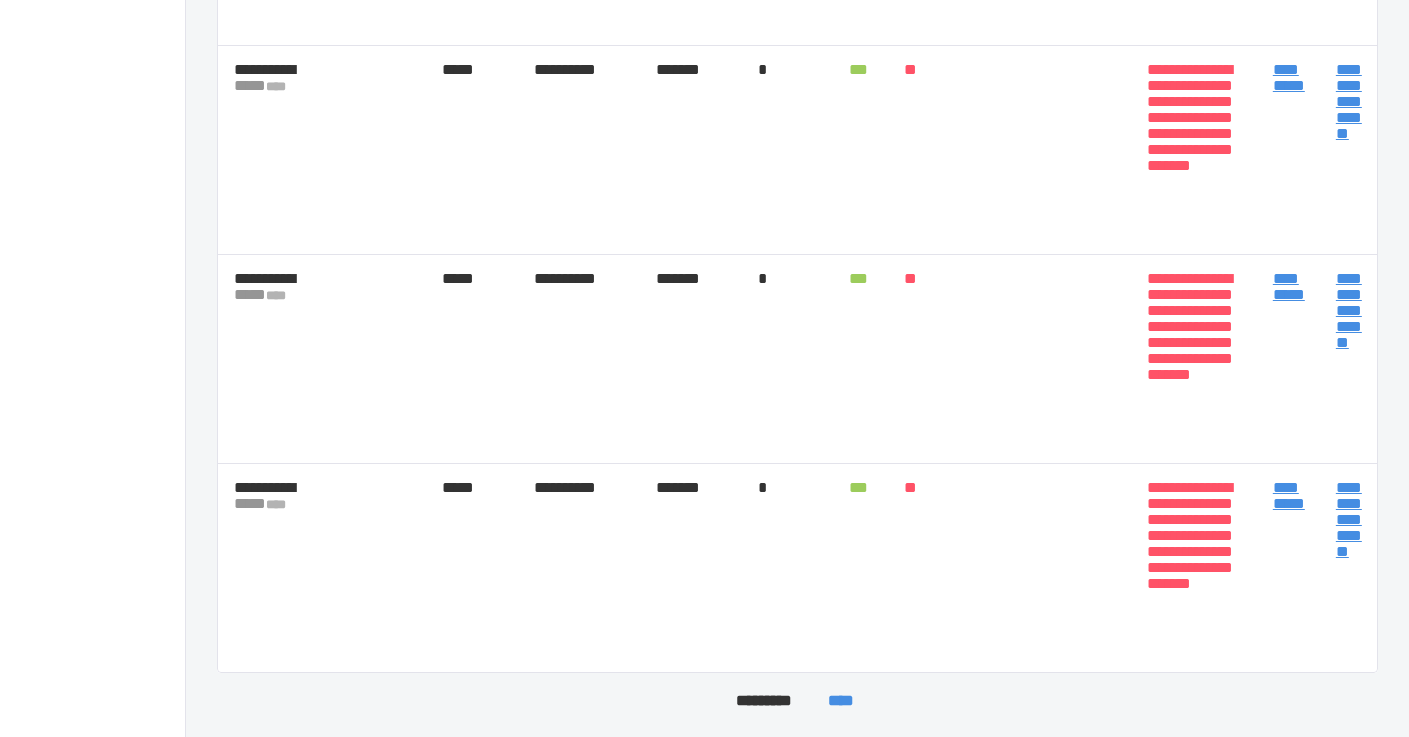 scroll, scrollTop: 2007, scrollLeft: 0, axis: vertical 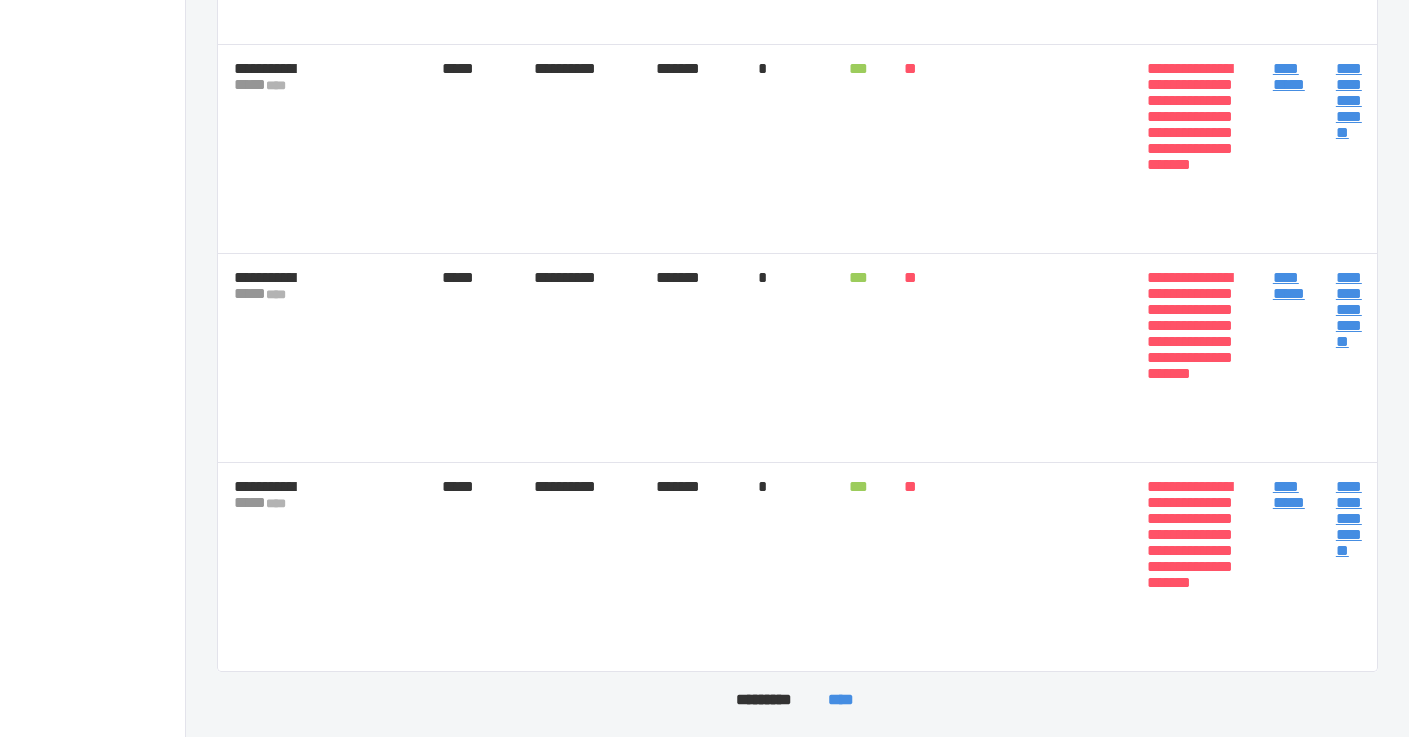click on "**********" at bounding box center [1289, 494] 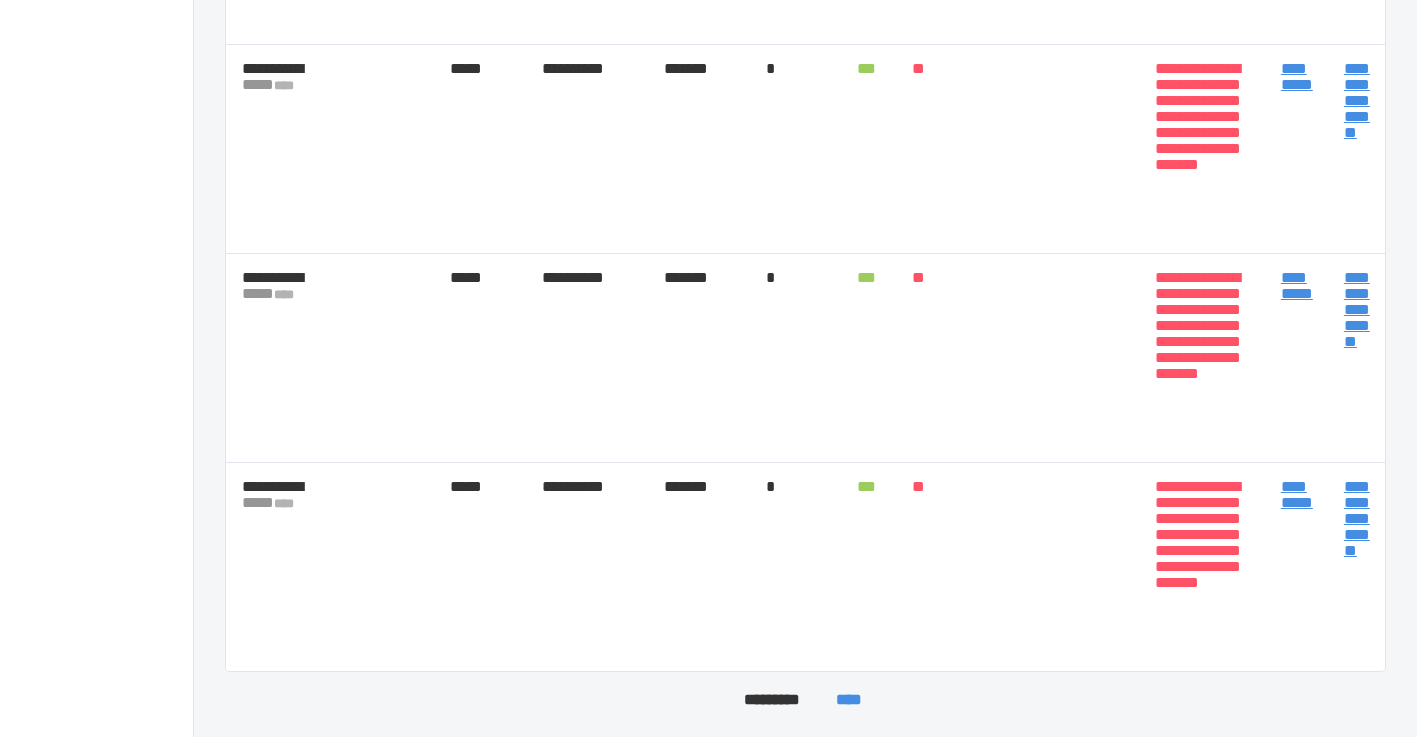 scroll, scrollTop: 0, scrollLeft: 0, axis: both 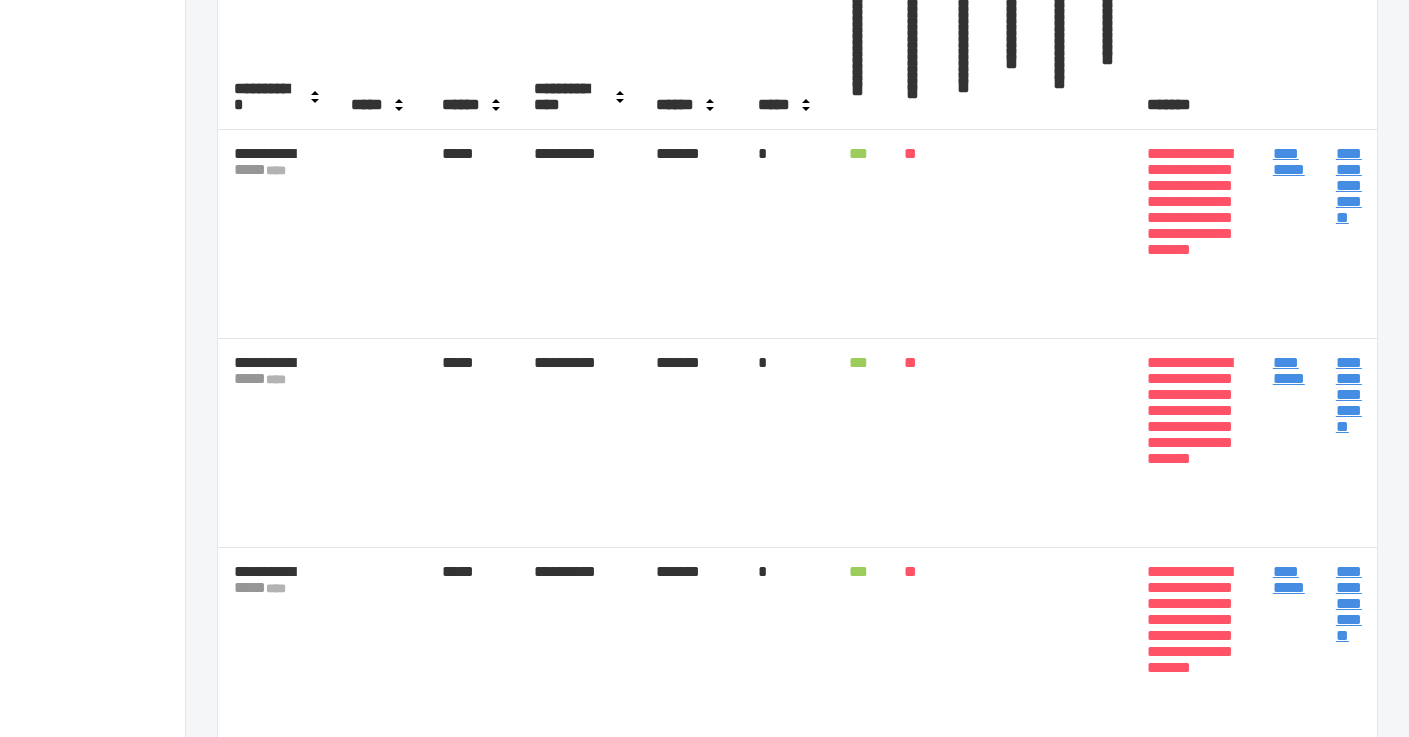 click on "**********" at bounding box center (1289, 161) 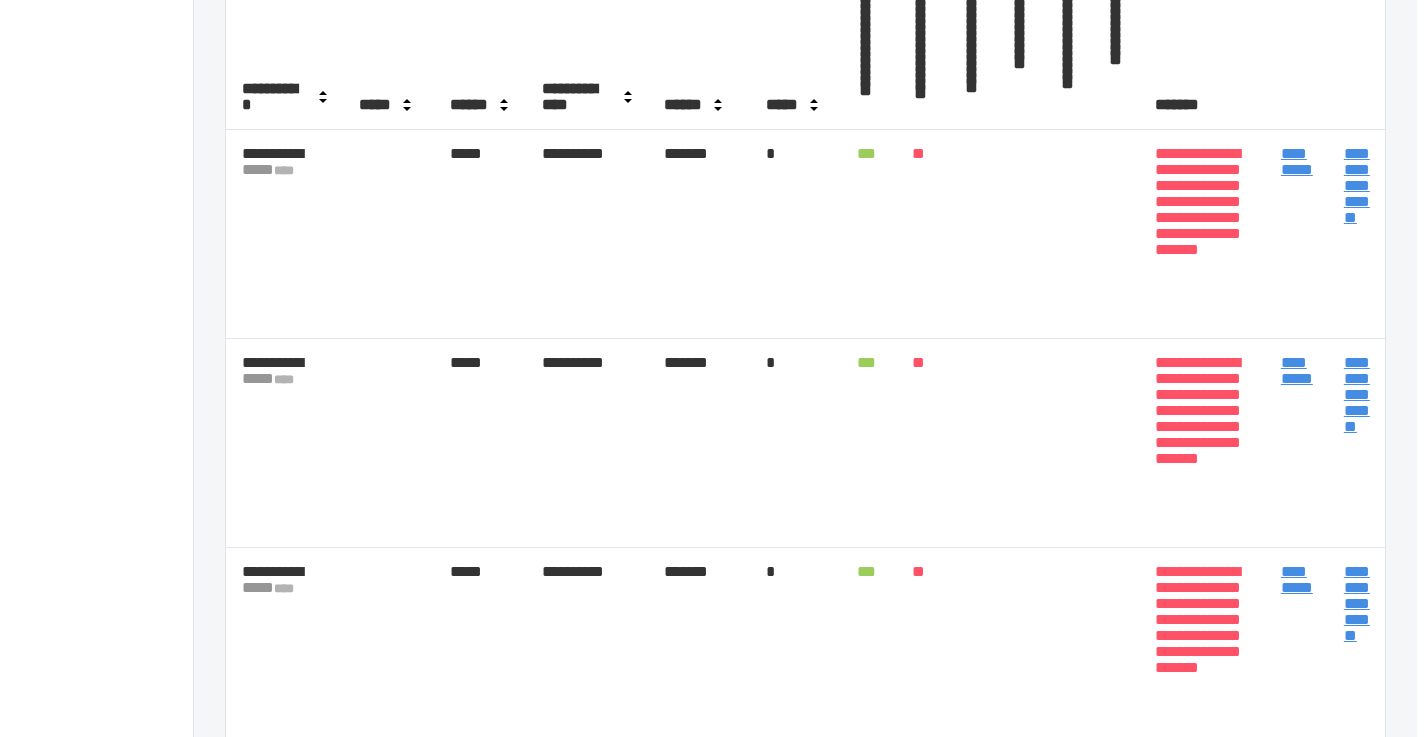 scroll, scrollTop: 0, scrollLeft: 0, axis: both 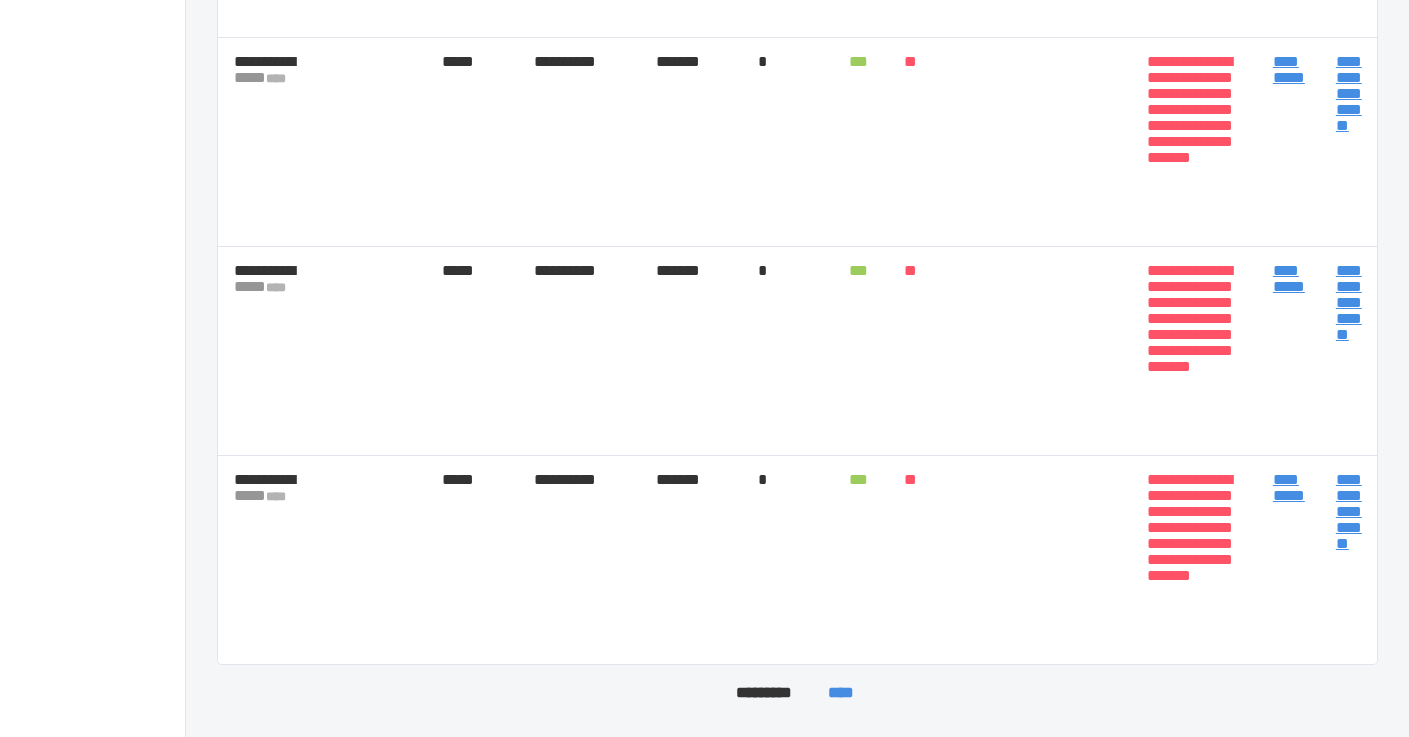 click on "****" at bounding box center [841, 693] 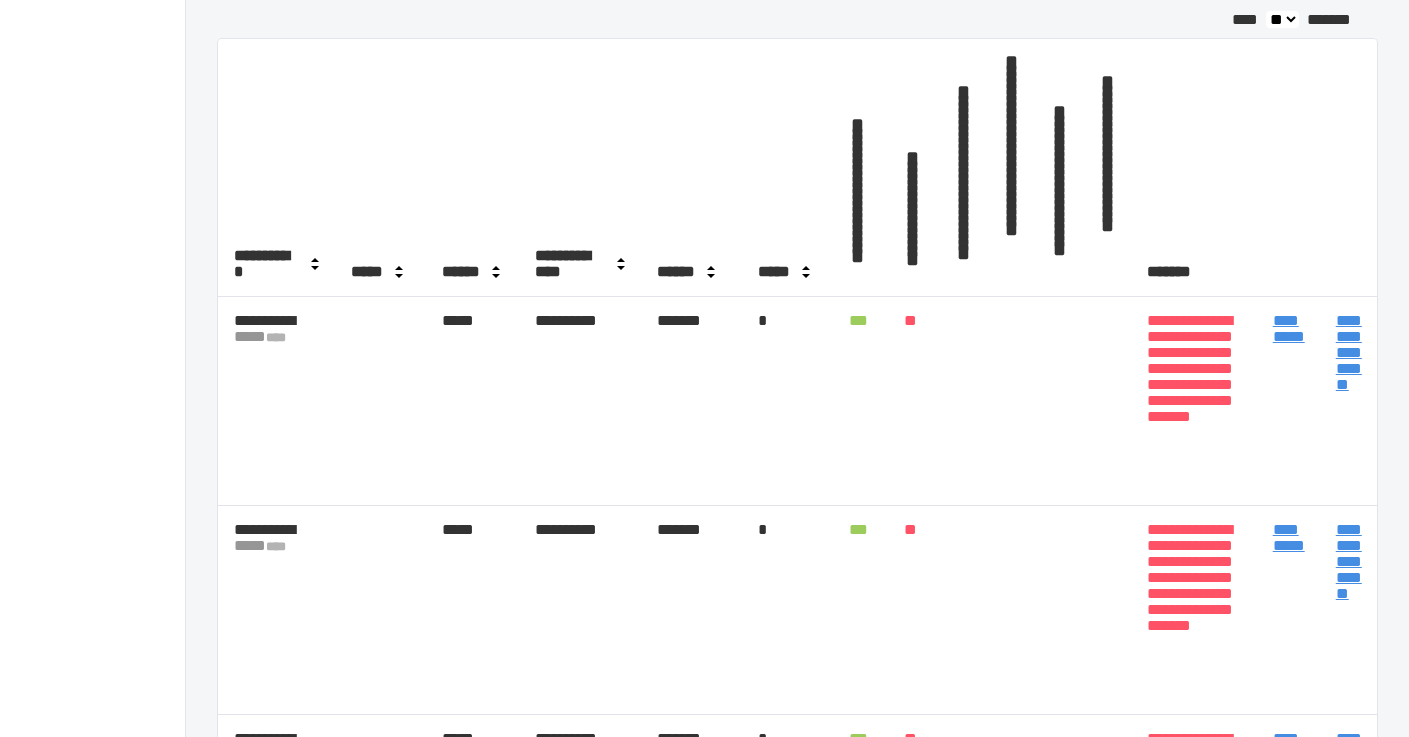 scroll, scrollTop: 2036, scrollLeft: 0, axis: vertical 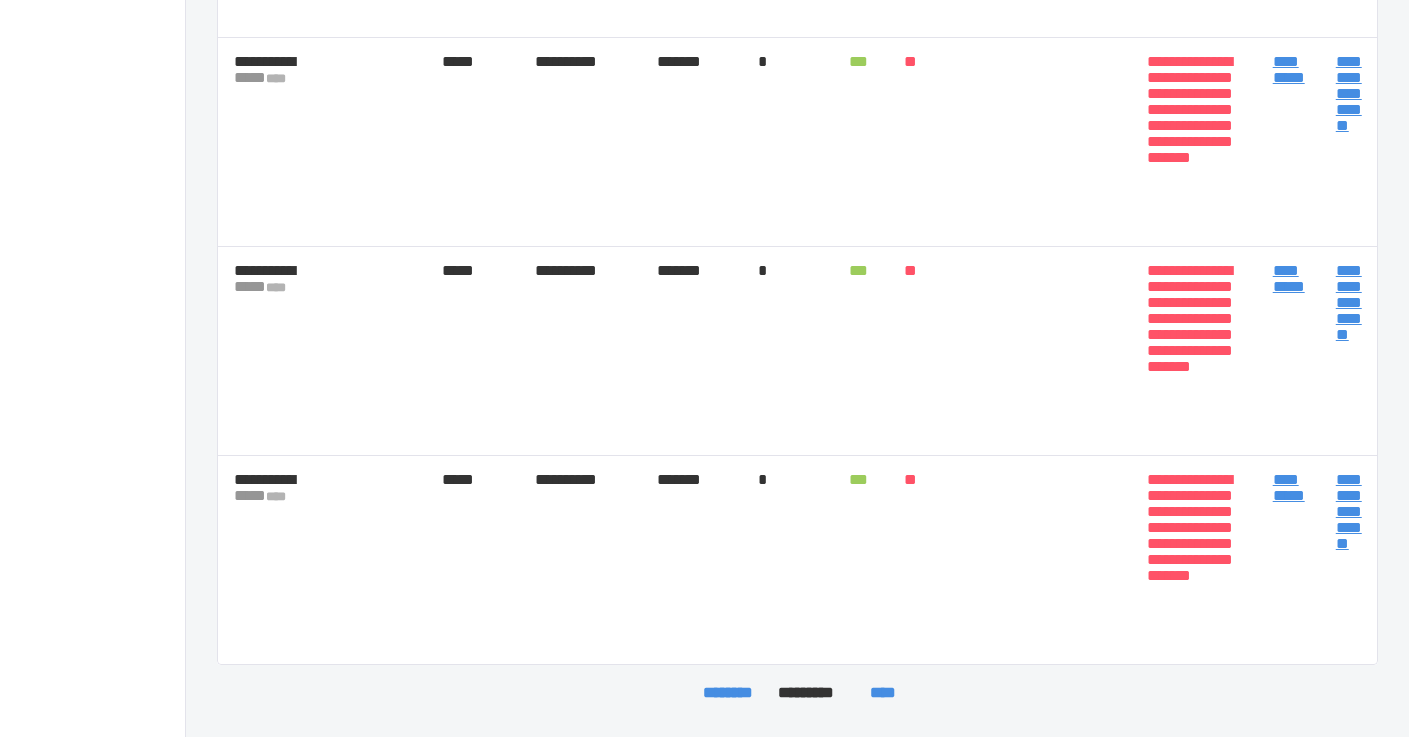 click on "**********" at bounding box center [1289, 487] 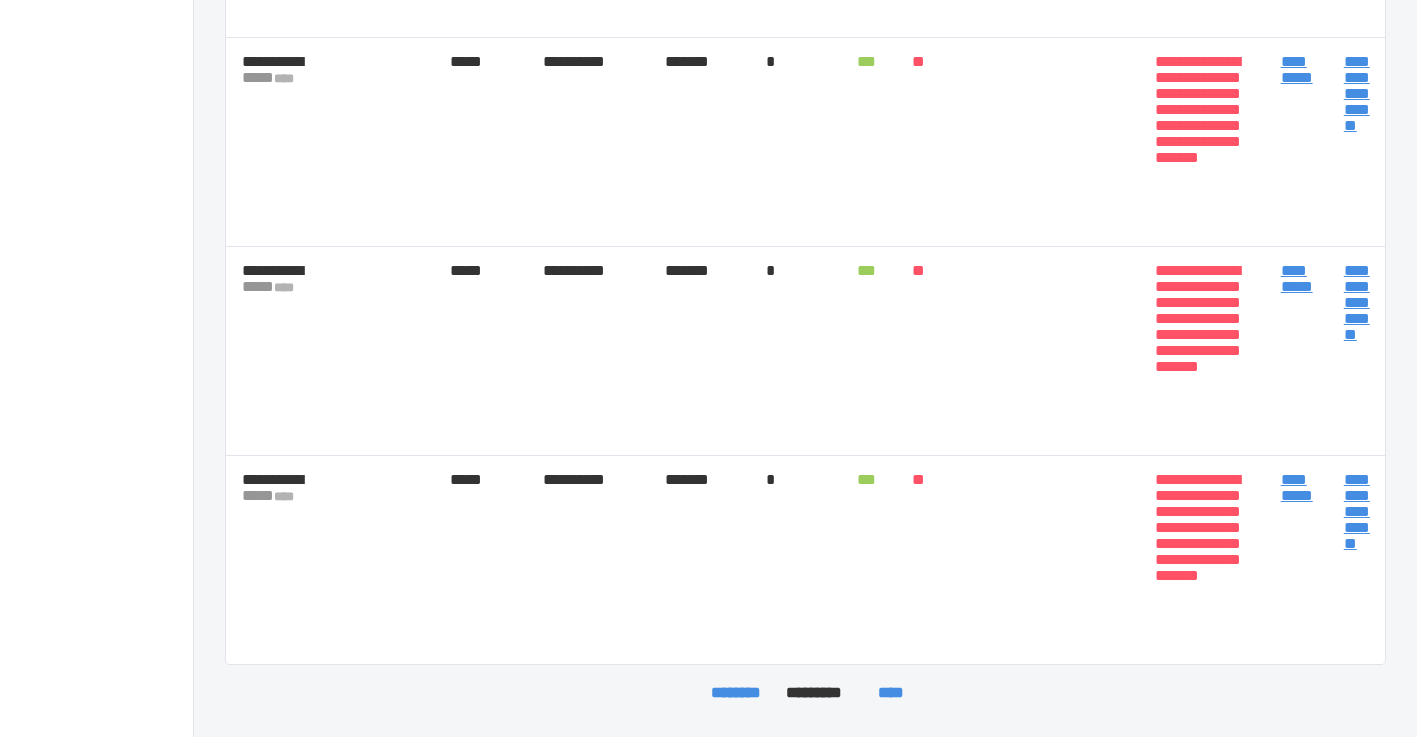 scroll, scrollTop: 0, scrollLeft: 0, axis: both 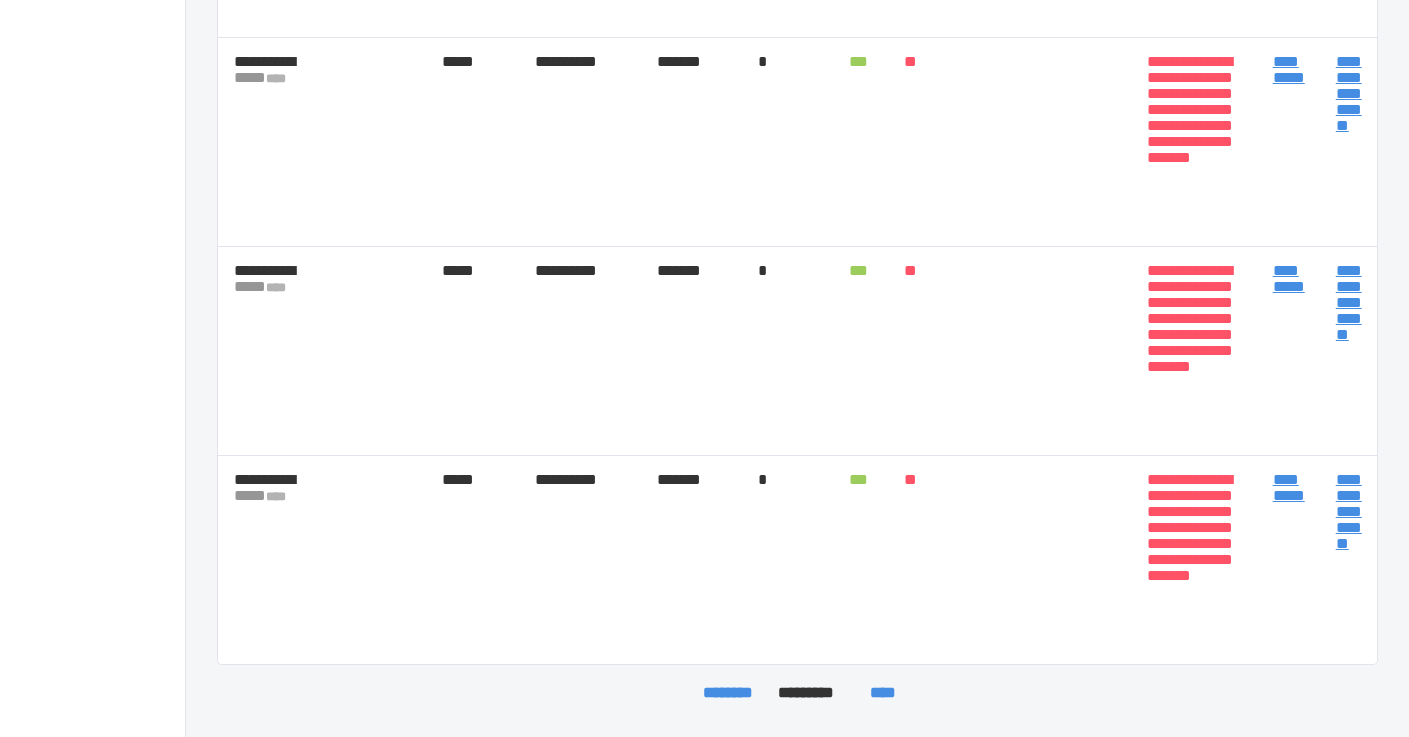 click on "****" at bounding box center [883, 693] 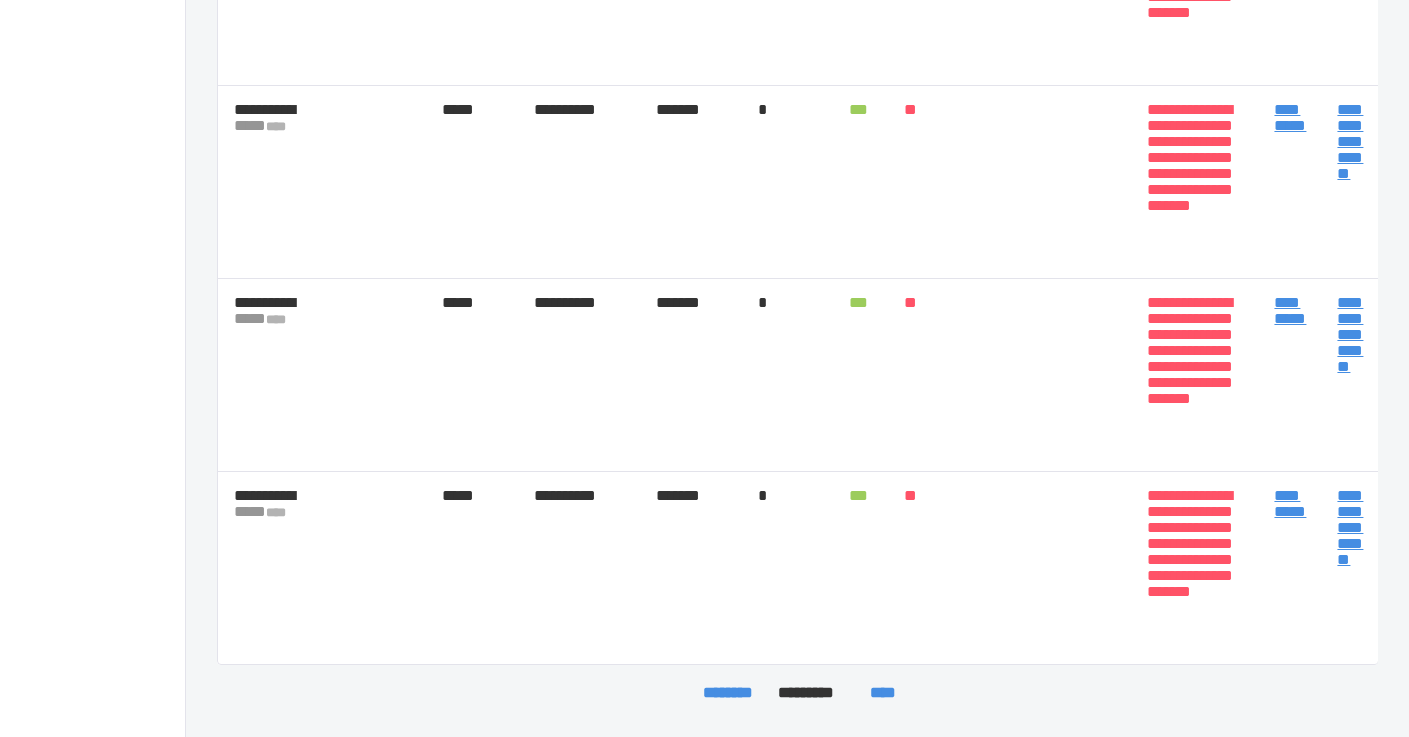 scroll, scrollTop: 1682, scrollLeft: 0, axis: vertical 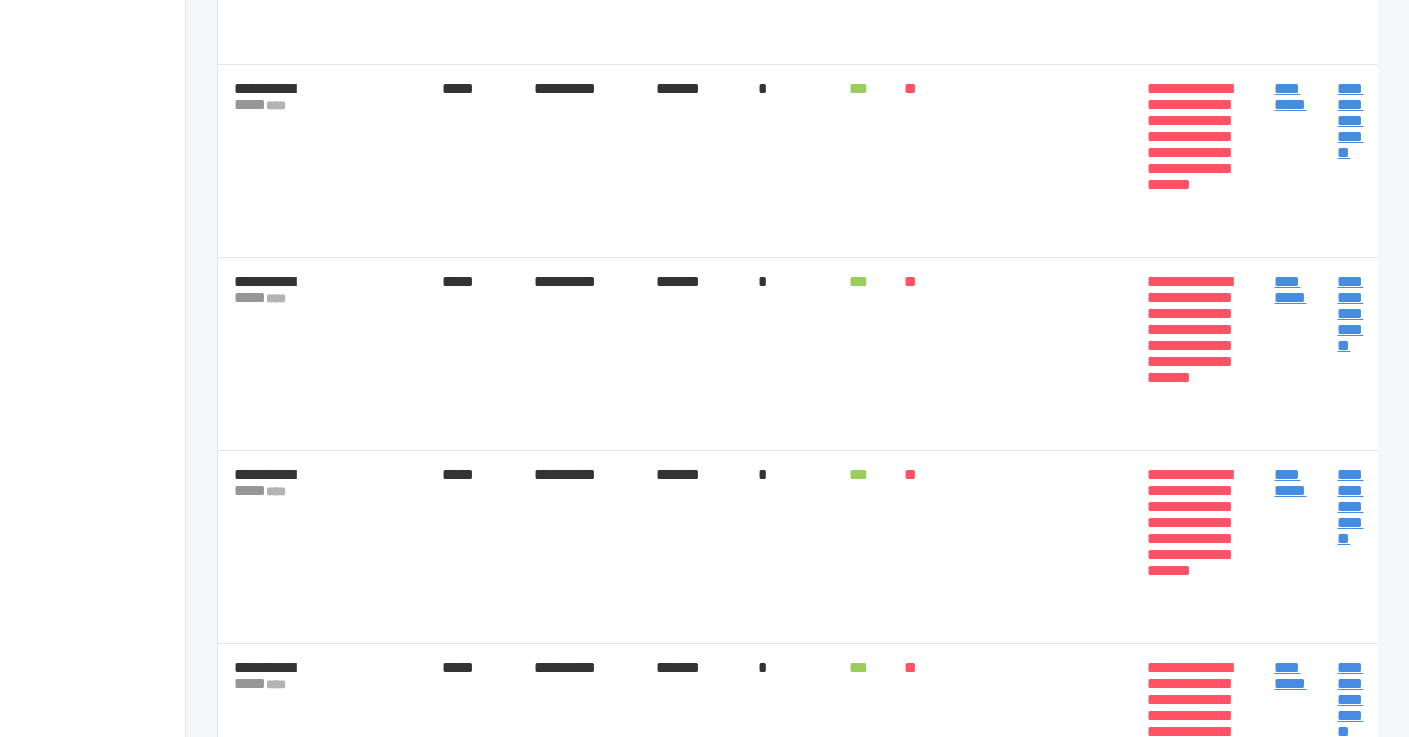 click on "**********" at bounding box center [1290, 289] 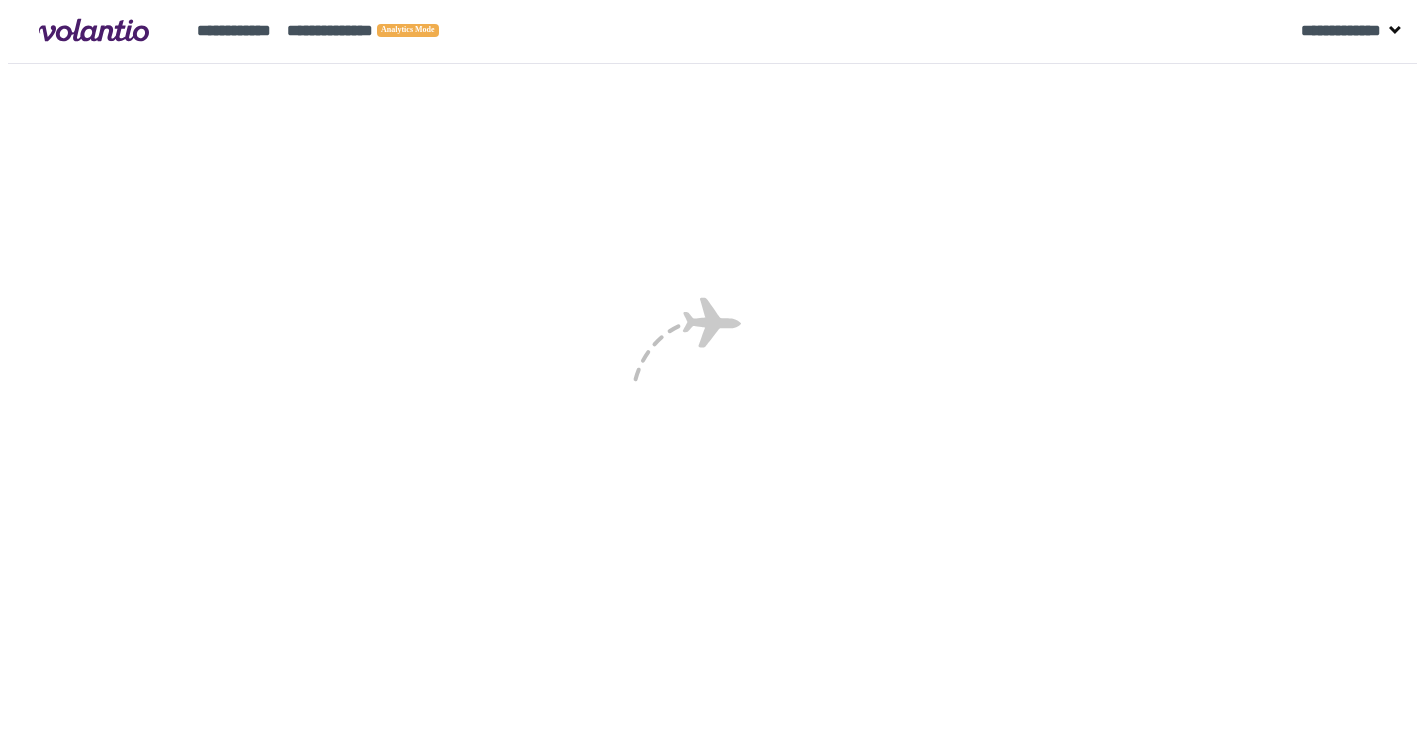 scroll, scrollTop: 0, scrollLeft: 0, axis: both 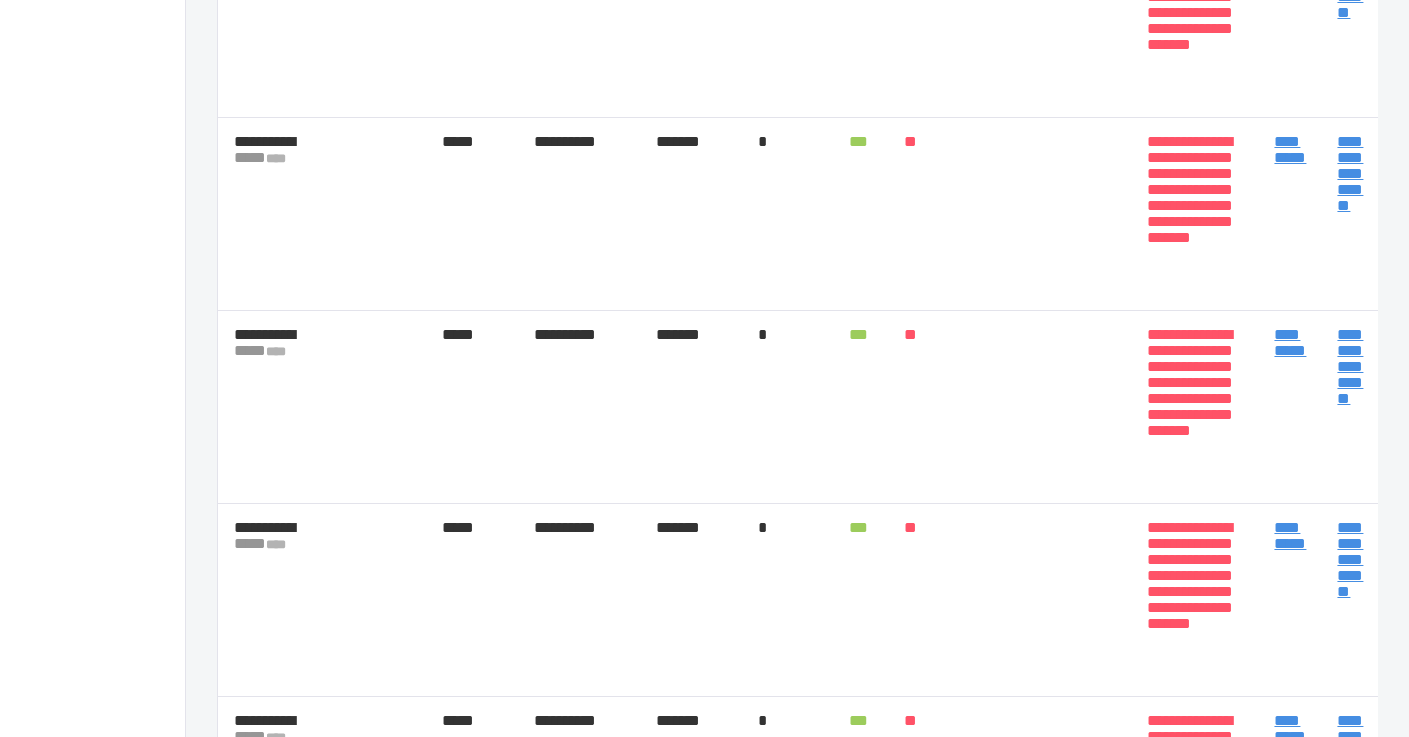 click on "**********" at bounding box center [1290, 535] 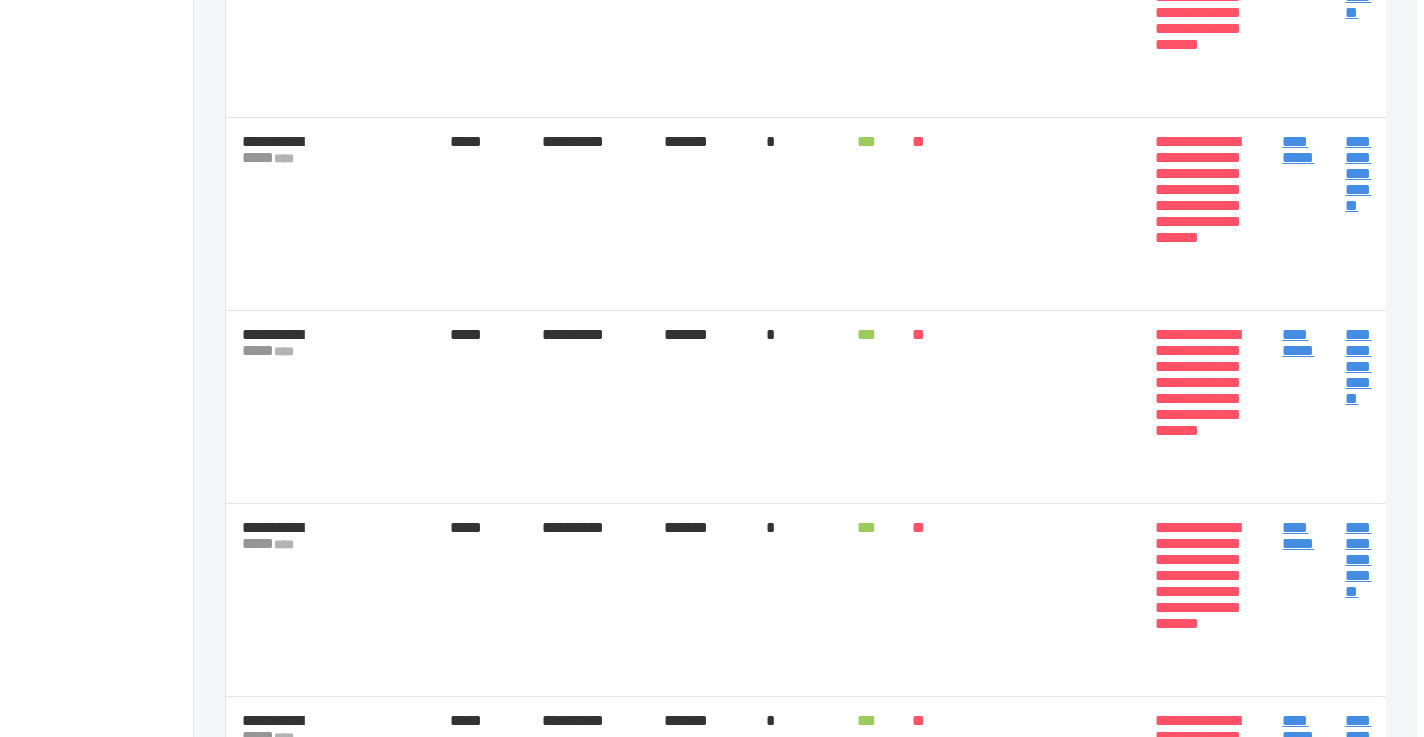scroll, scrollTop: 0, scrollLeft: 0, axis: both 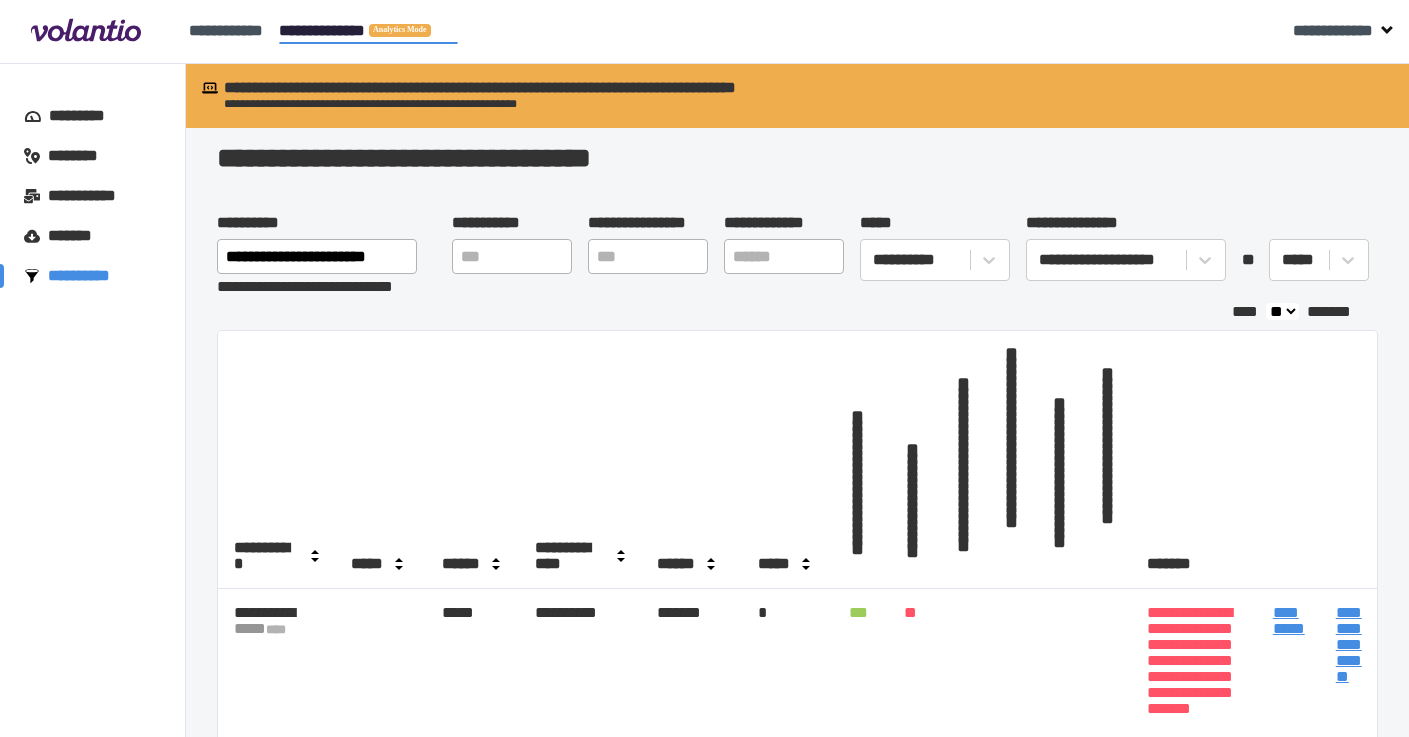 click on "**********" at bounding box center [88, 276] 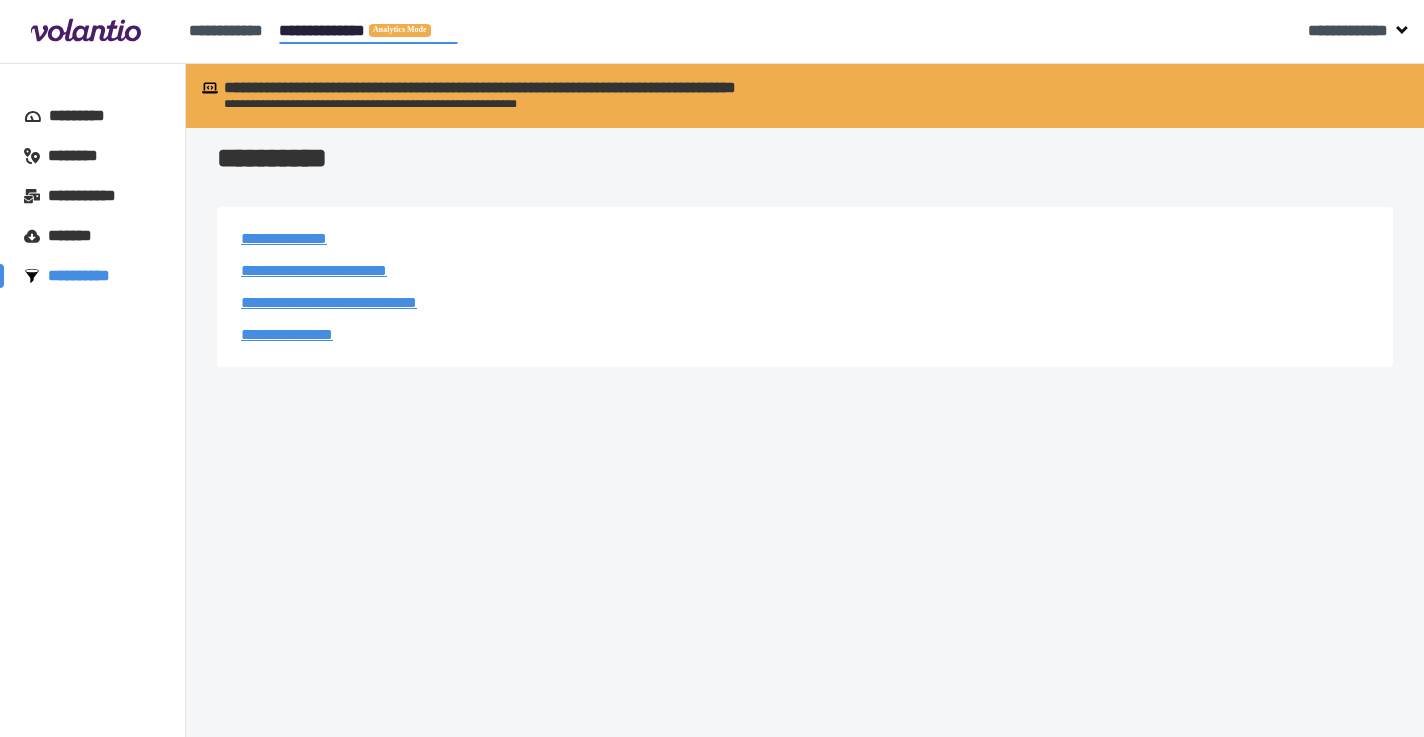 click on "**********" at bounding box center (314, 270) 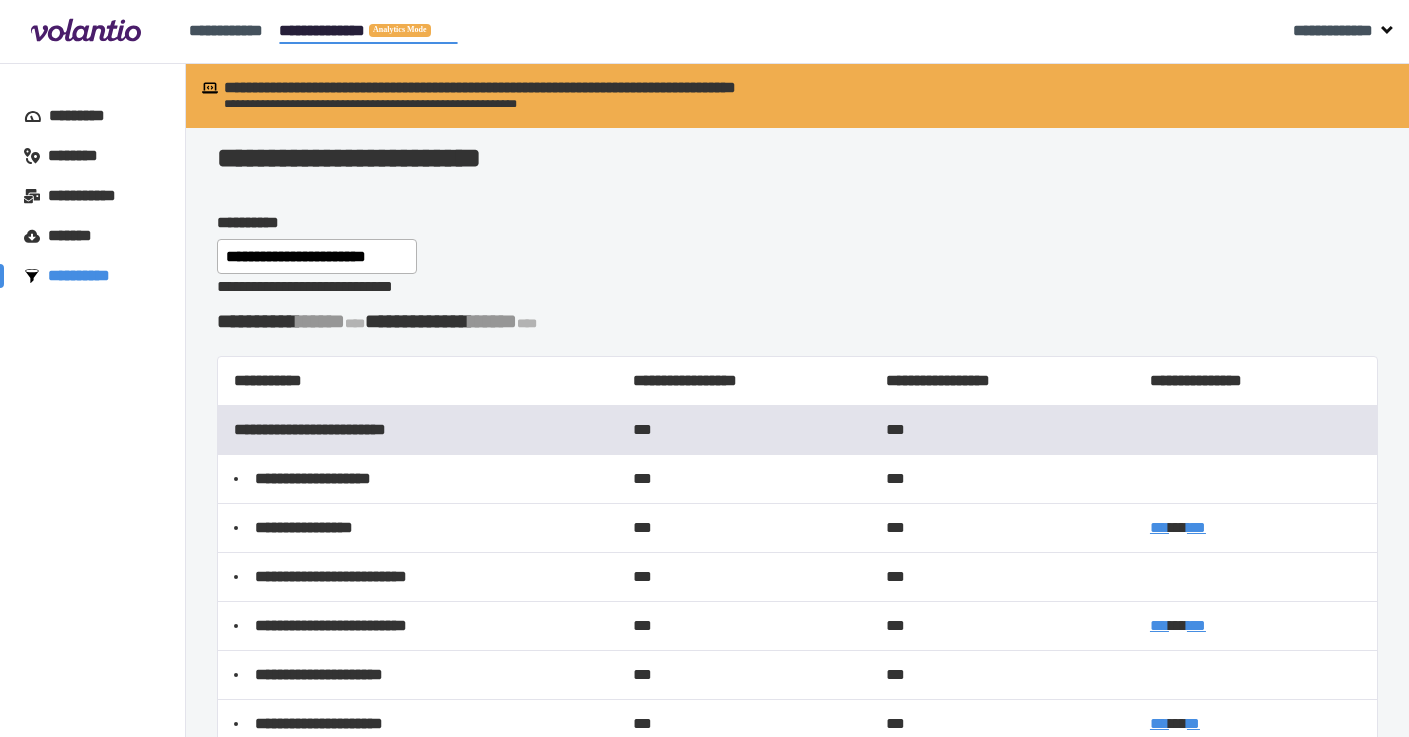 click on "***" at bounding box center (1159, 527) 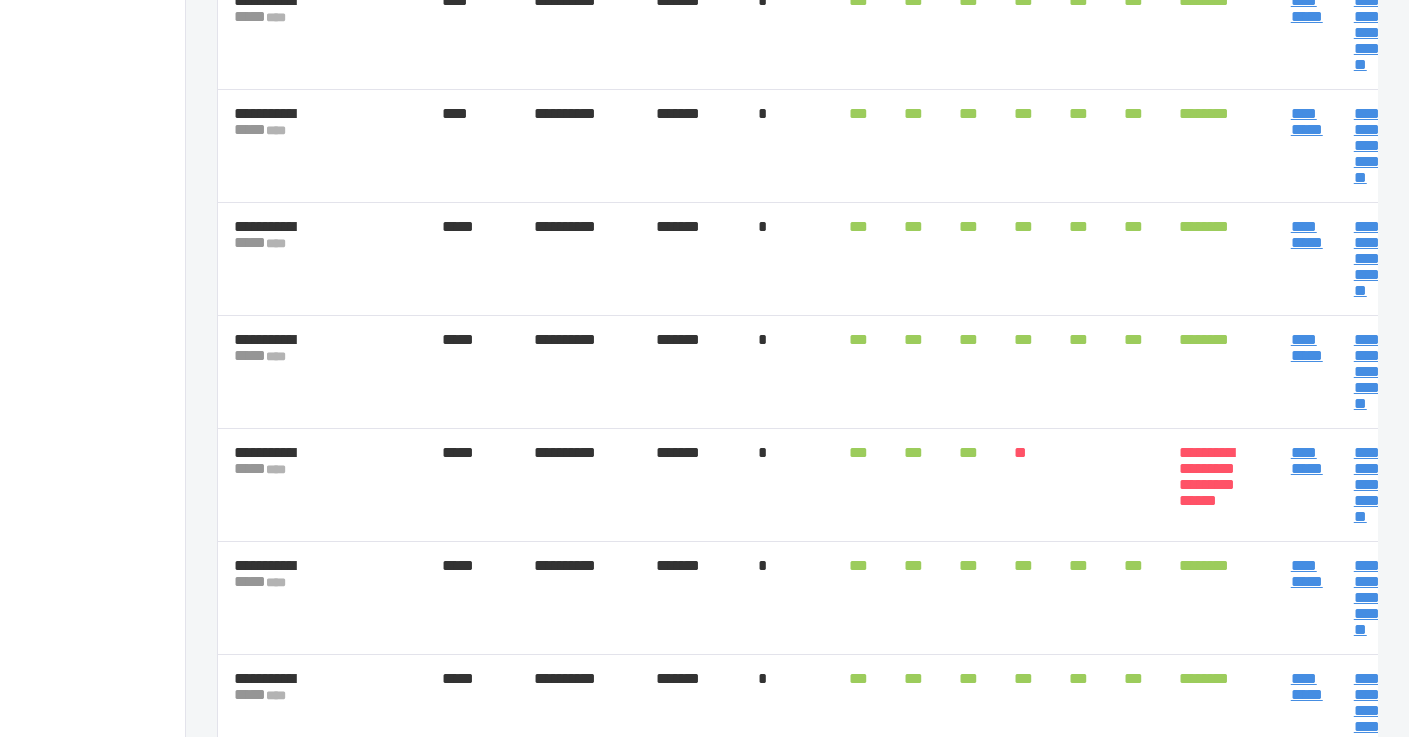 scroll, scrollTop: 236, scrollLeft: 0, axis: vertical 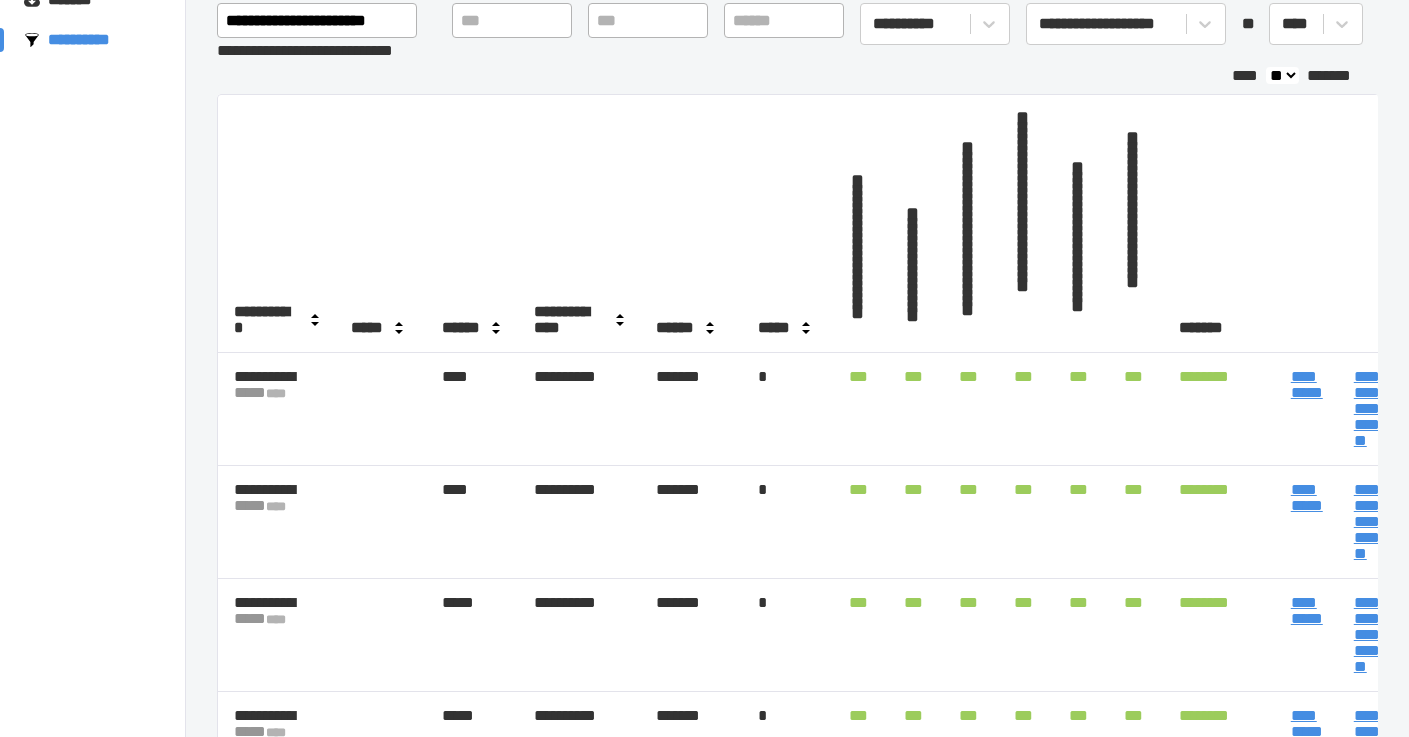click on "**********" at bounding box center [1307, 384] 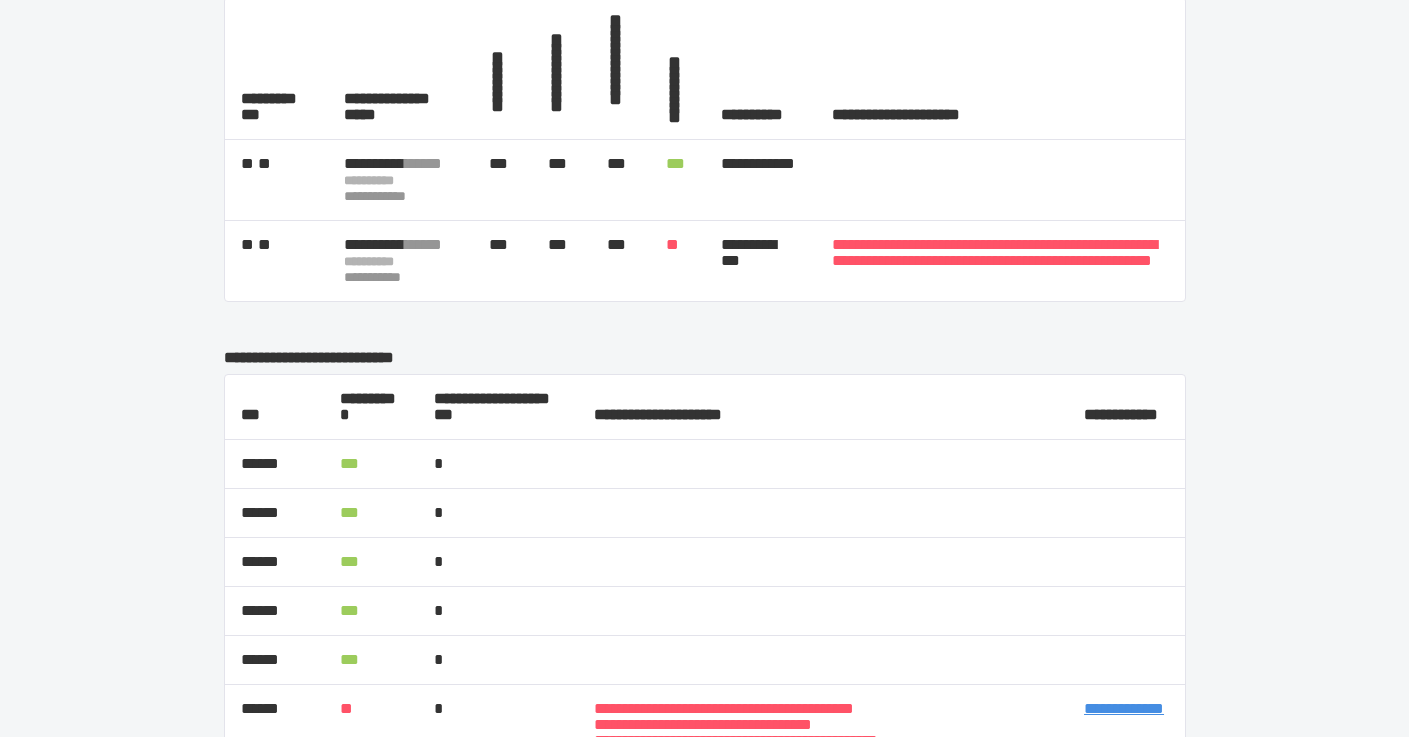 scroll, scrollTop: 432, scrollLeft: 0, axis: vertical 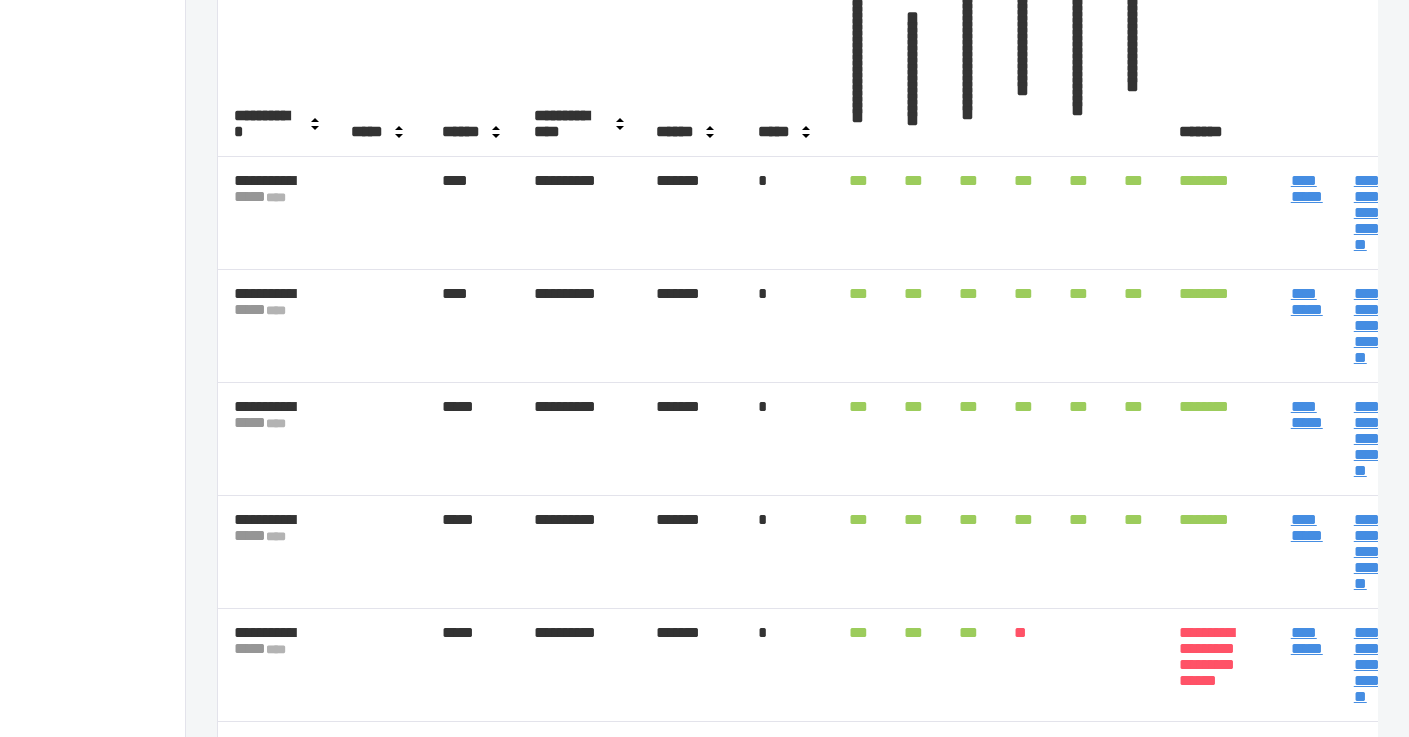 click on "**********" at bounding box center [1307, 301] 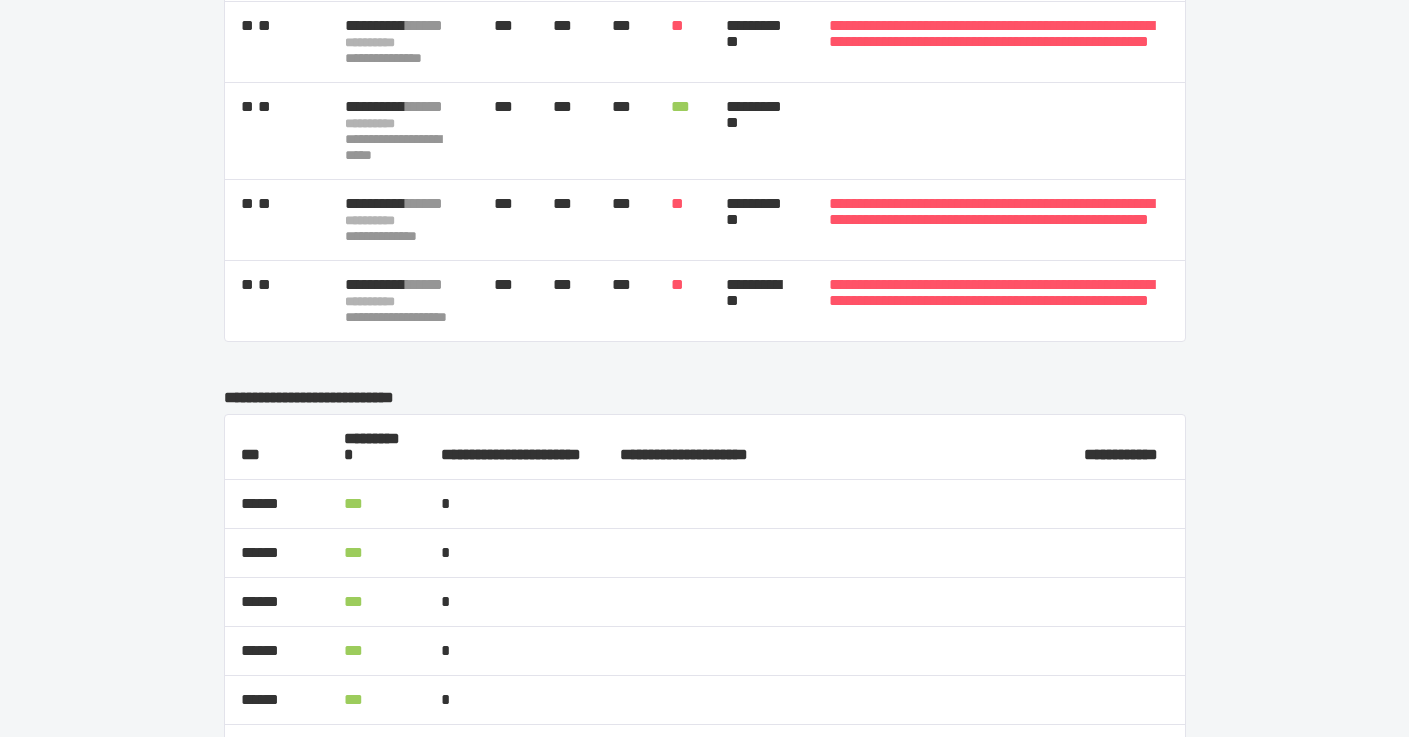 scroll, scrollTop: 1311, scrollLeft: 0, axis: vertical 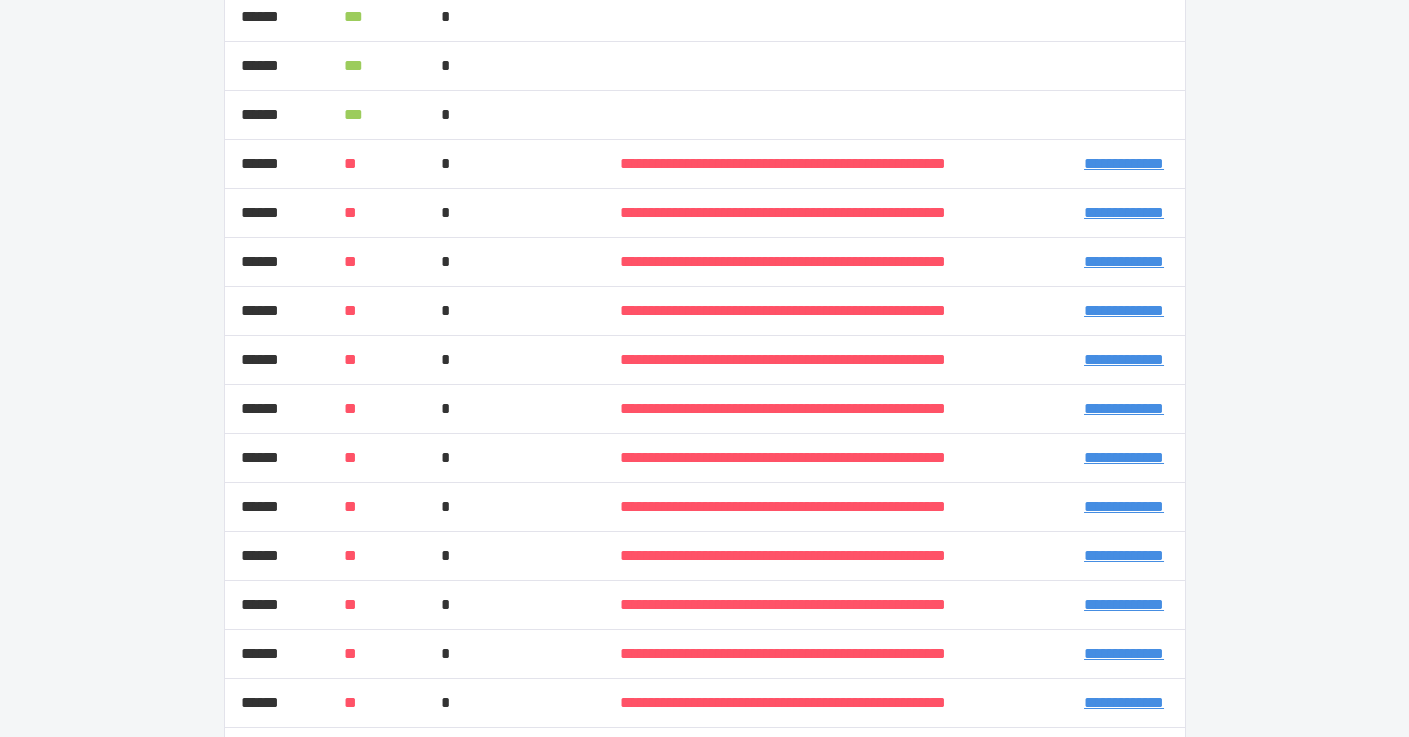 click on "**********" at bounding box center [1124, 163] 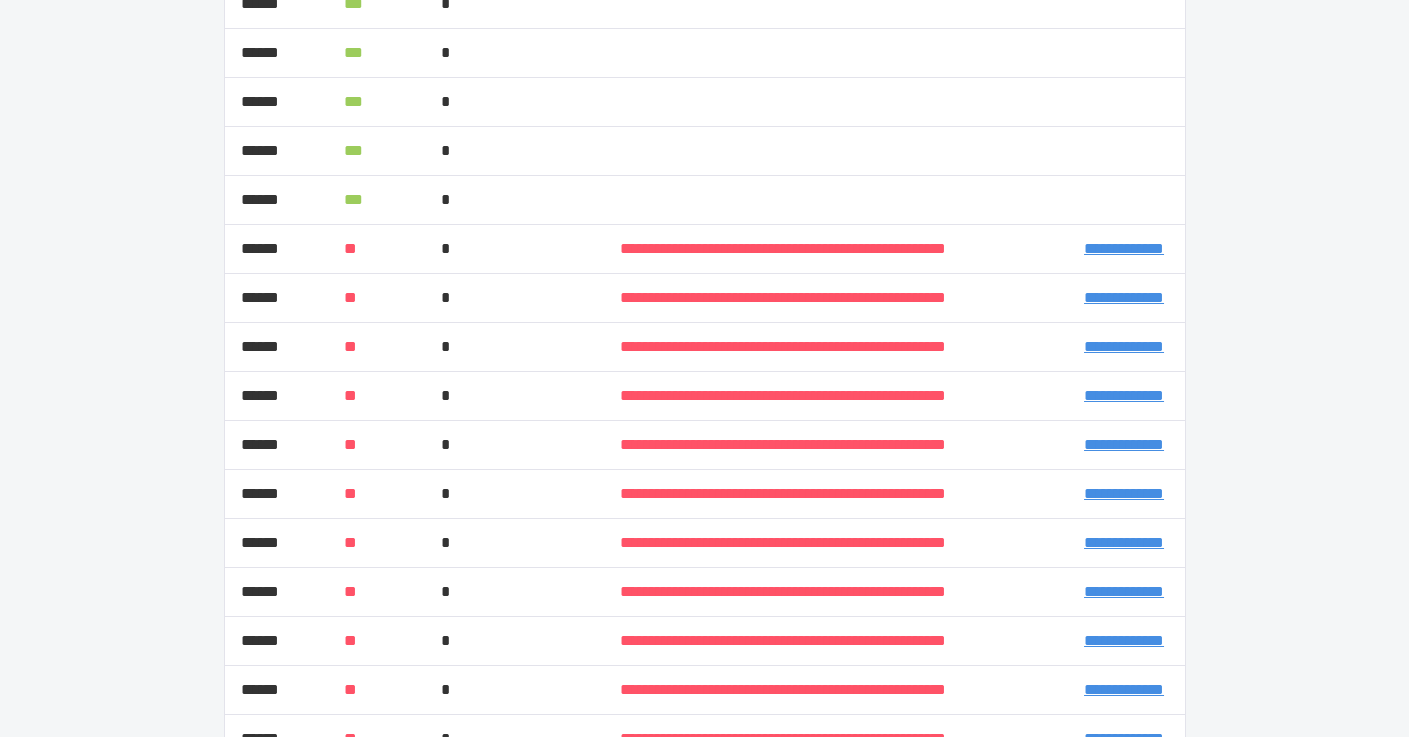 scroll, scrollTop: 1248, scrollLeft: 0, axis: vertical 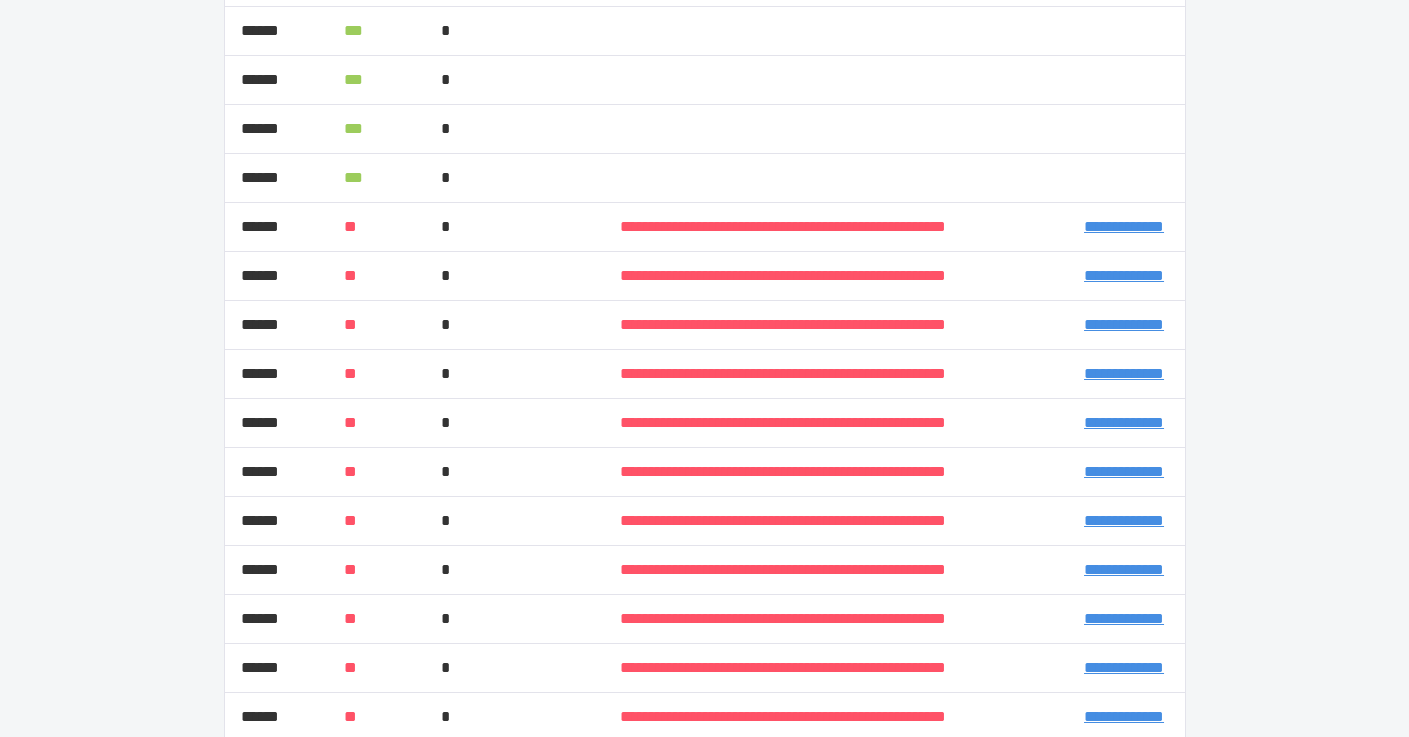 click on "**********" at bounding box center (1124, 226) 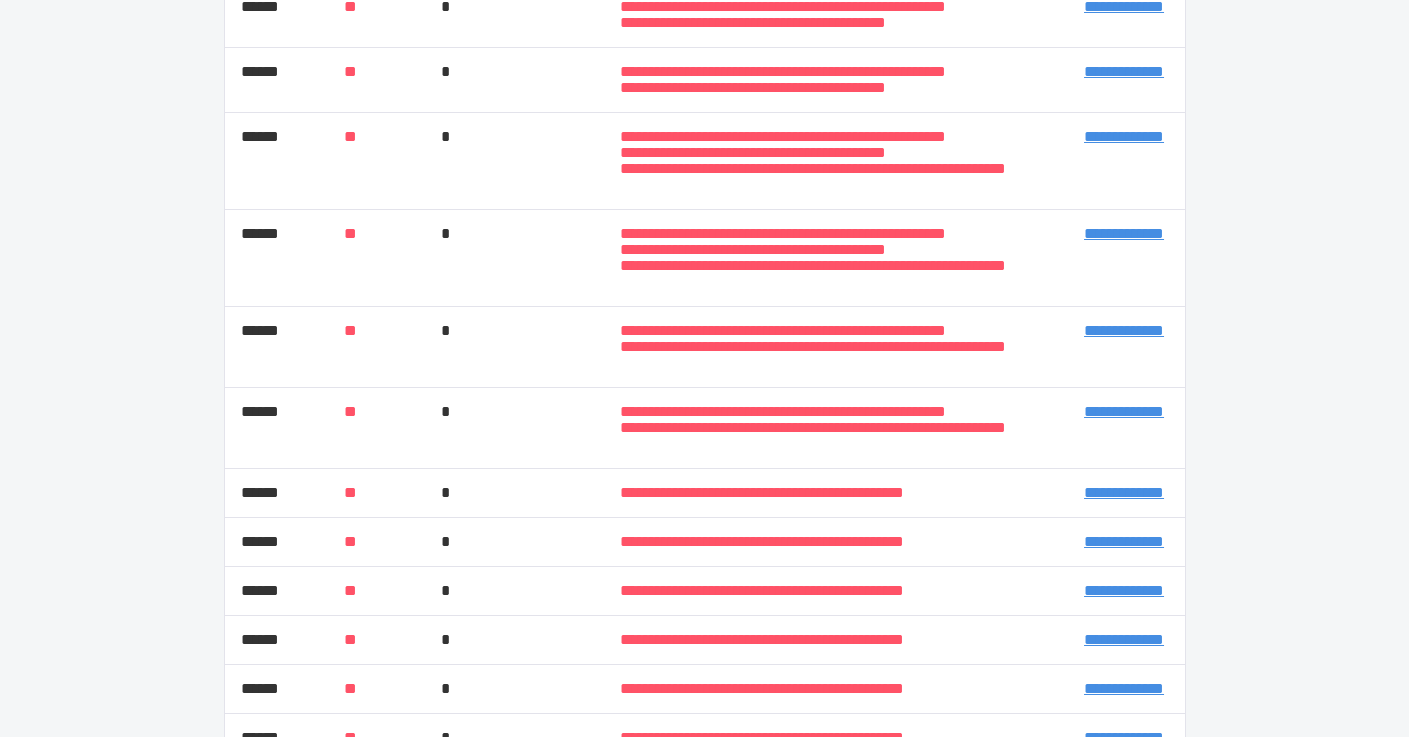 scroll, scrollTop: 2743, scrollLeft: 0, axis: vertical 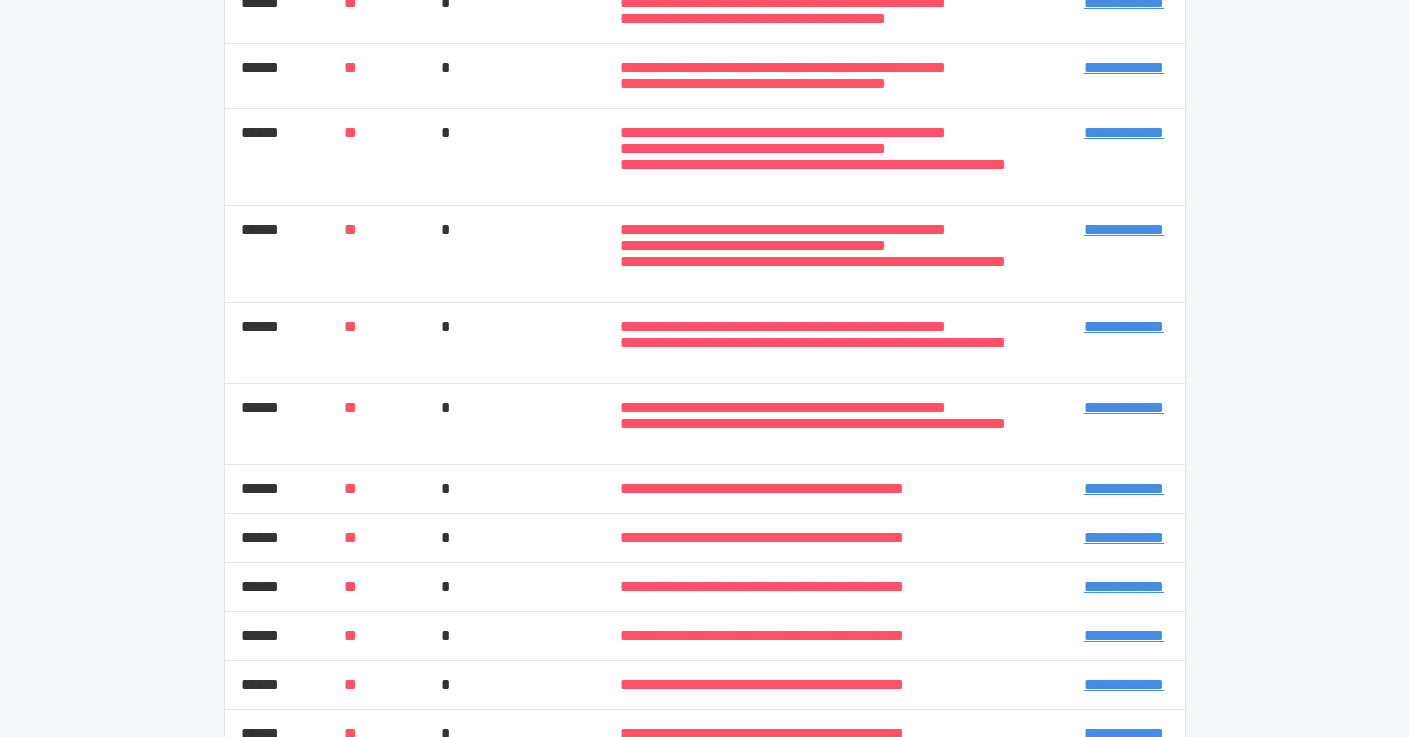 click on "**********" at bounding box center [1124, 488] 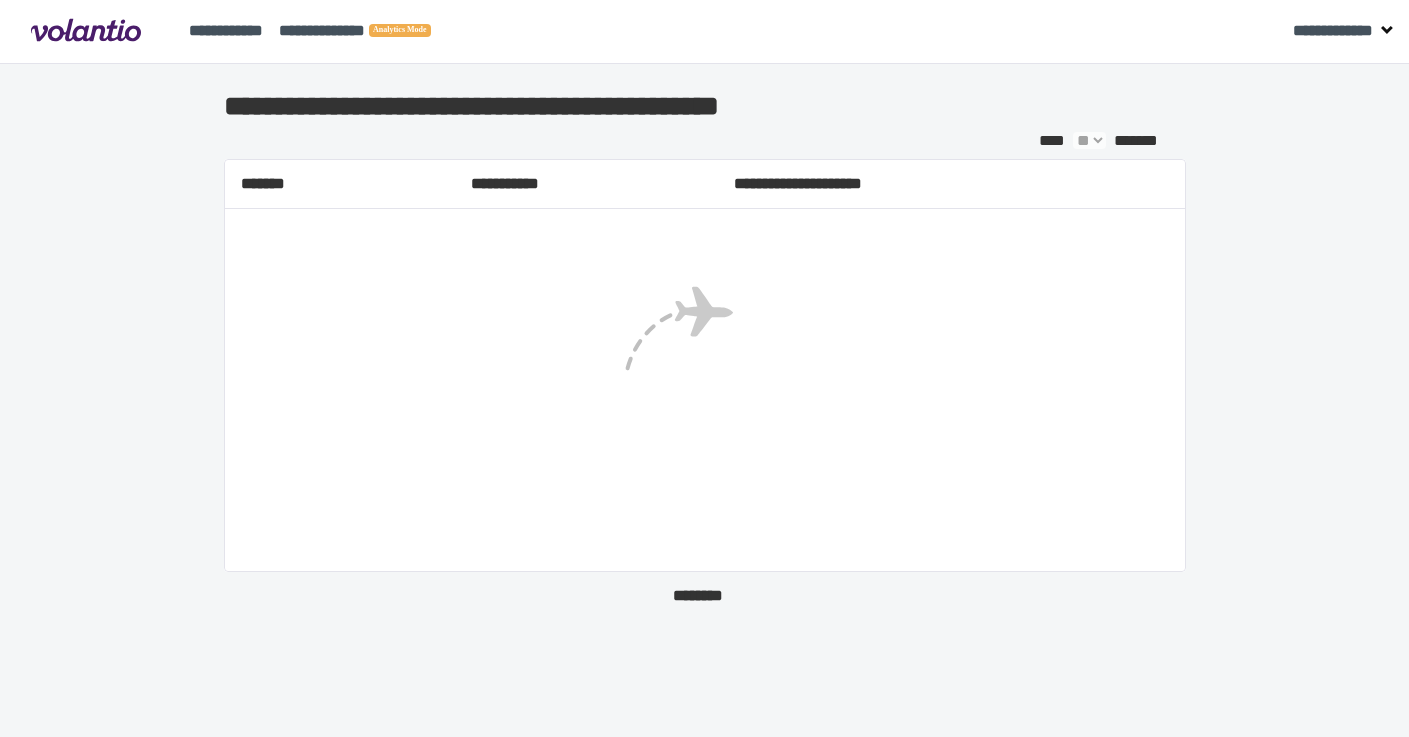 scroll, scrollTop: 0, scrollLeft: 0, axis: both 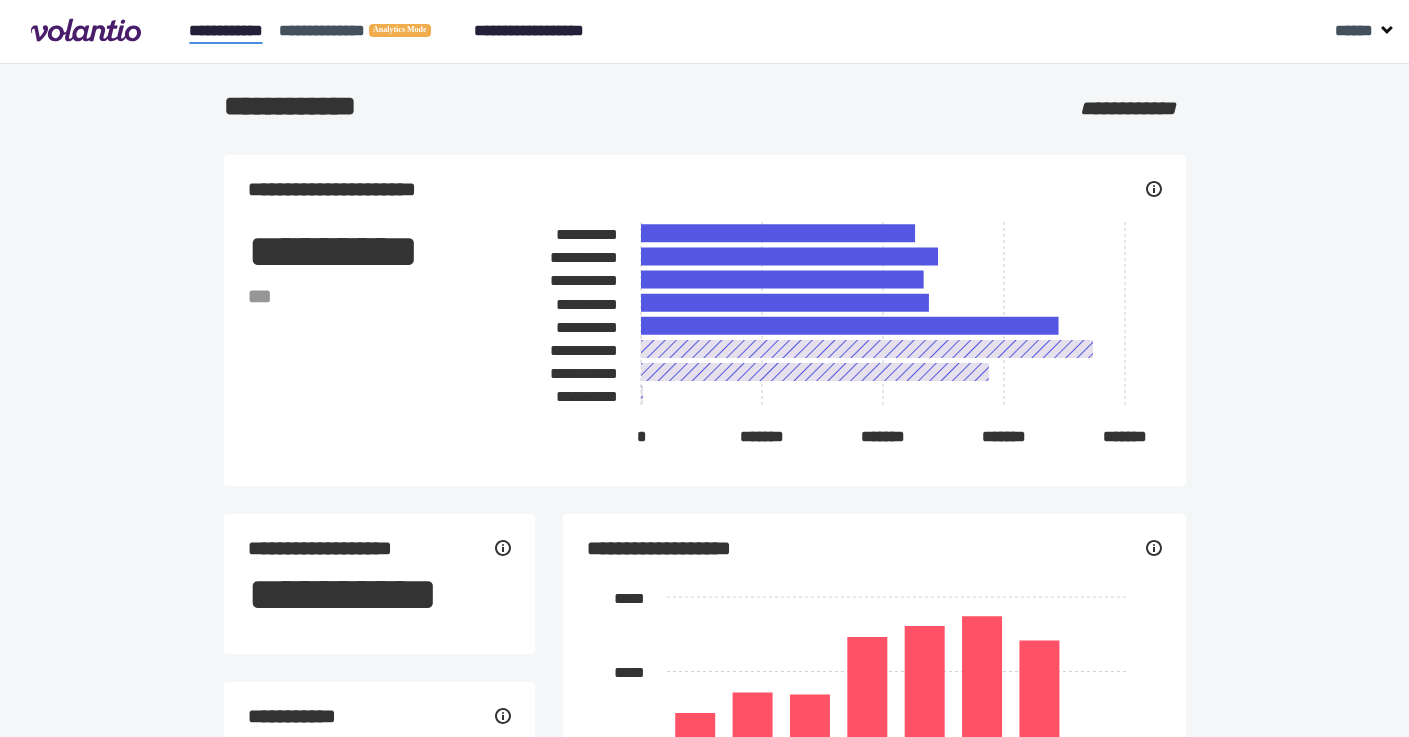 click on "**********" at bounding box center [529, 30] 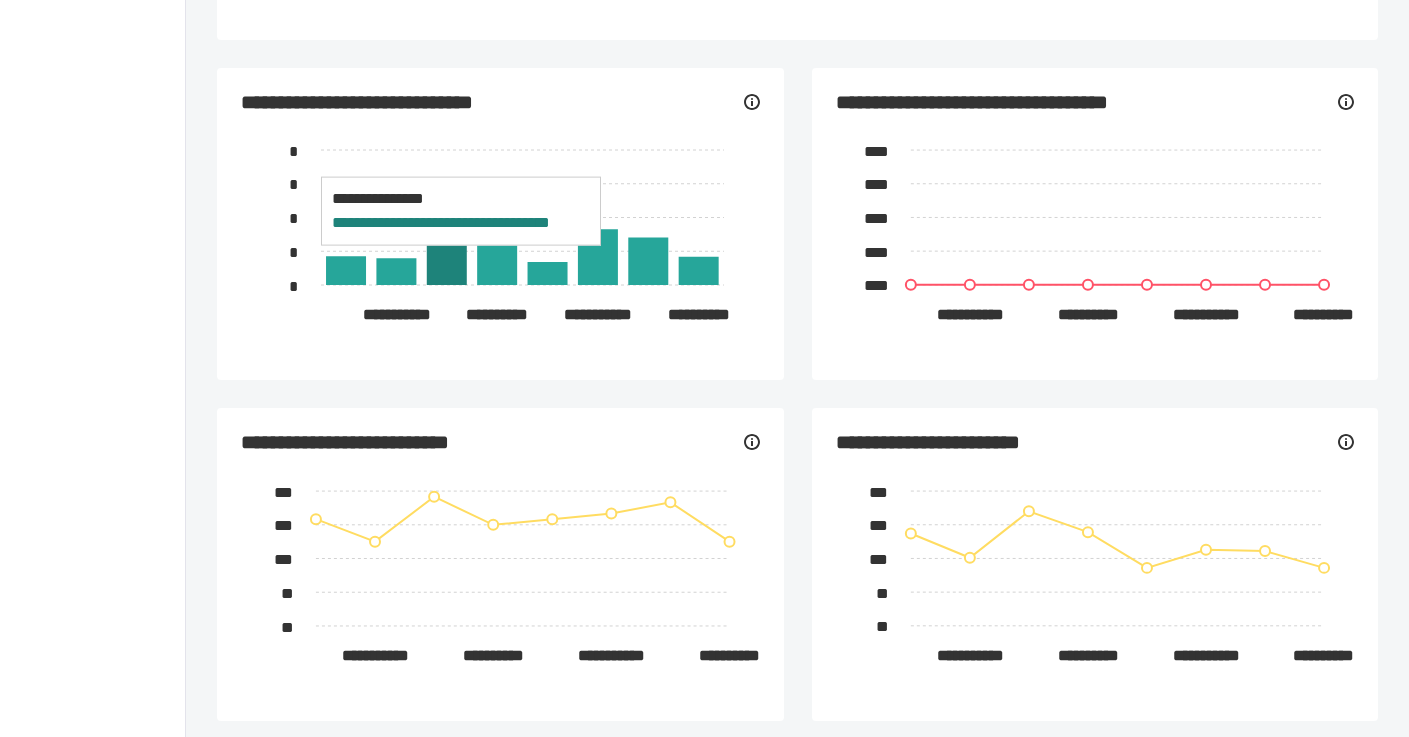 scroll, scrollTop: 0, scrollLeft: 0, axis: both 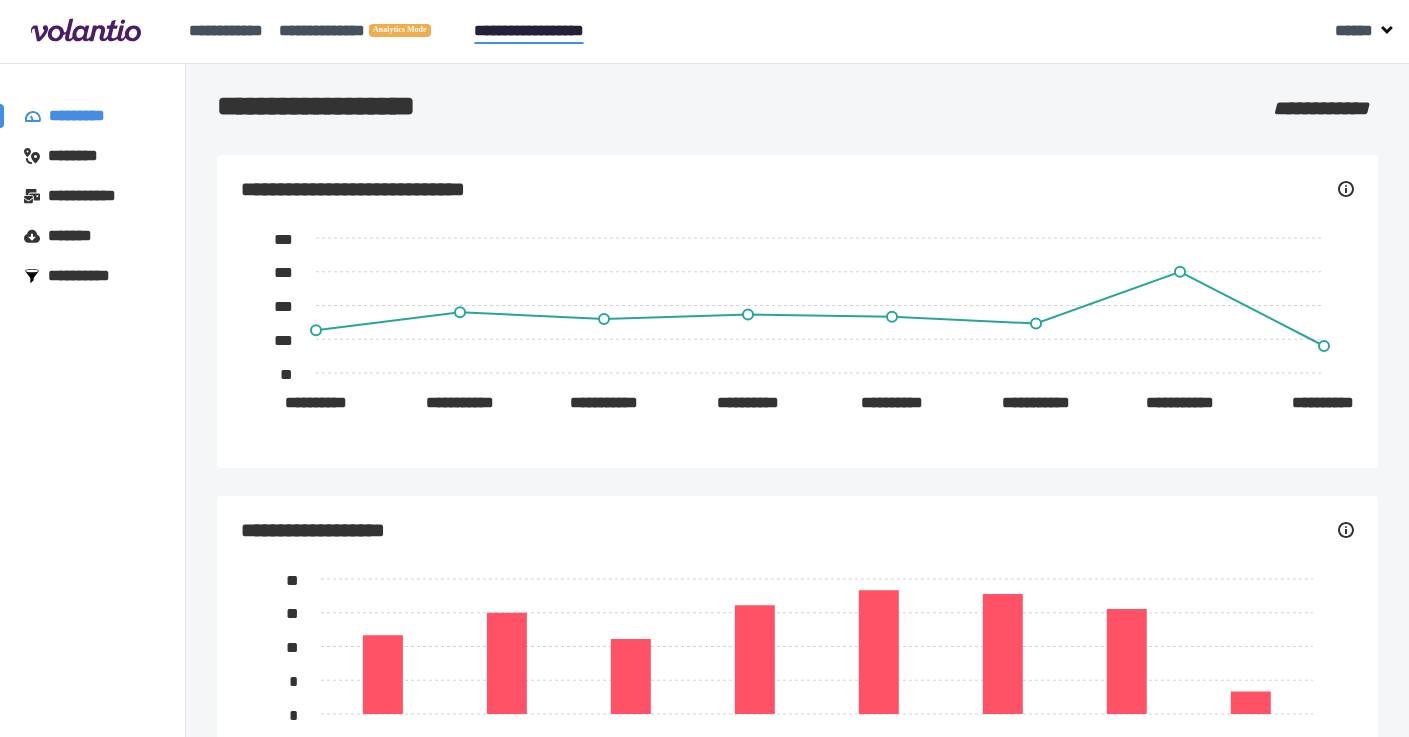 click on "*******" at bounding box center [75, 236] 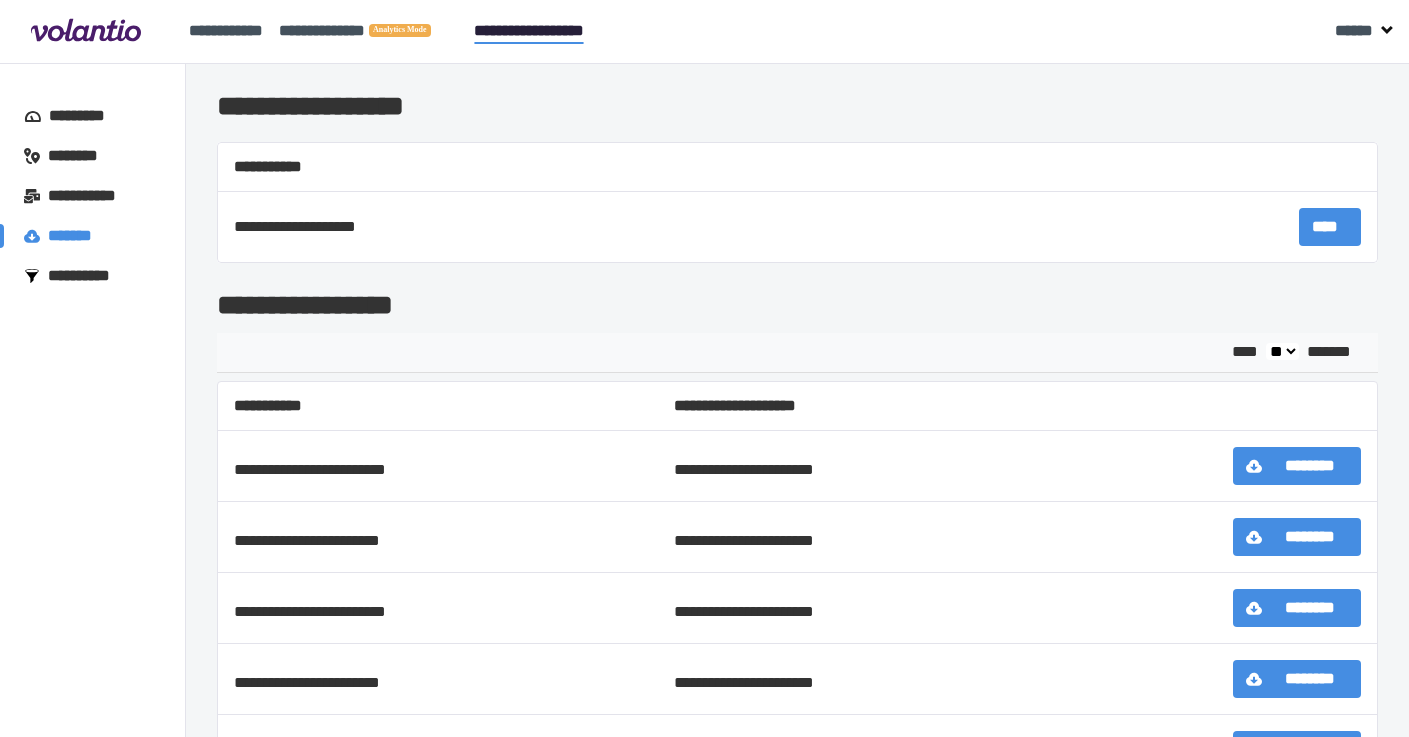 click on "****" at bounding box center [1330, 227] 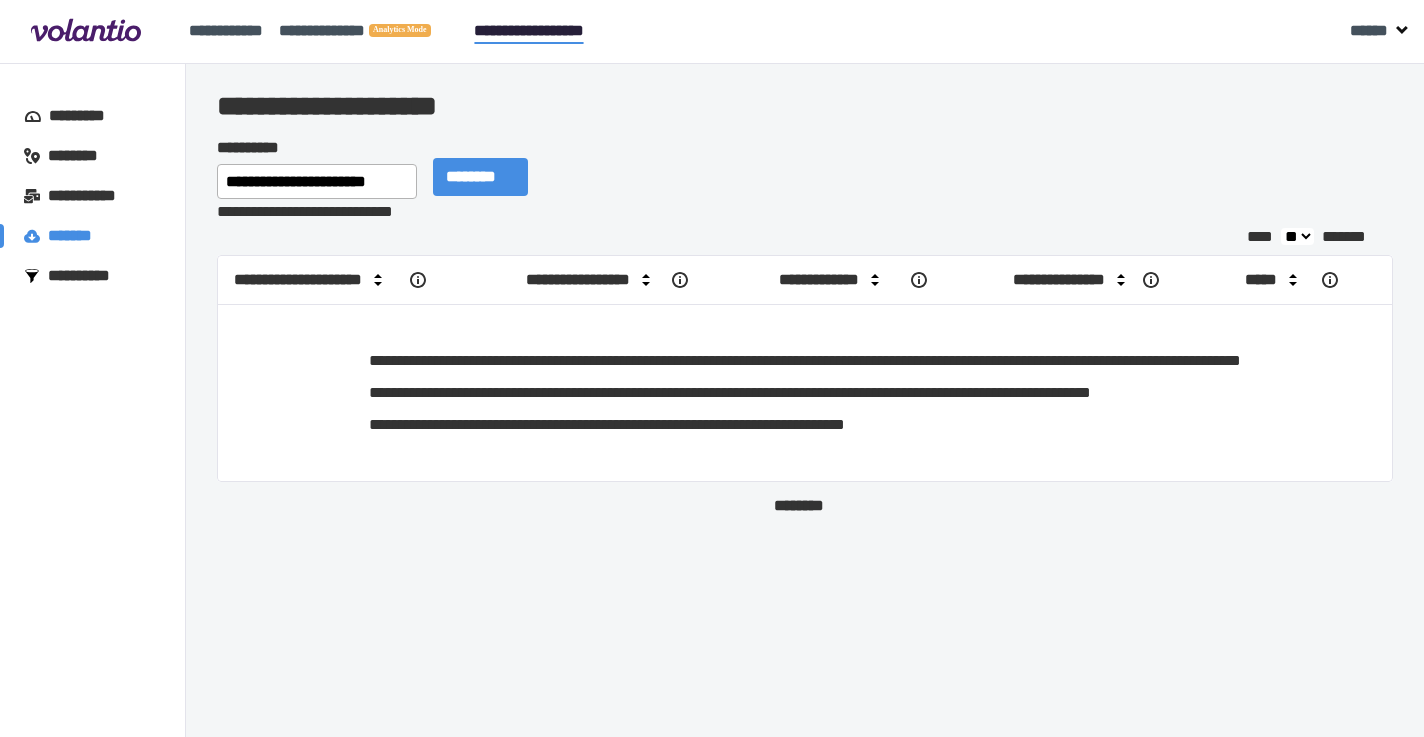 click on "********" at bounding box center (480, 177) 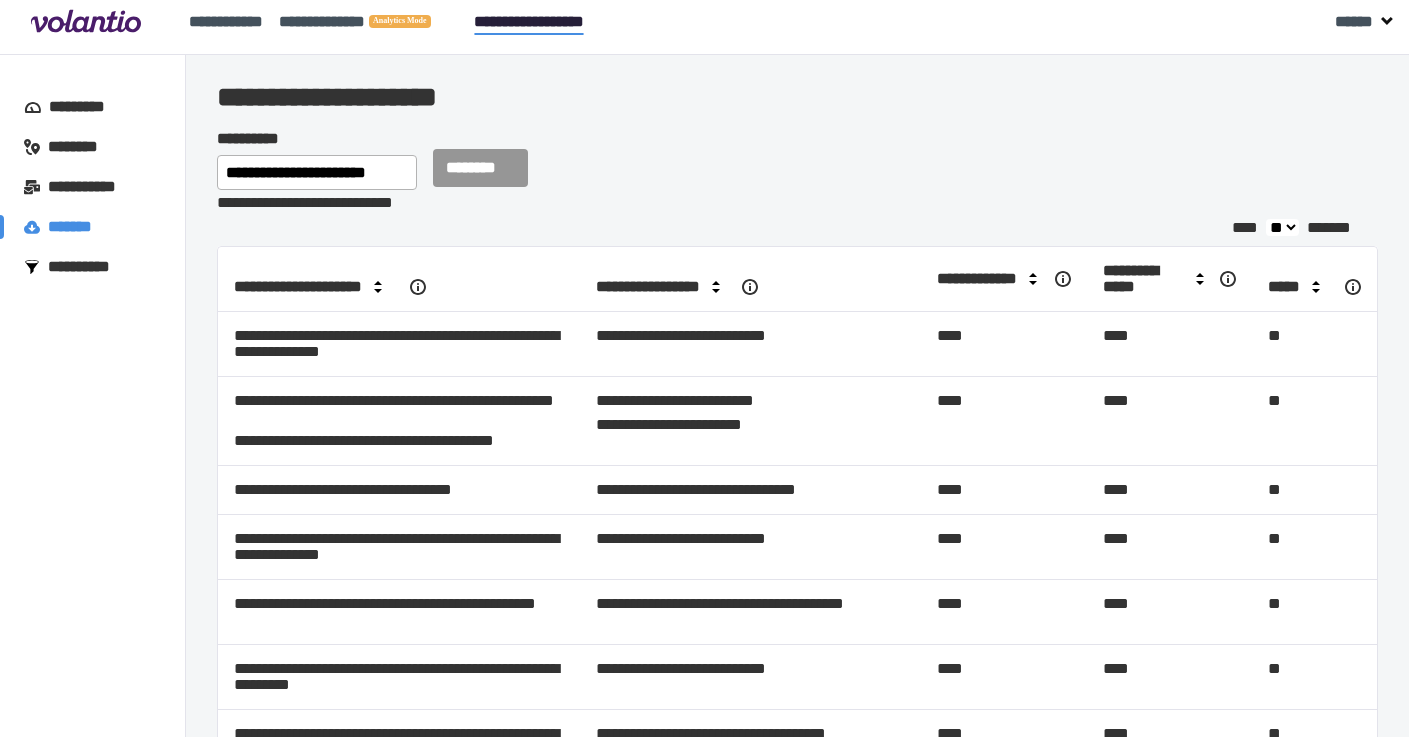 scroll, scrollTop: 13, scrollLeft: 0, axis: vertical 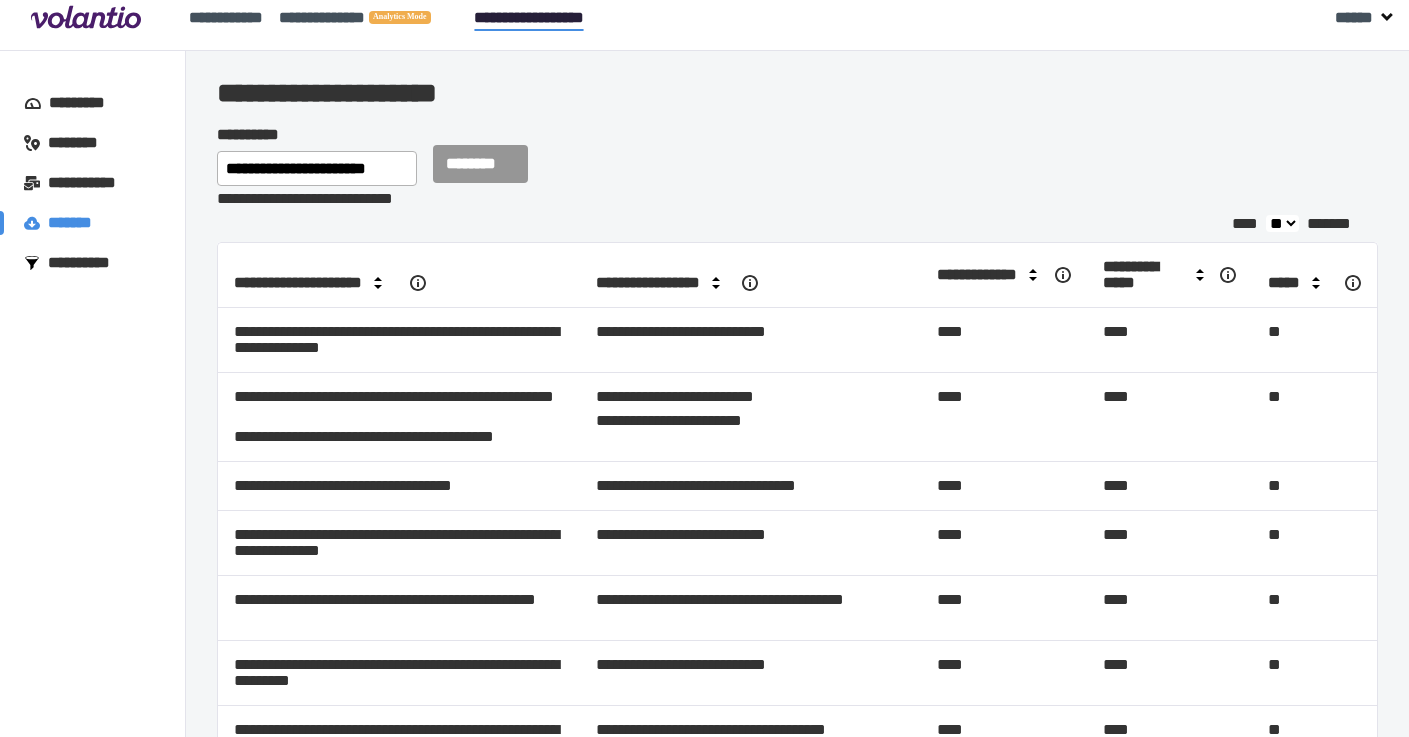 click on "**********" at bounding box center [988, 275] 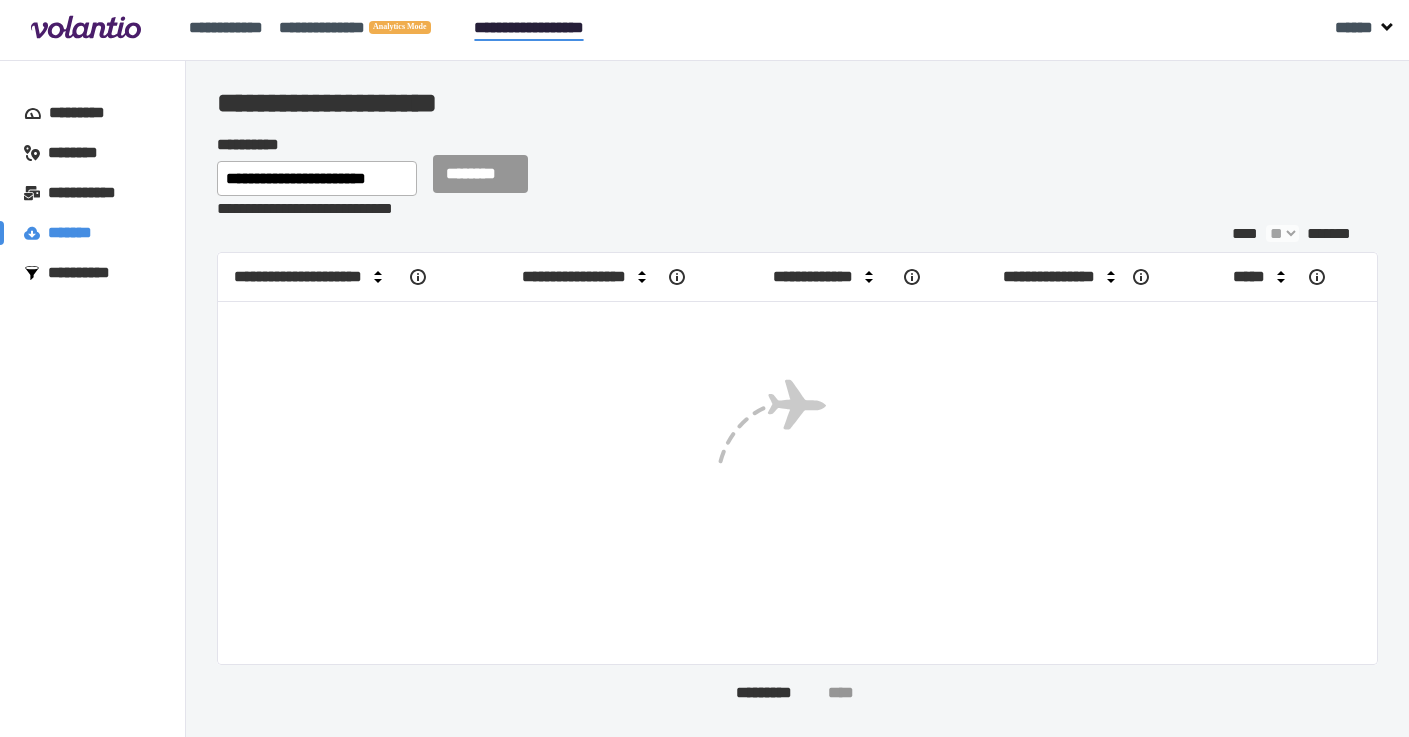 scroll, scrollTop: 13, scrollLeft: 0, axis: vertical 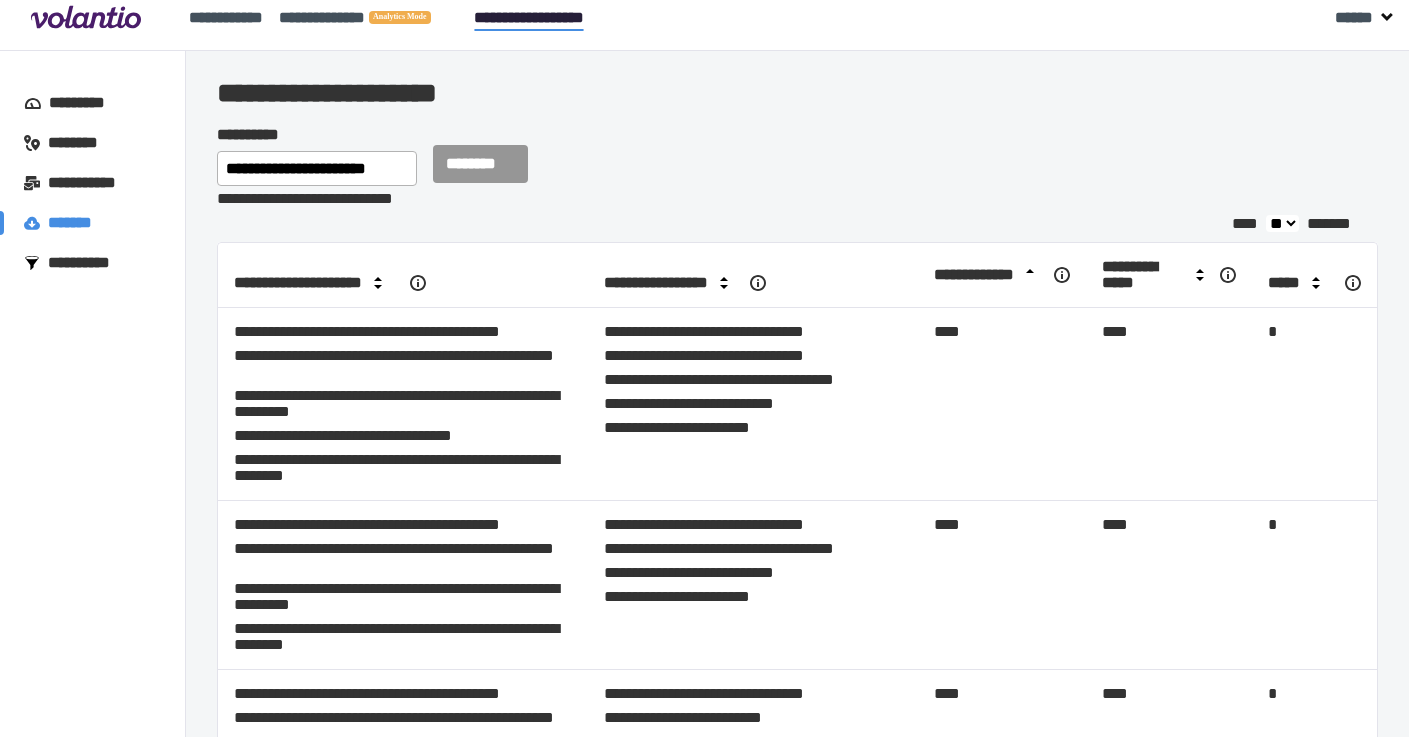 click on "**********" at bounding box center [986, 275] 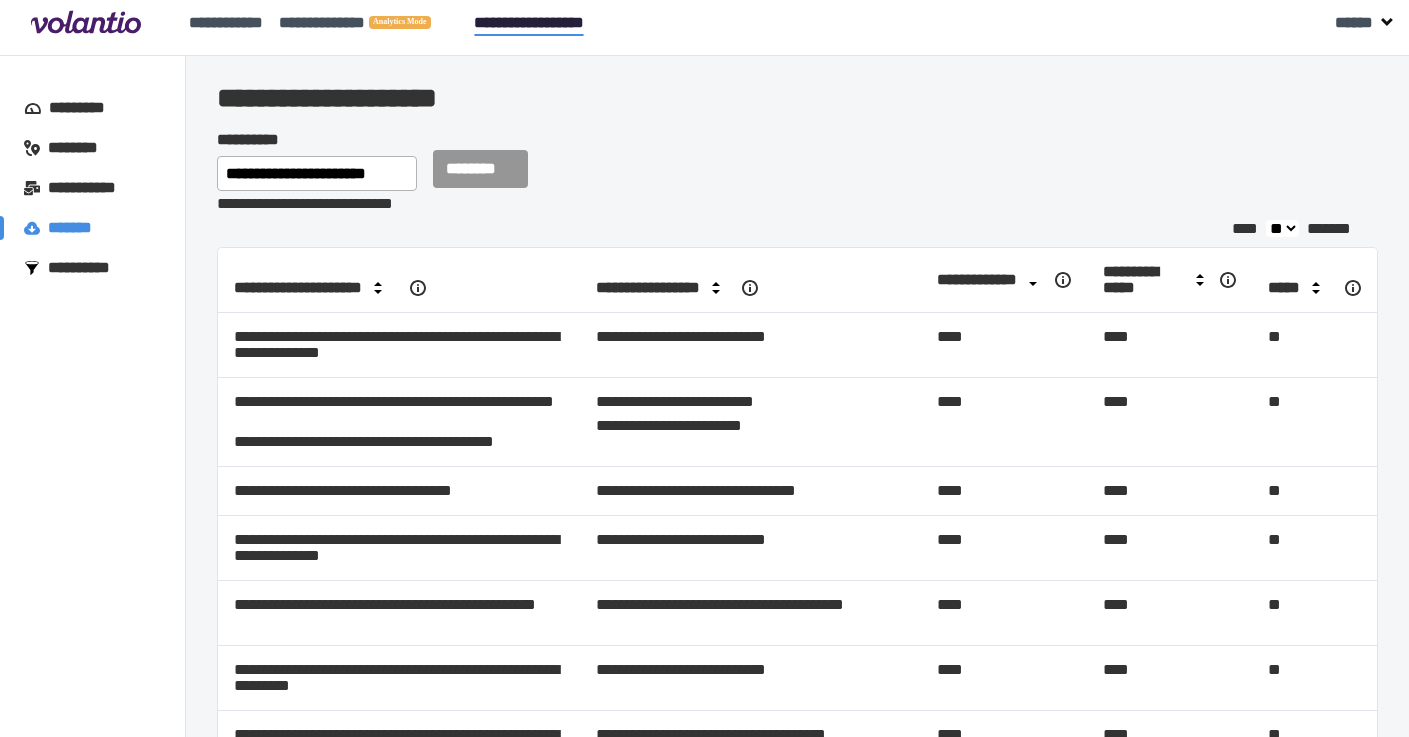 scroll, scrollTop: 13, scrollLeft: 0, axis: vertical 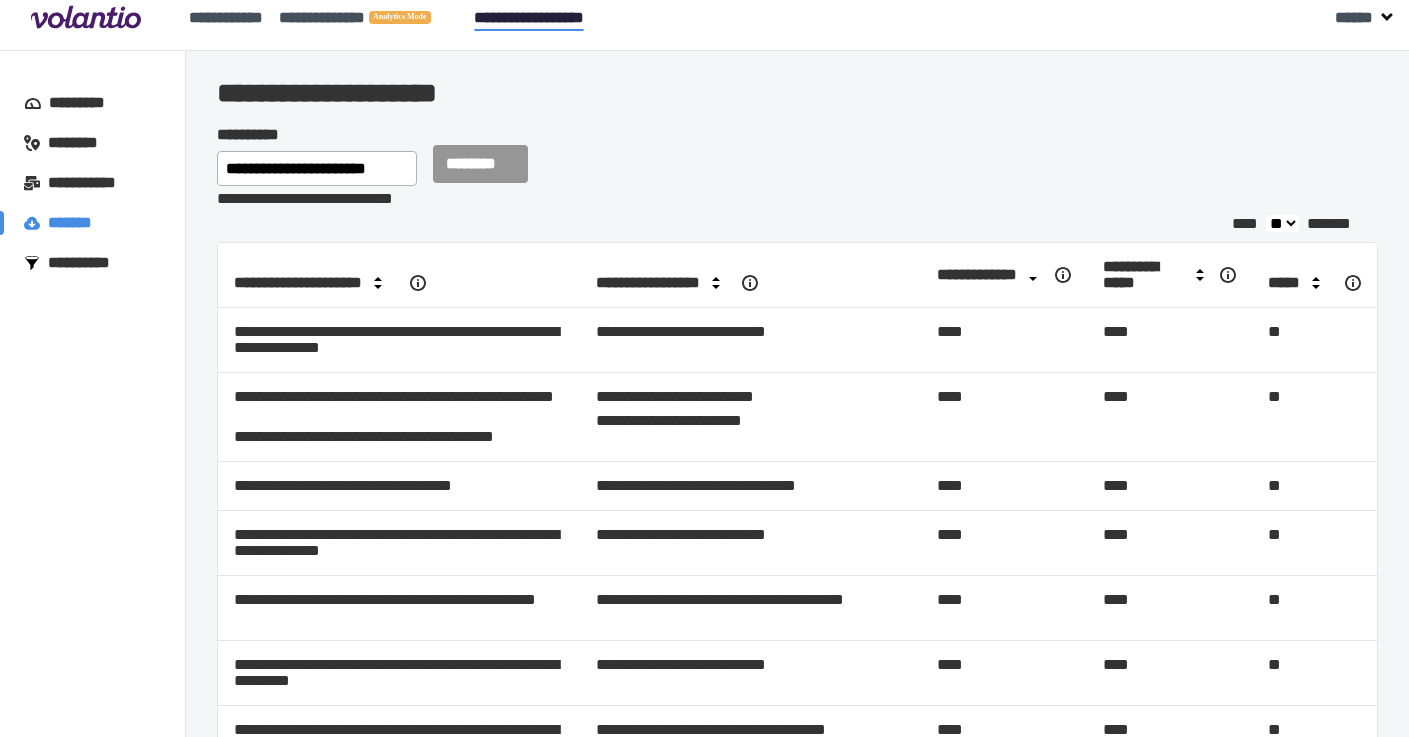click at bounding box center [378, 283] 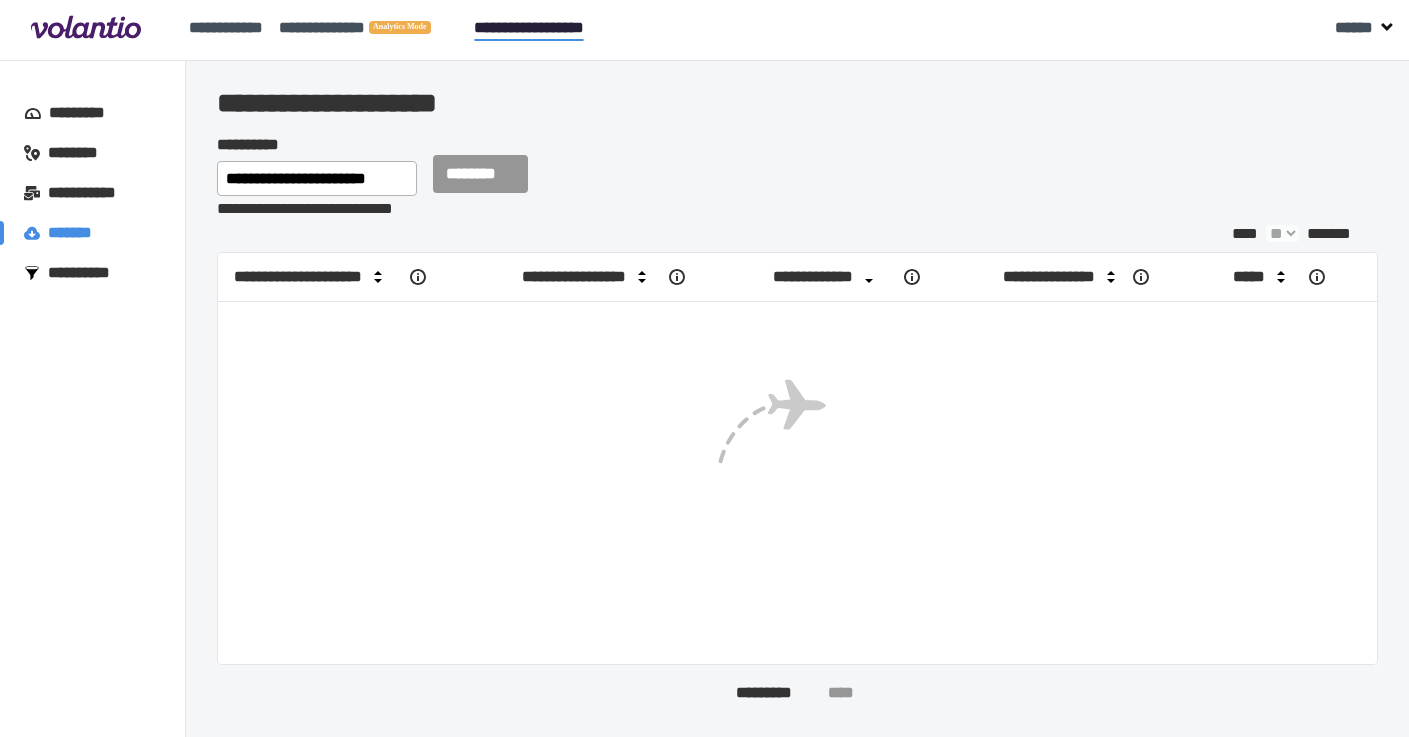 scroll, scrollTop: 13, scrollLeft: 0, axis: vertical 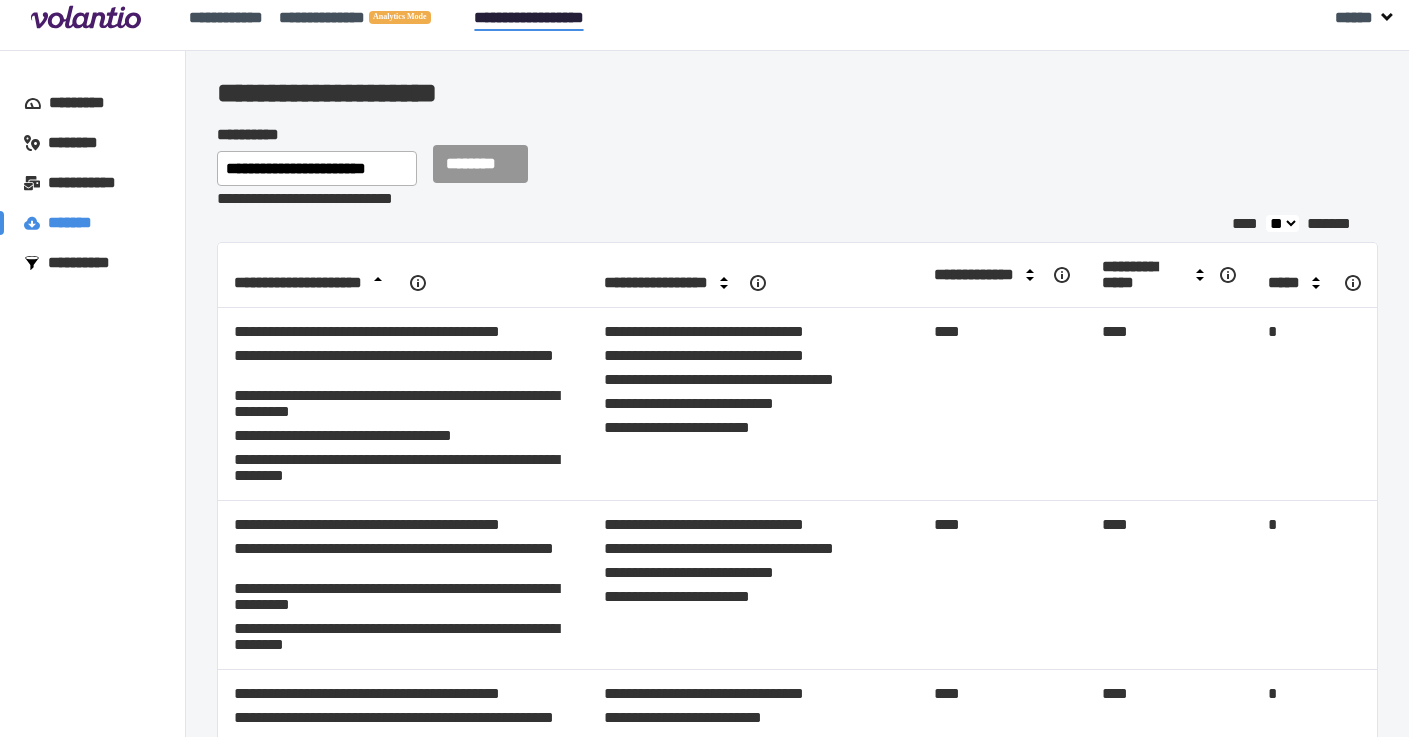 click at bounding box center [378, 283] 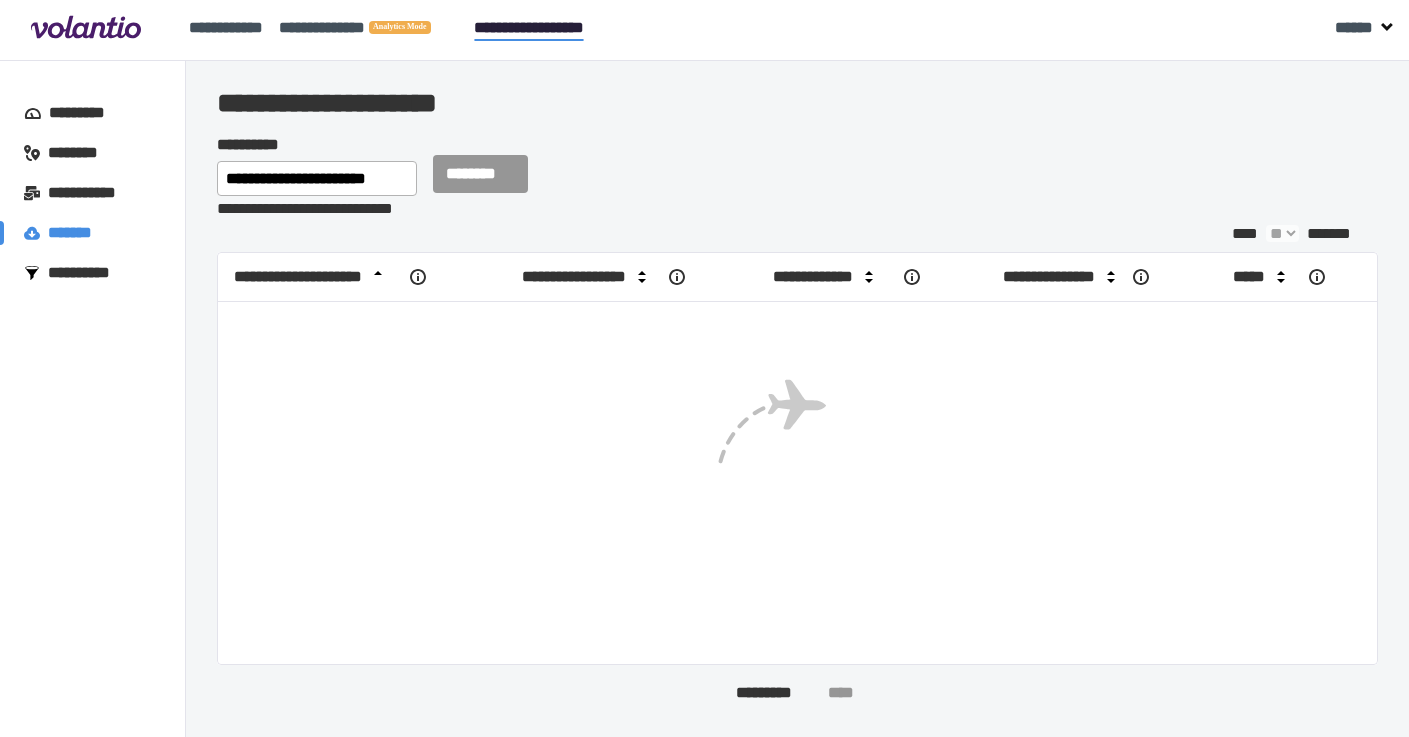scroll, scrollTop: 13, scrollLeft: 0, axis: vertical 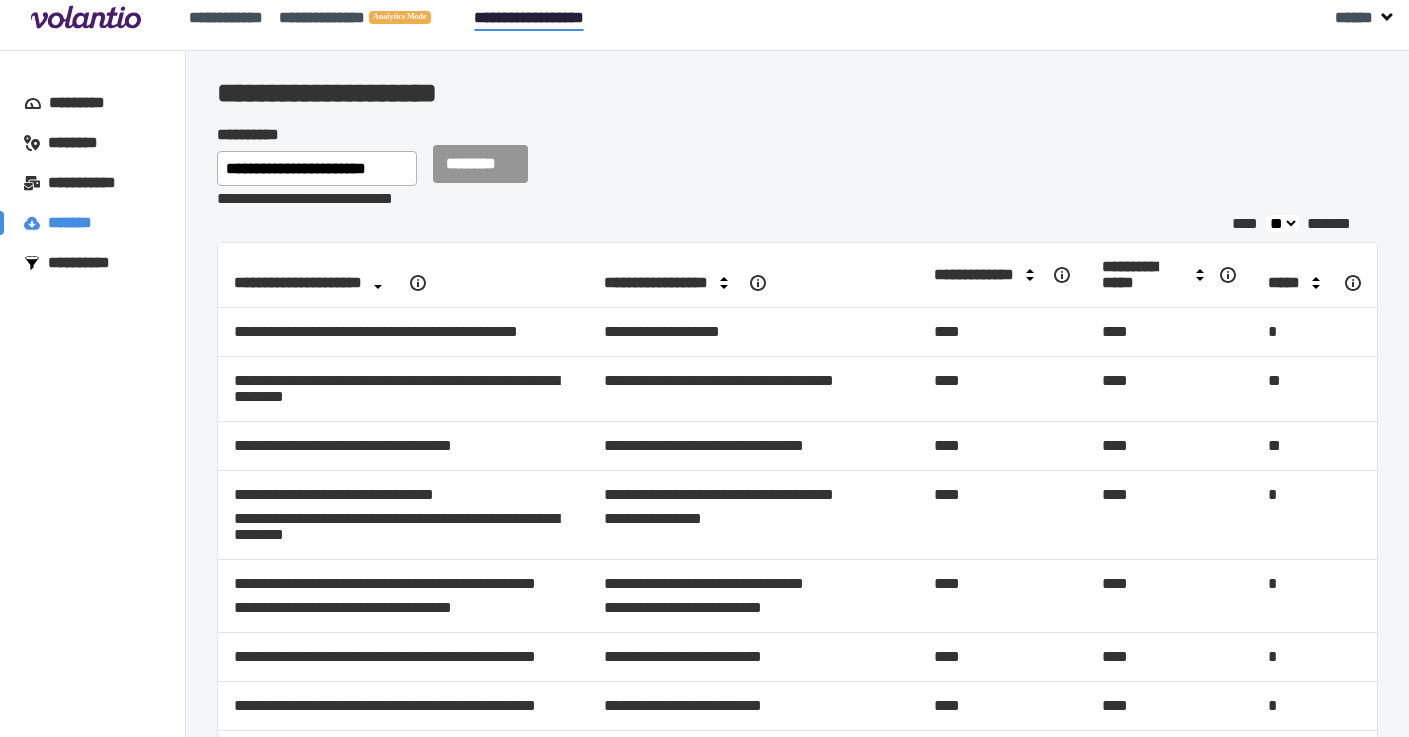 click on "**********" at bounding box center [986, 275] 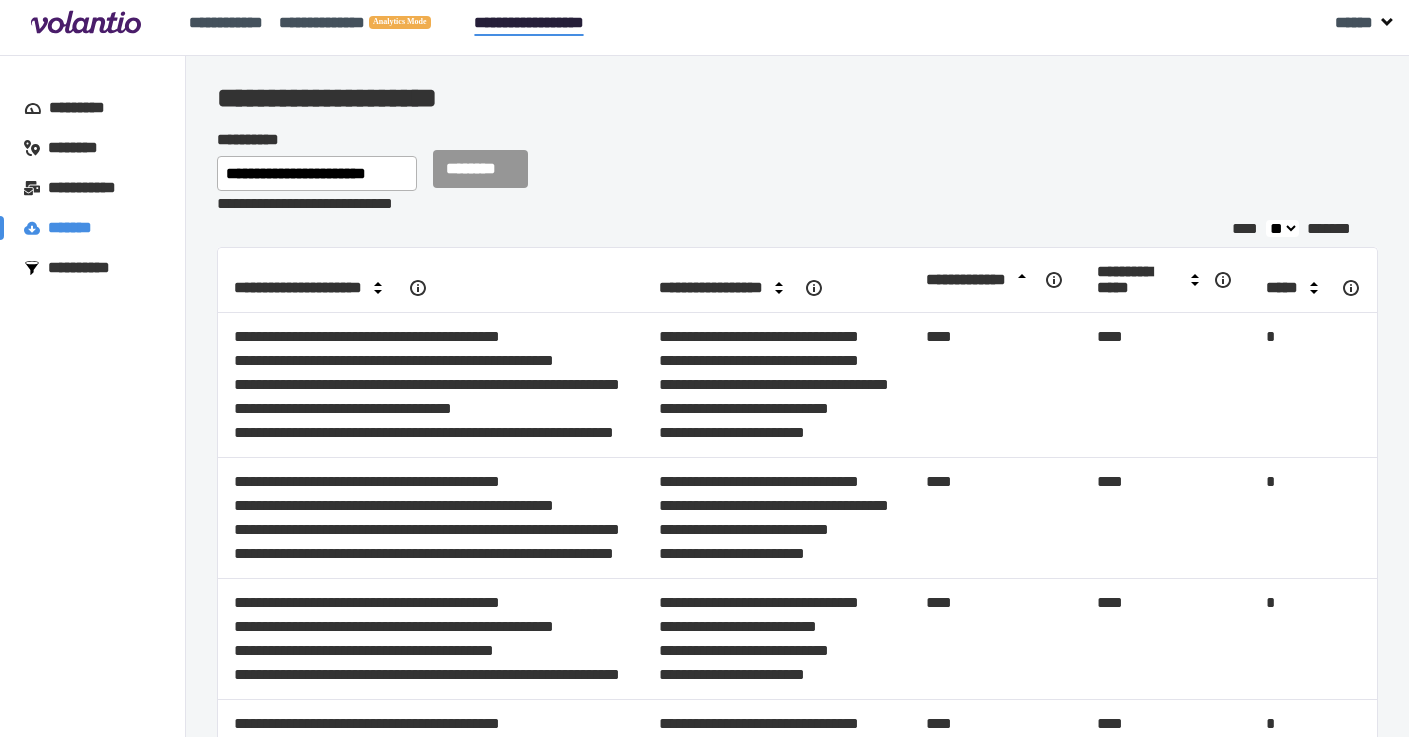 scroll, scrollTop: 13, scrollLeft: 0, axis: vertical 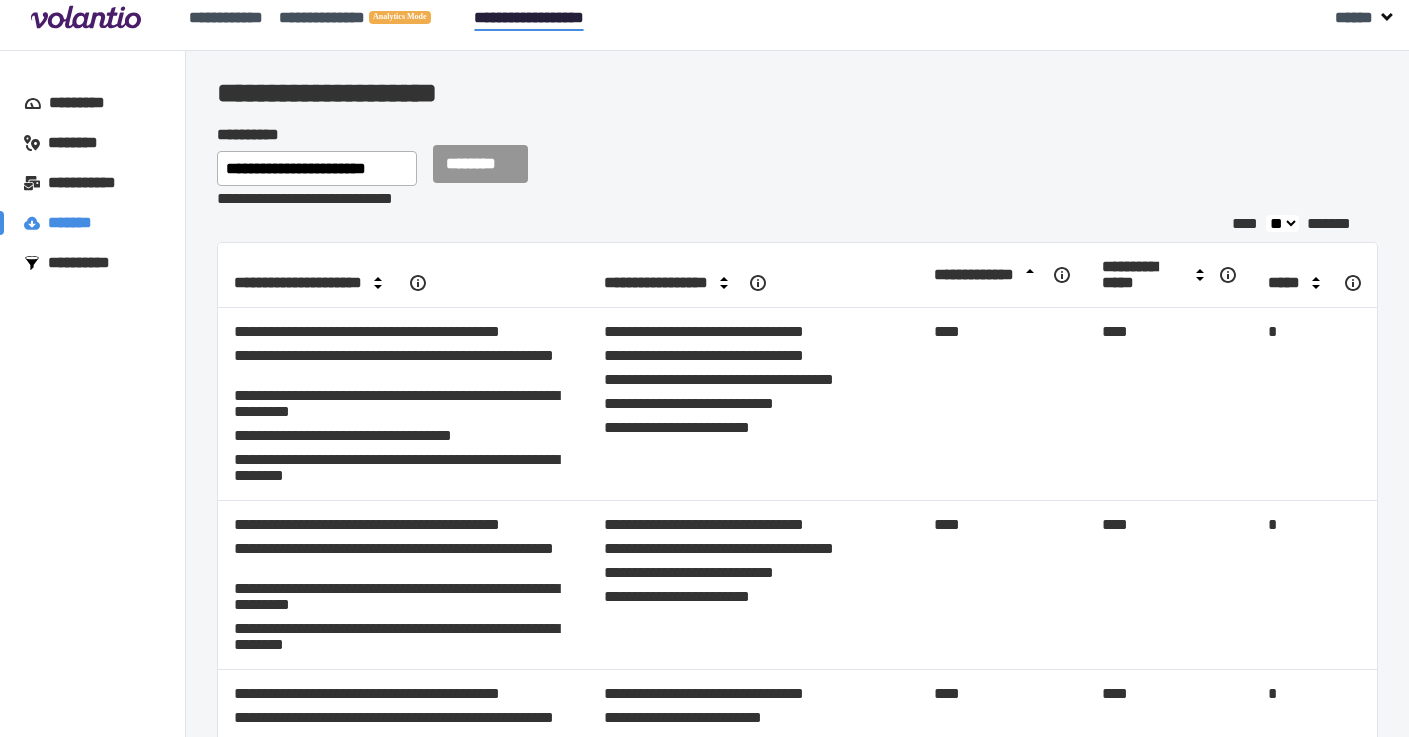 click at bounding box center [1030, 275] 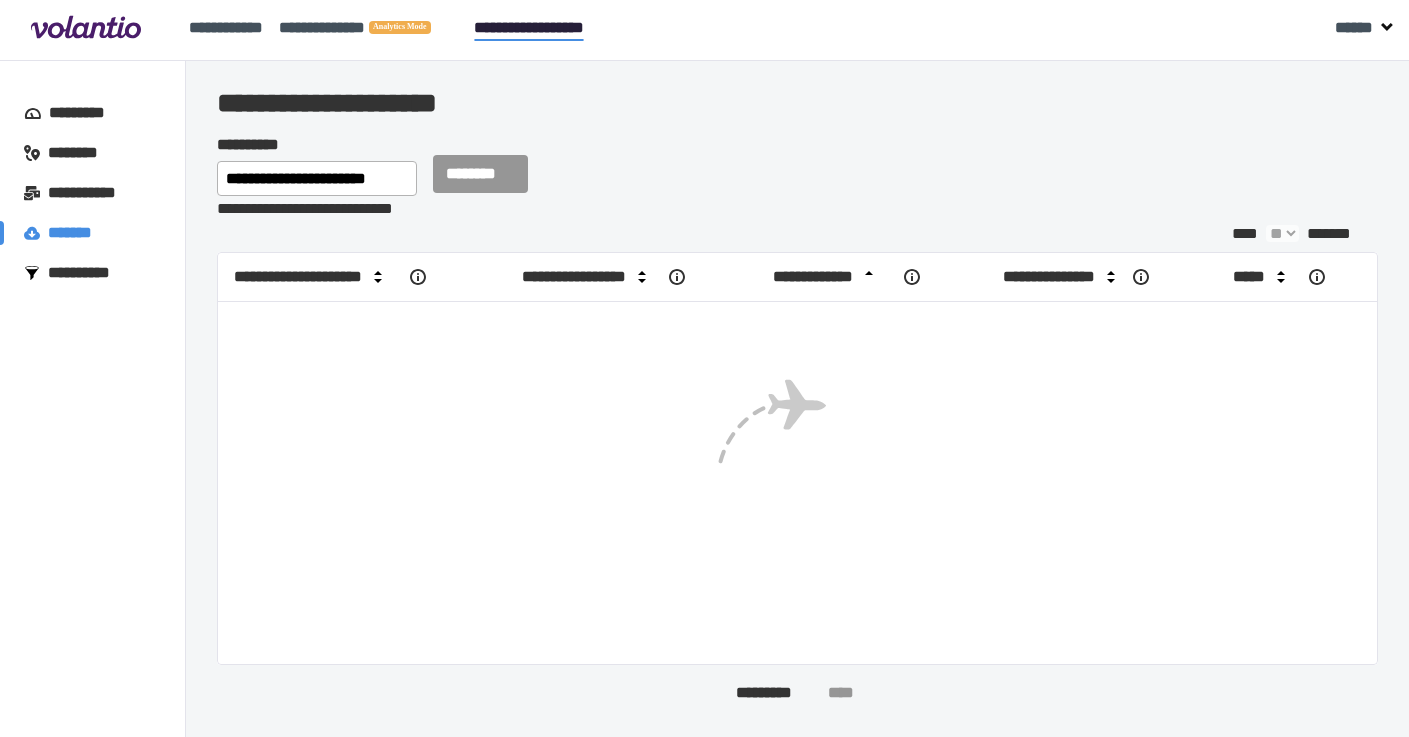scroll, scrollTop: 13, scrollLeft: 0, axis: vertical 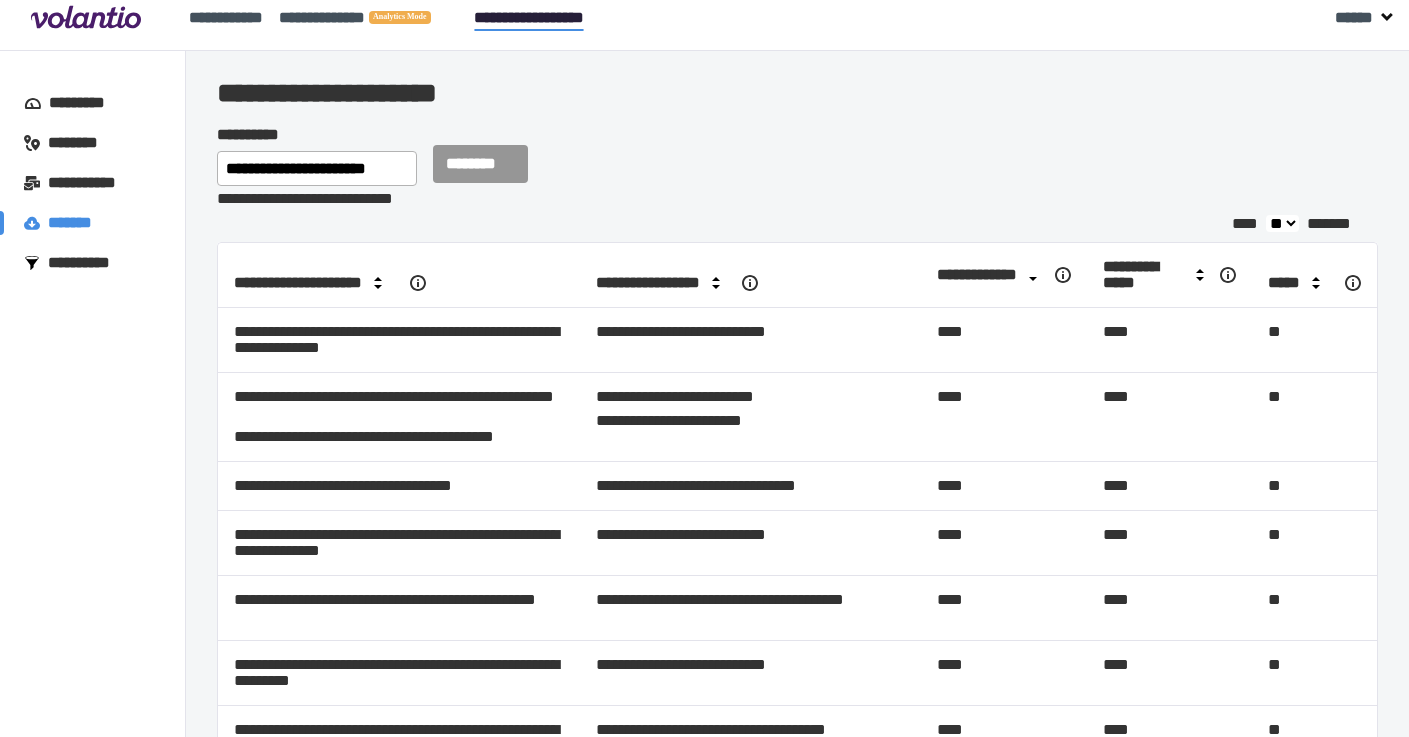 click on "**********" at bounding box center [88, 263] 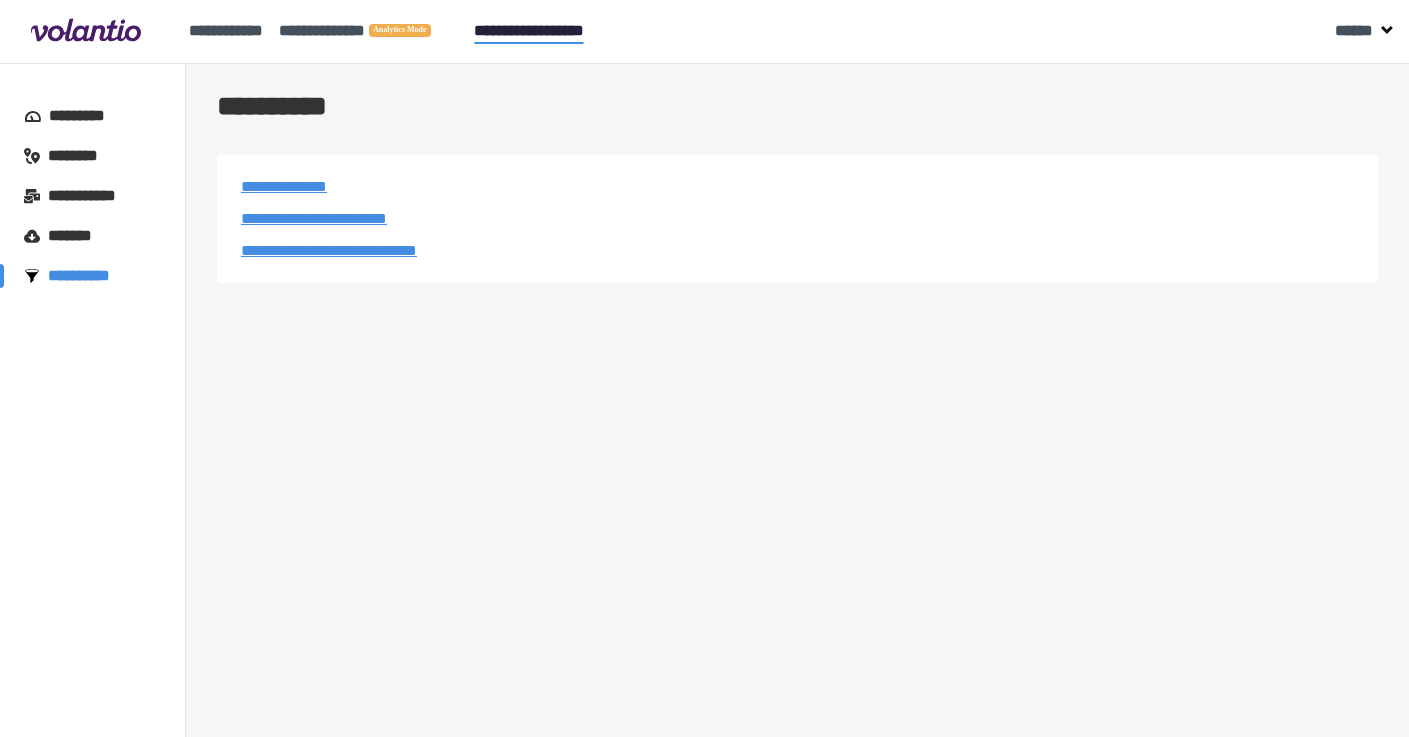 scroll, scrollTop: 0, scrollLeft: 0, axis: both 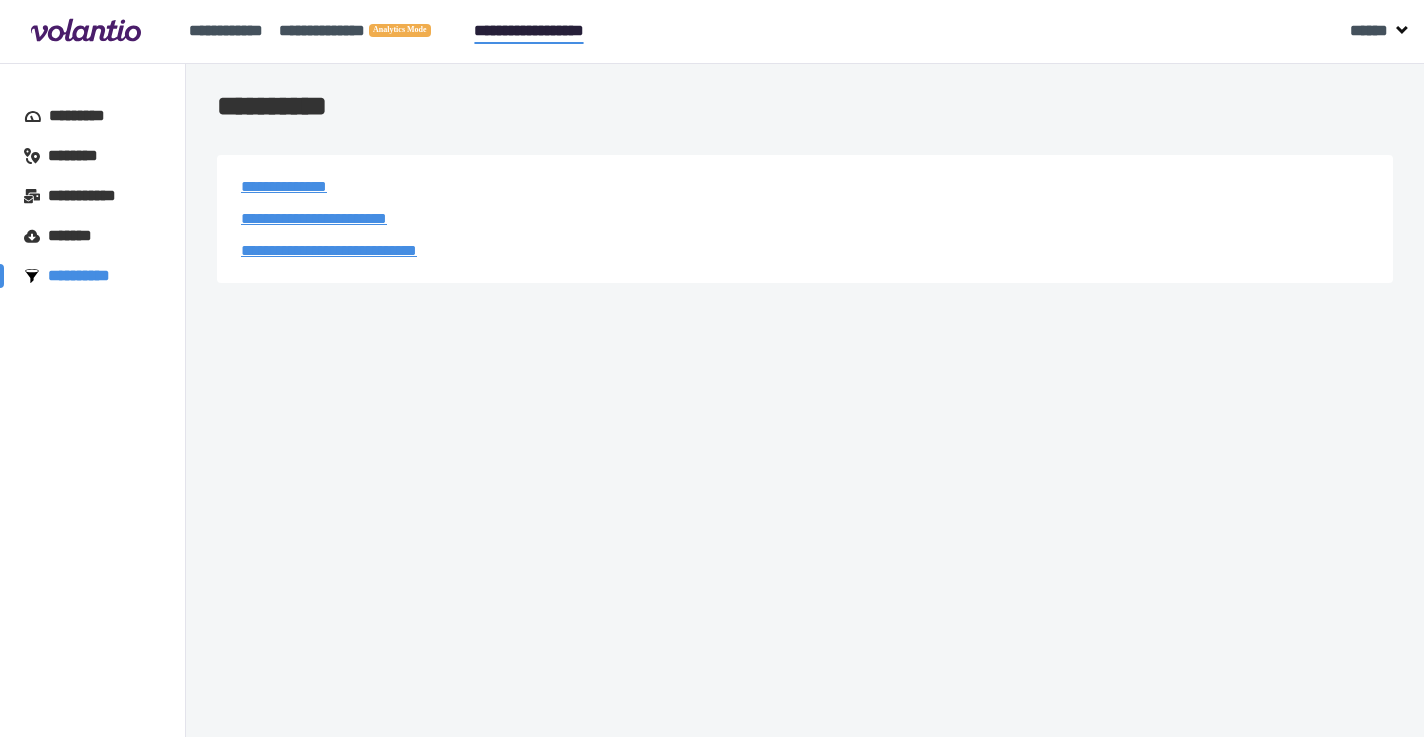 click on "**********" at bounding box center (284, 186) 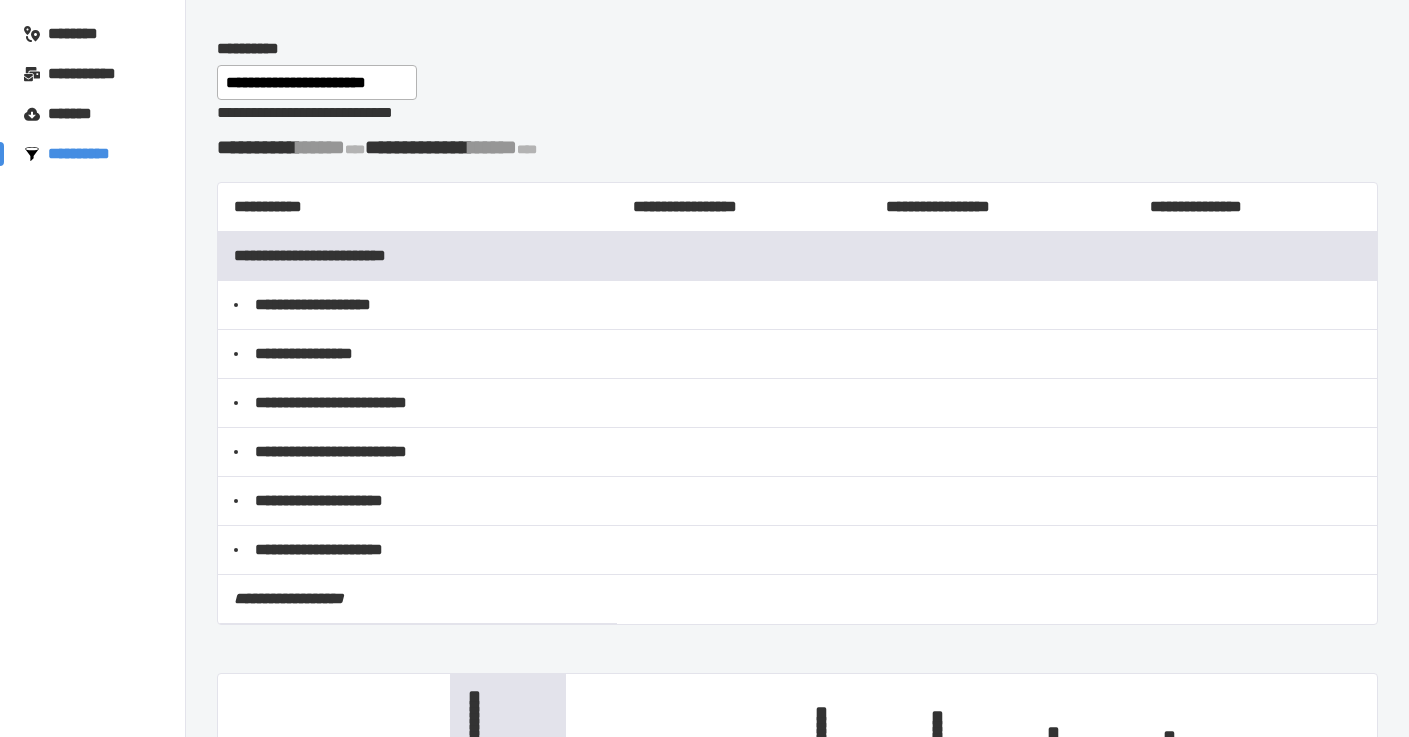 scroll, scrollTop: 0, scrollLeft: 0, axis: both 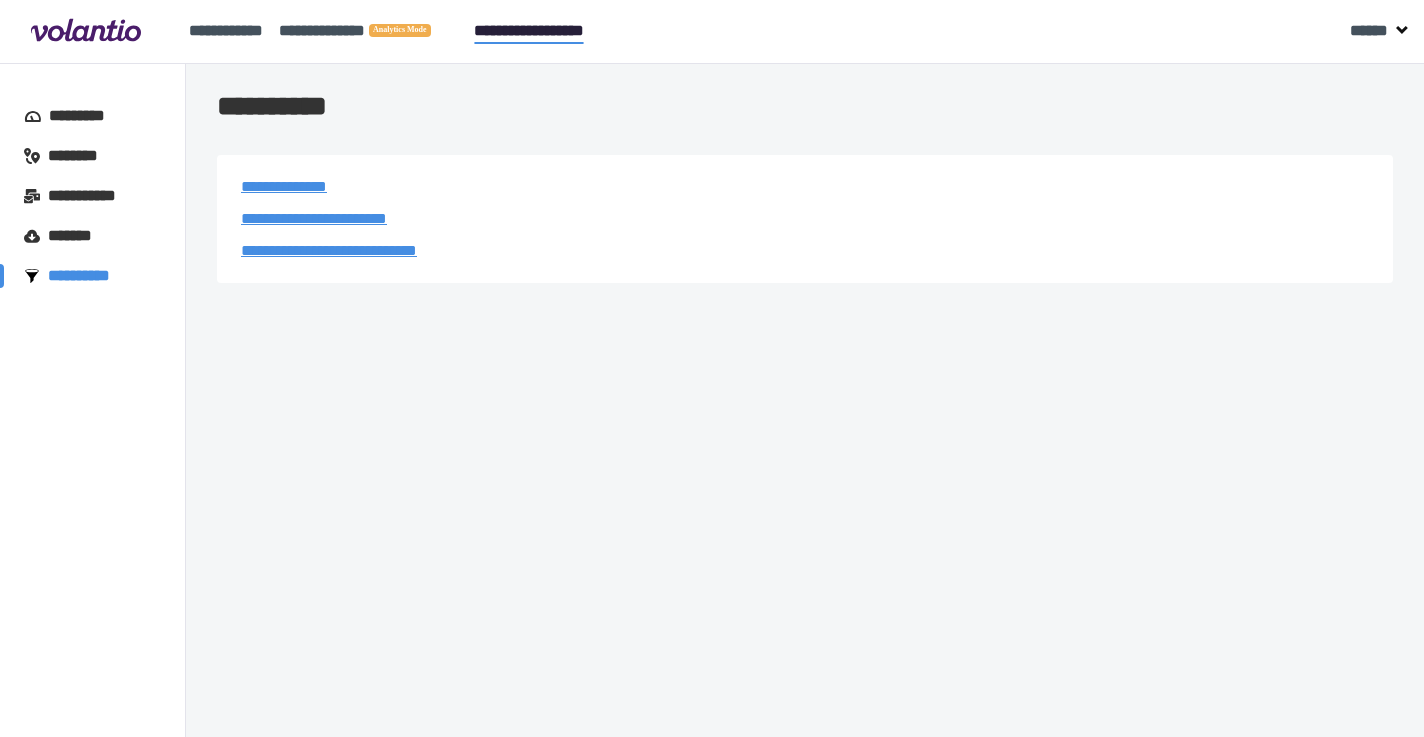 click on "**********" at bounding box center (329, 250) 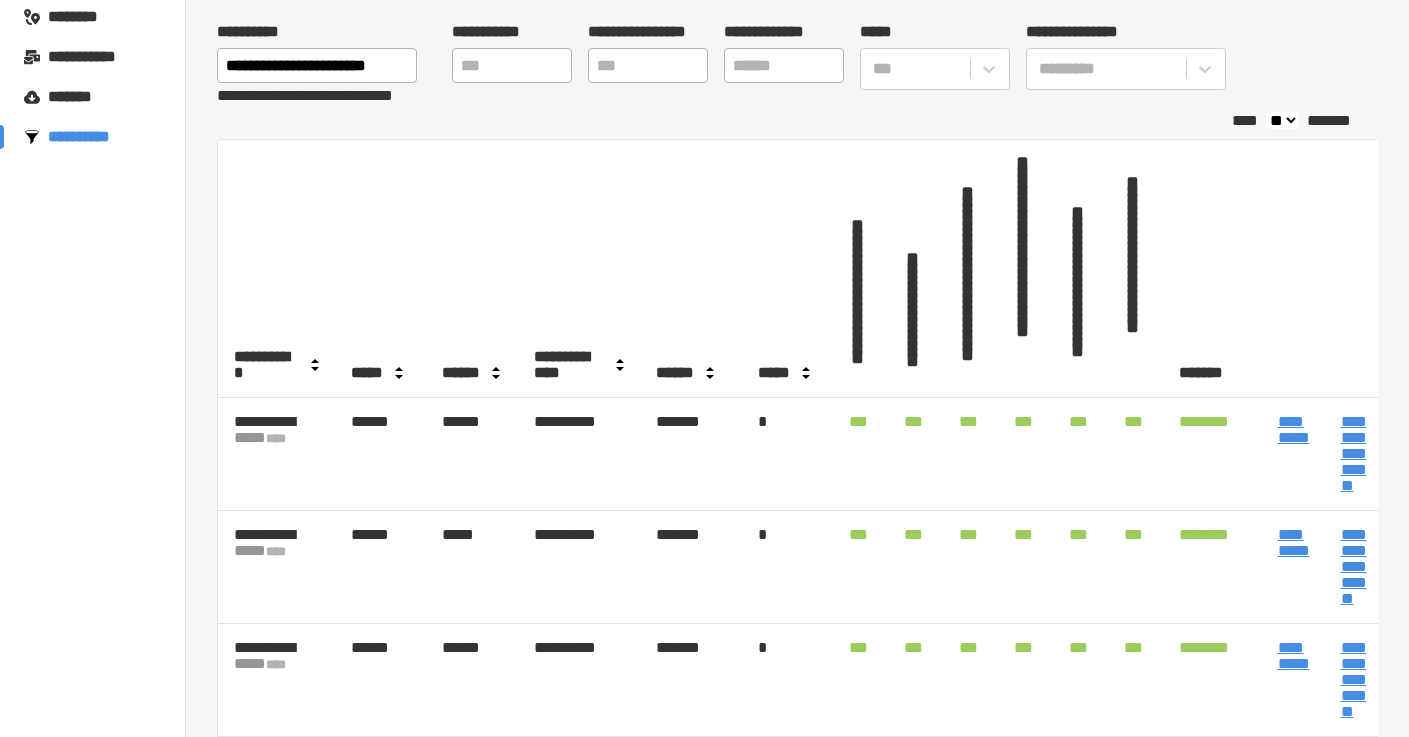 scroll, scrollTop: 157, scrollLeft: 0, axis: vertical 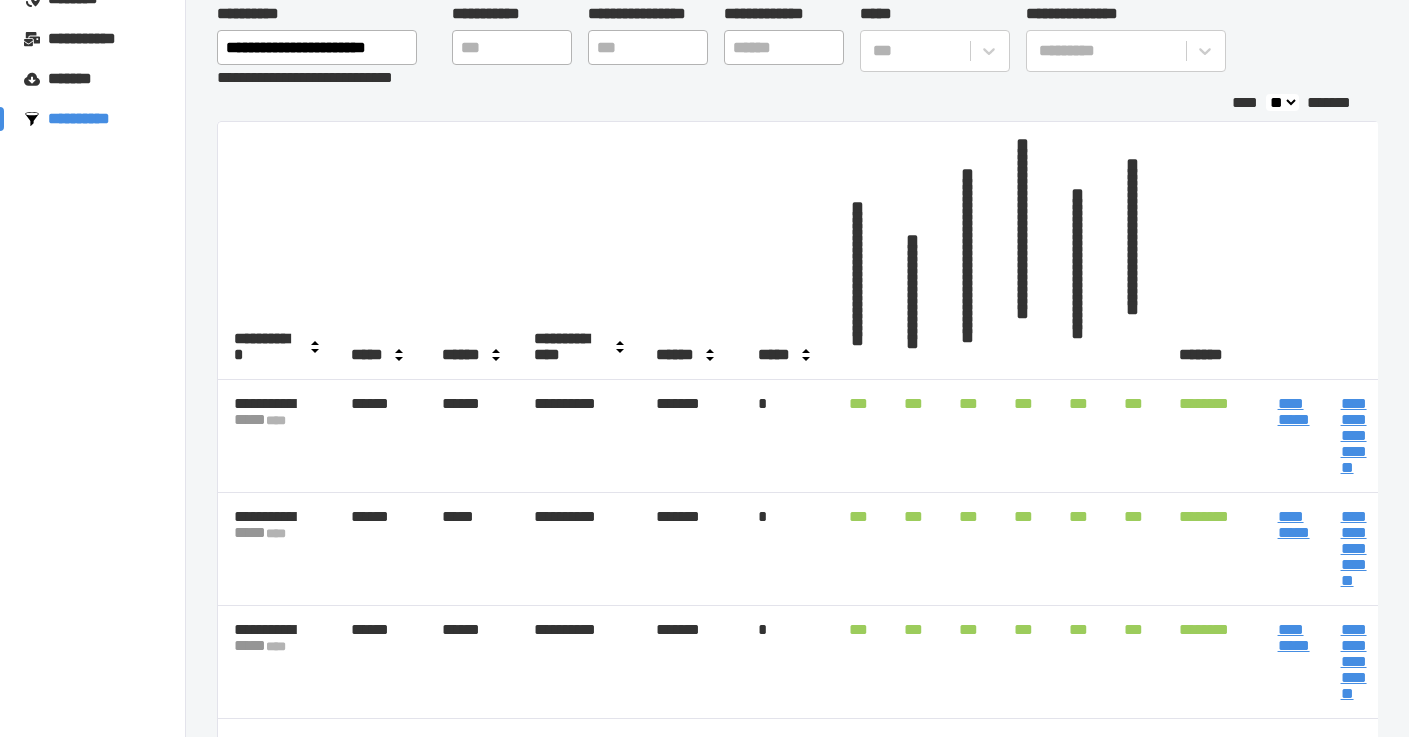 click on "**********" at bounding box center [1294, 411] 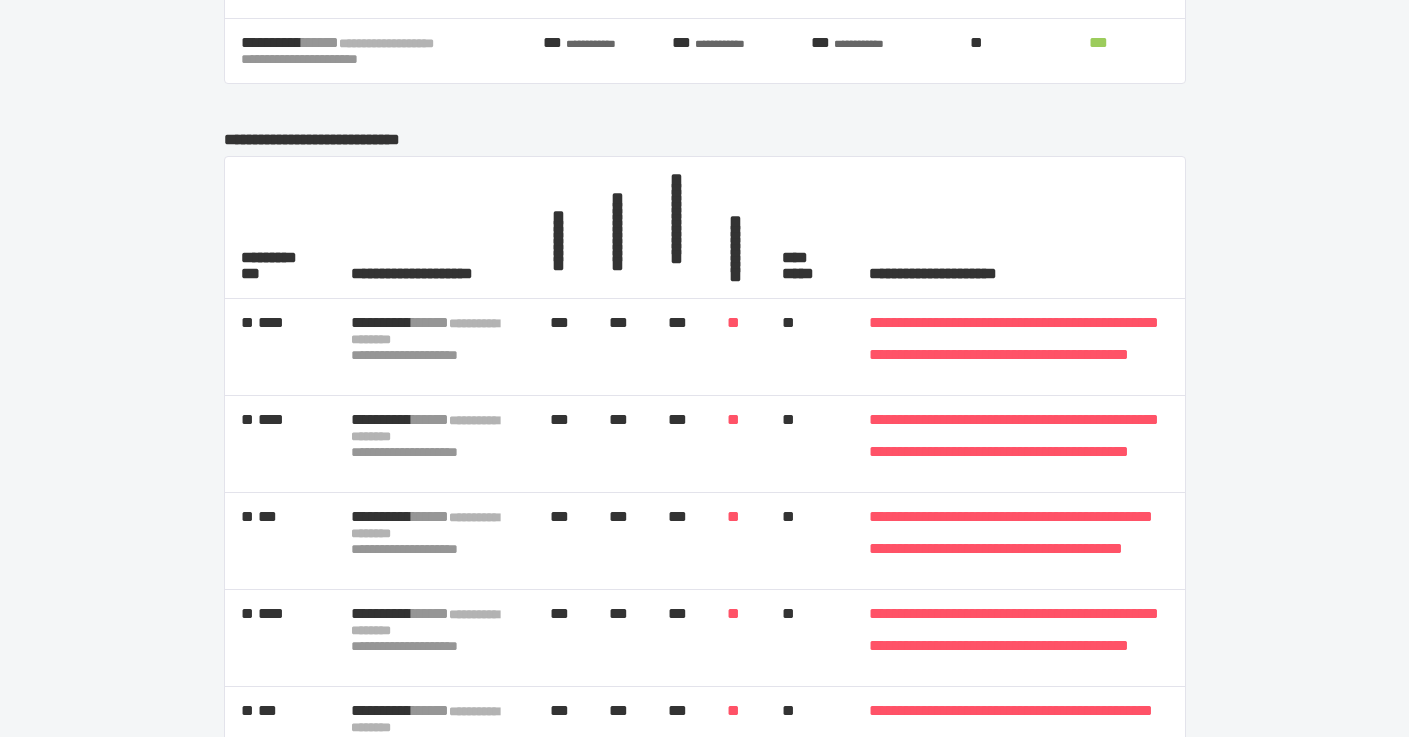 scroll, scrollTop: 0, scrollLeft: 0, axis: both 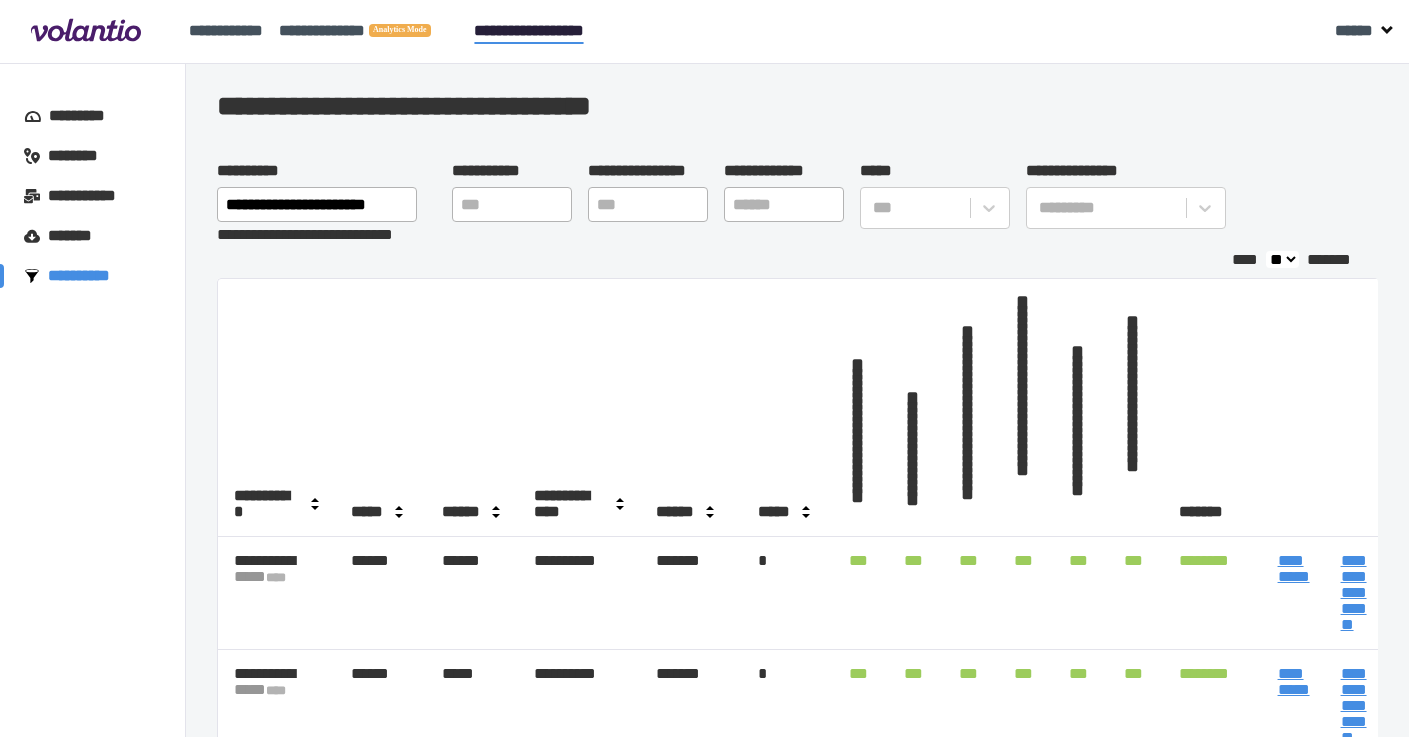 click on "**********" at bounding box center (88, 276) 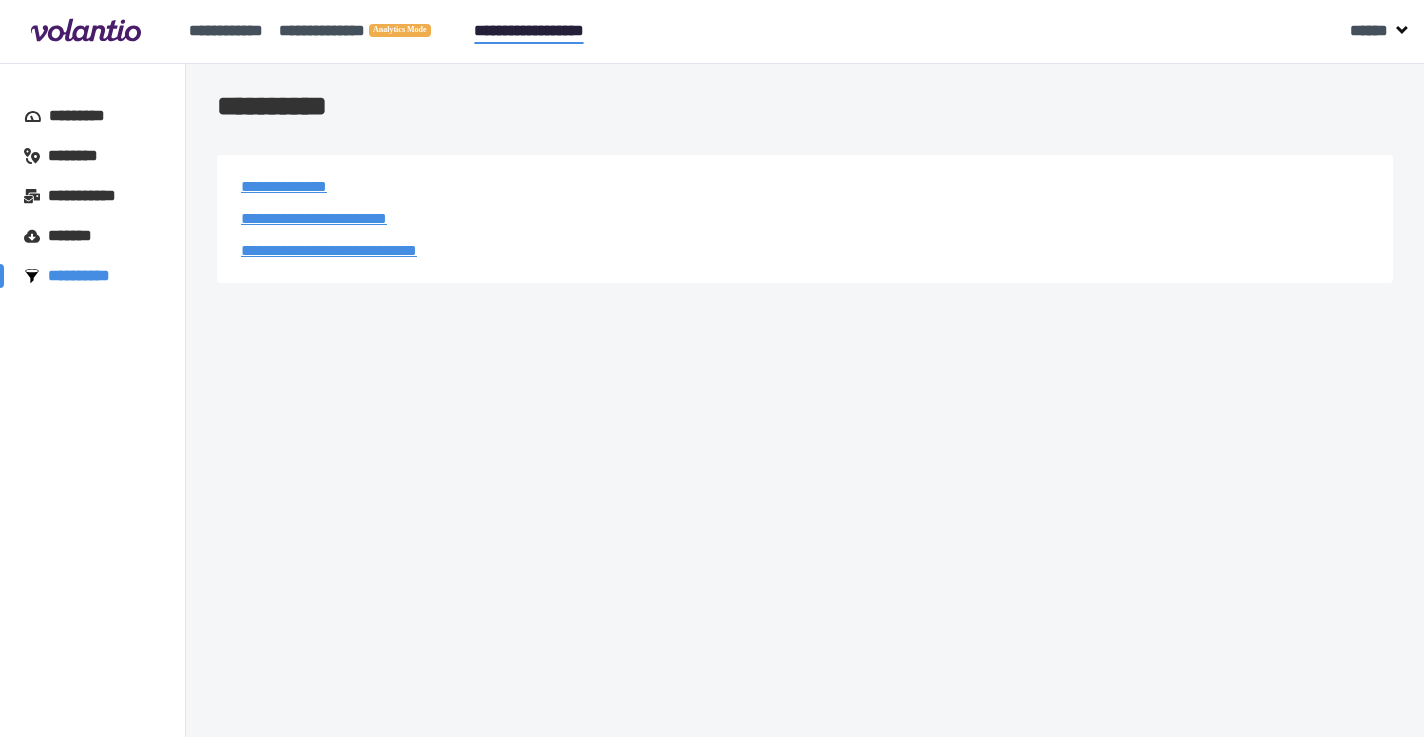 click on "**********" at bounding box center [89, 196] 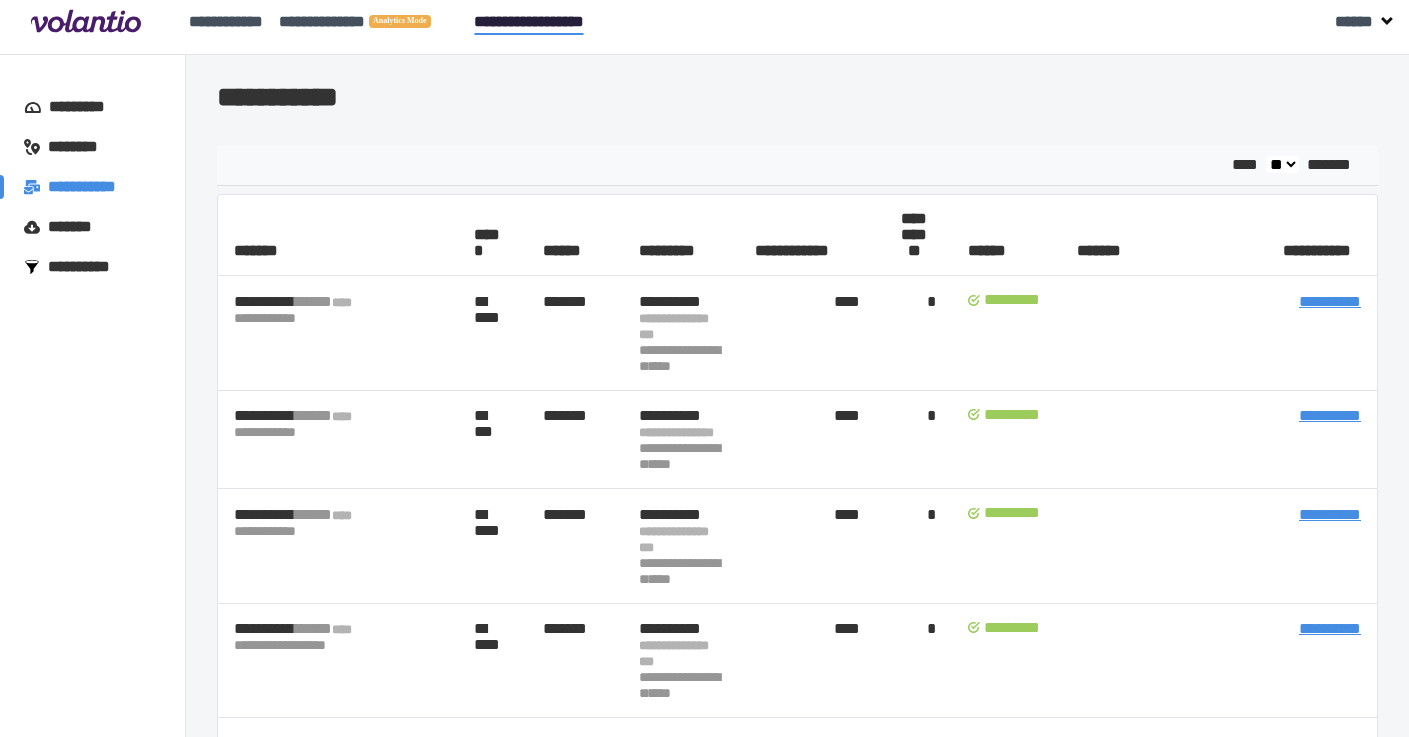 scroll, scrollTop: 0, scrollLeft: 0, axis: both 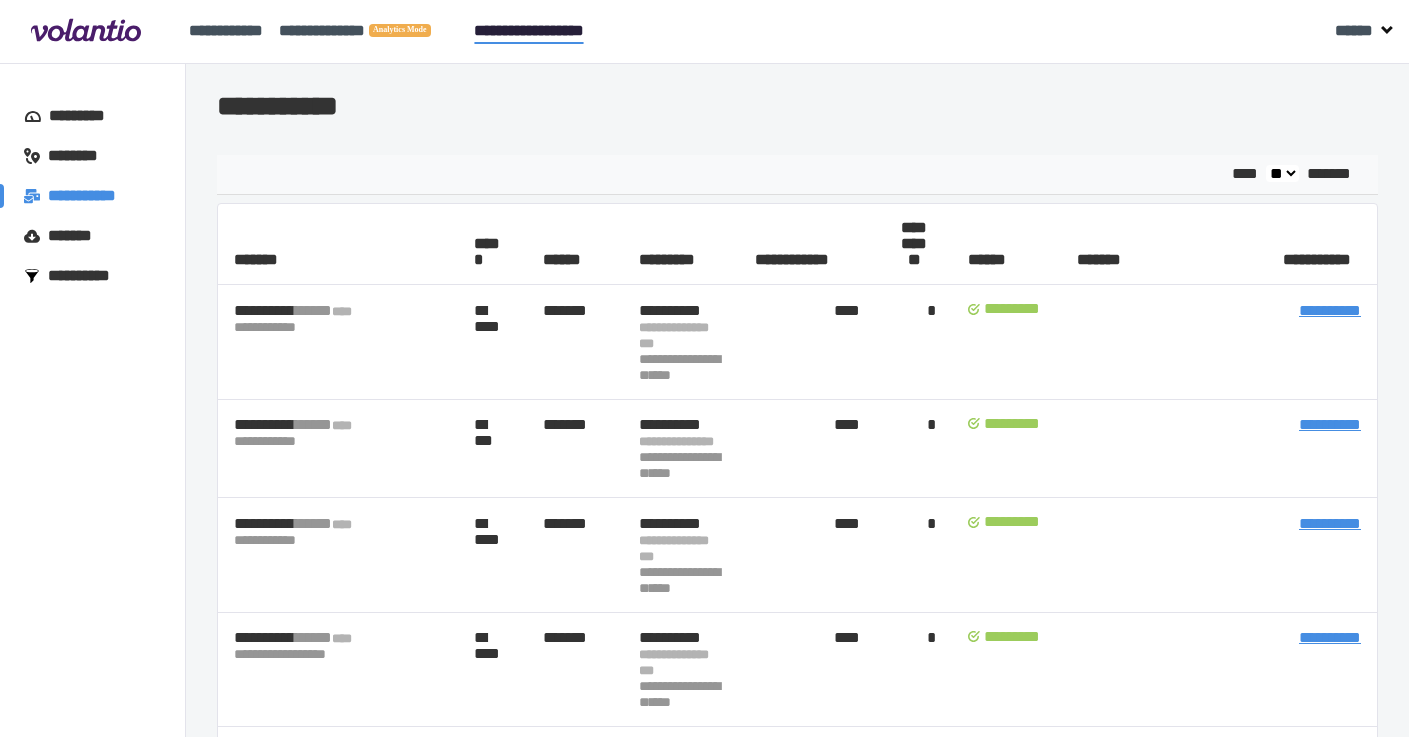 click on "********" at bounding box center [82, 156] 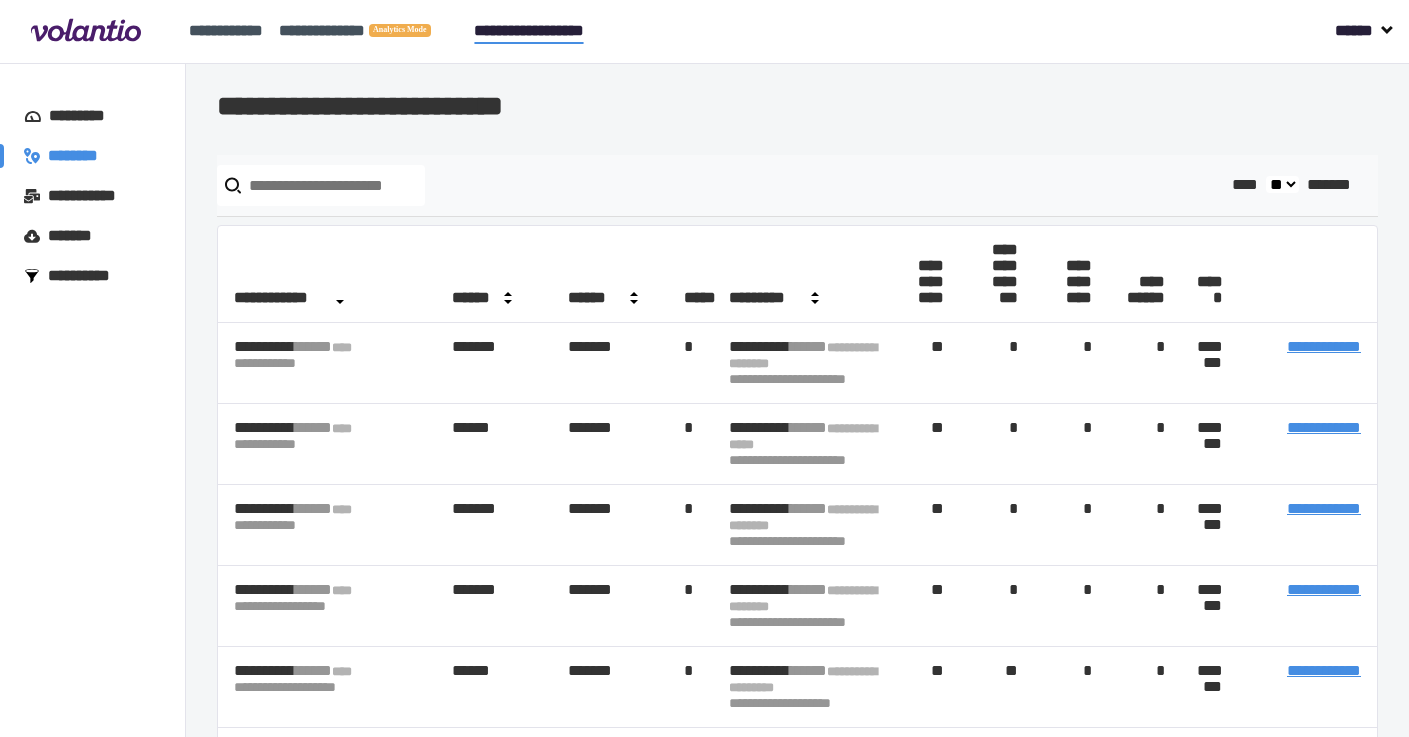 click on "******" at bounding box center (1364, 33) 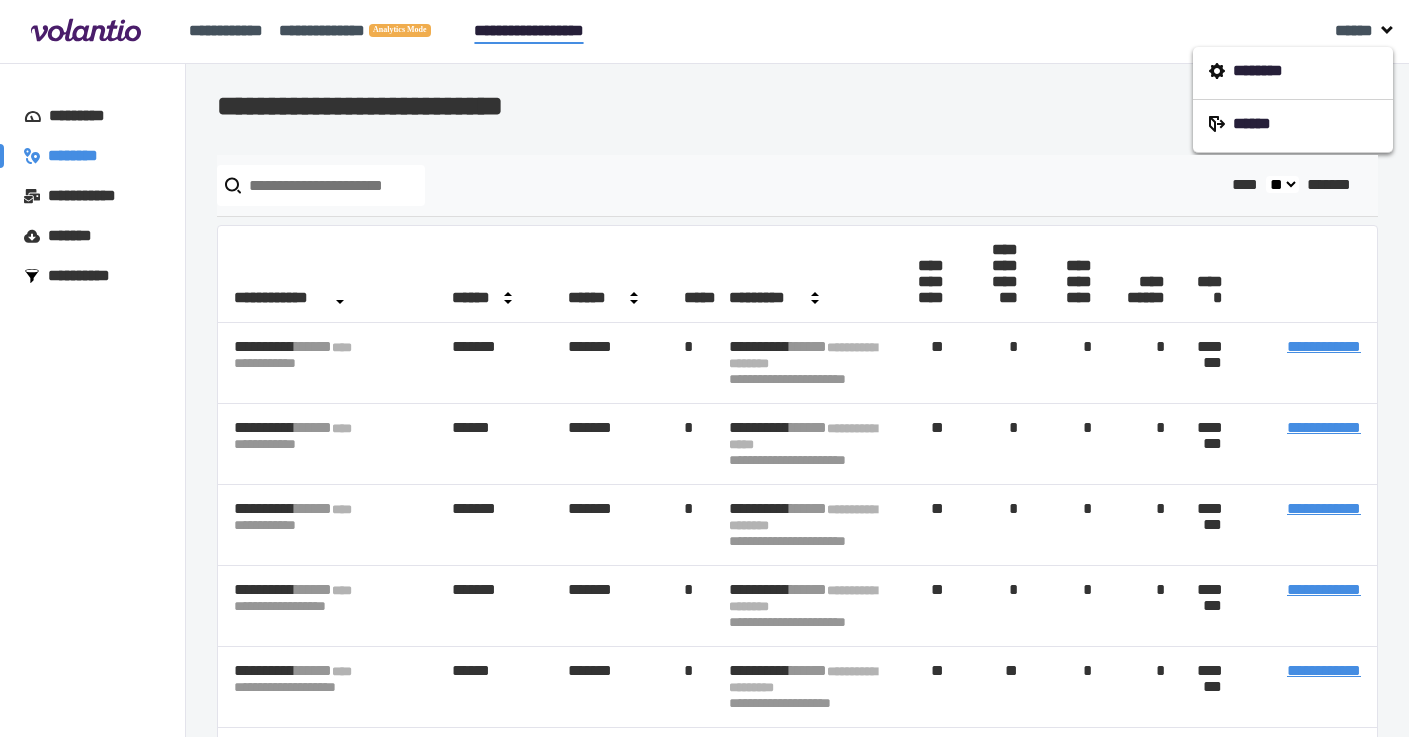 click on "**********" at bounding box center [797, 106] 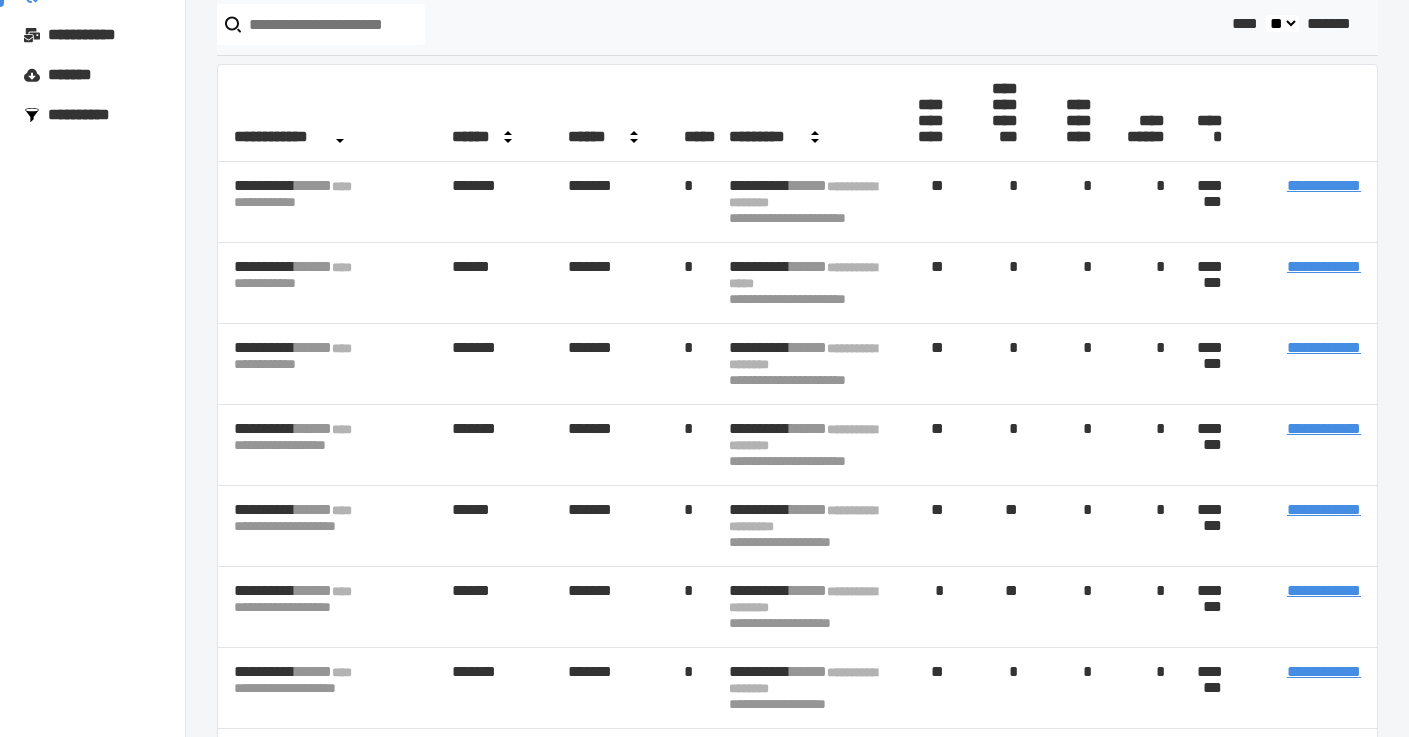 scroll, scrollTop: 0, scrollLeft: 0, axis: both 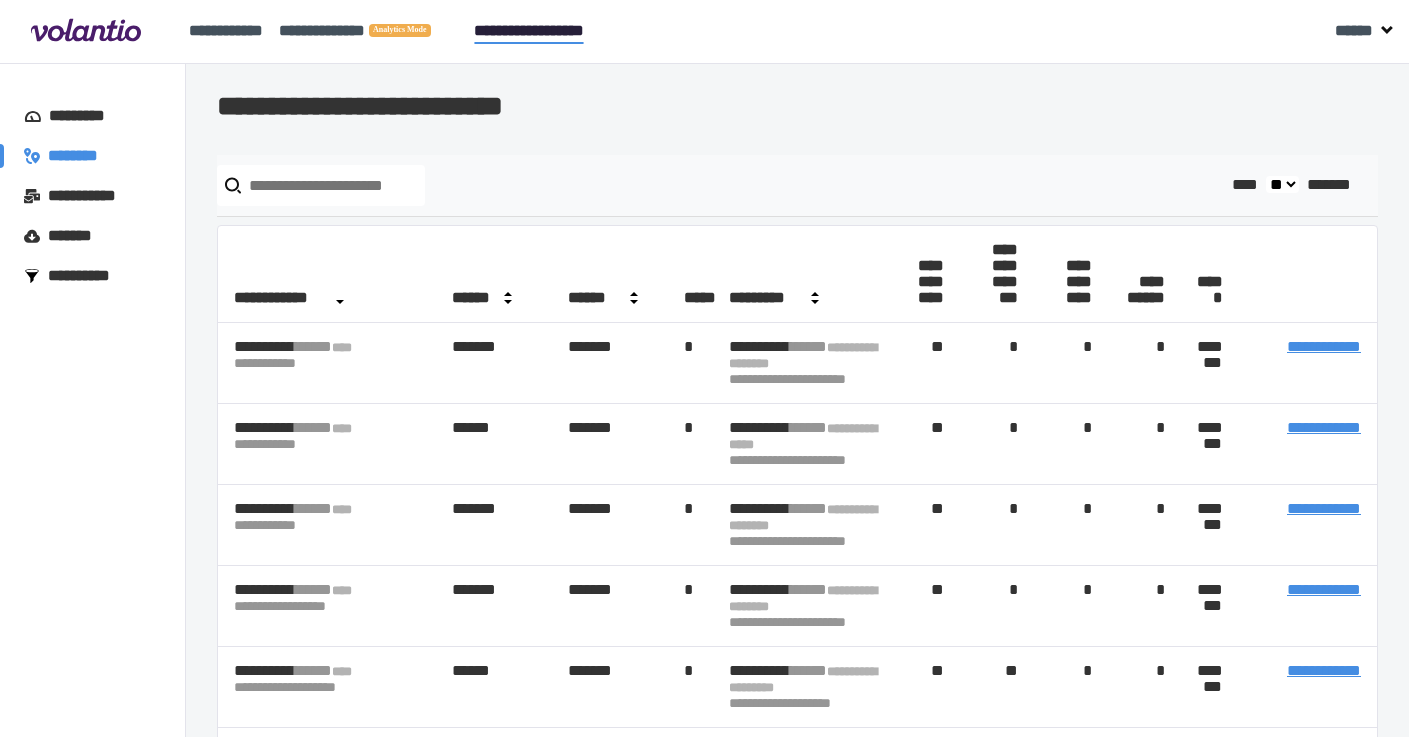 click on "** **" at bounding box center [1282, 184] 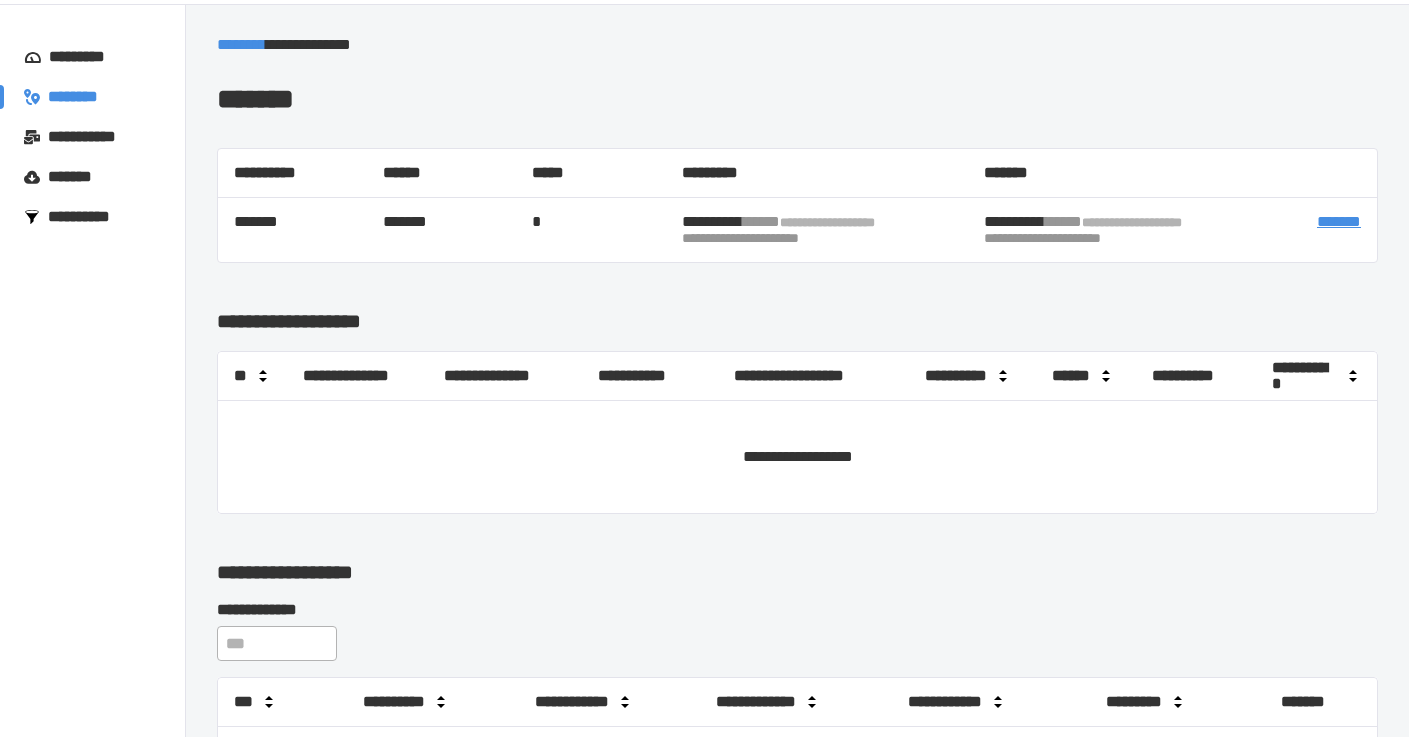 scroll, scrollTop: 0, scrollLeft: 0, axis: both 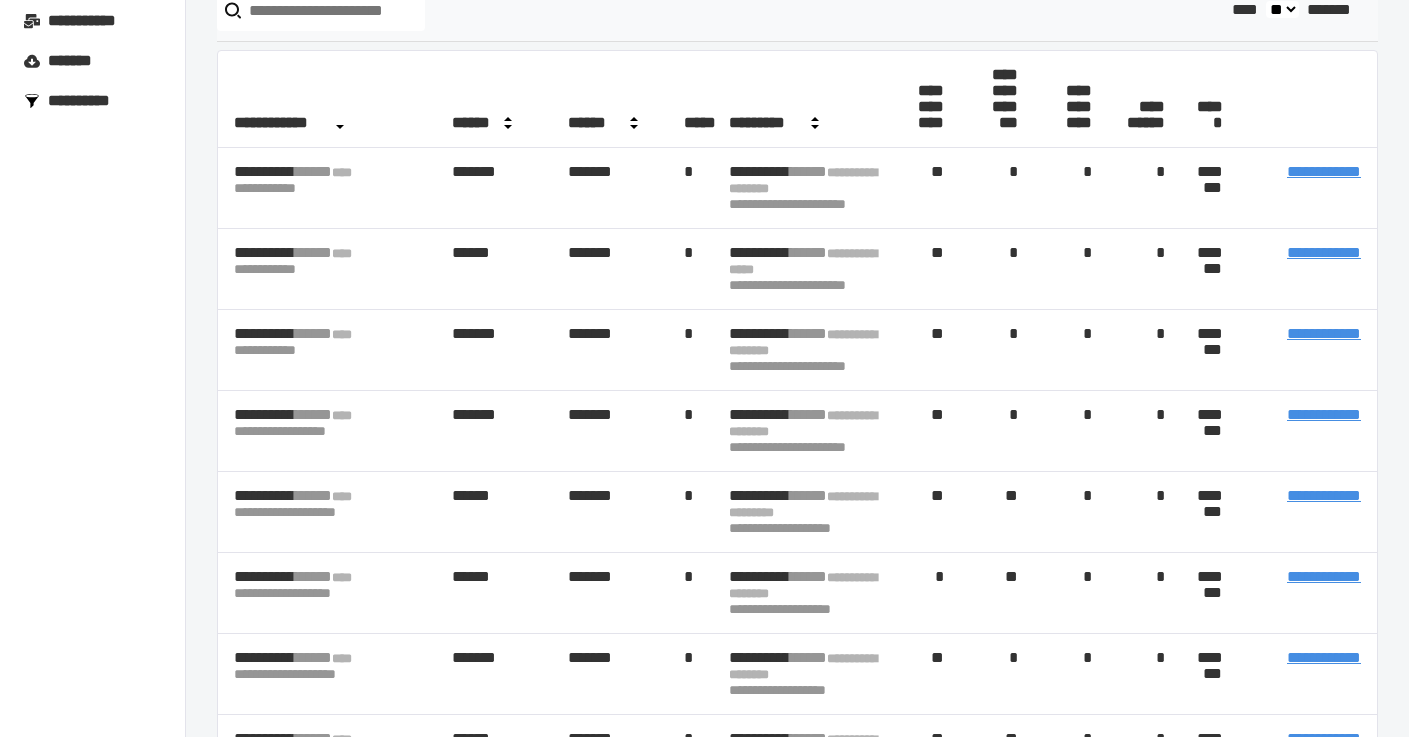click on "**********" at bounding box center (1324, 414) 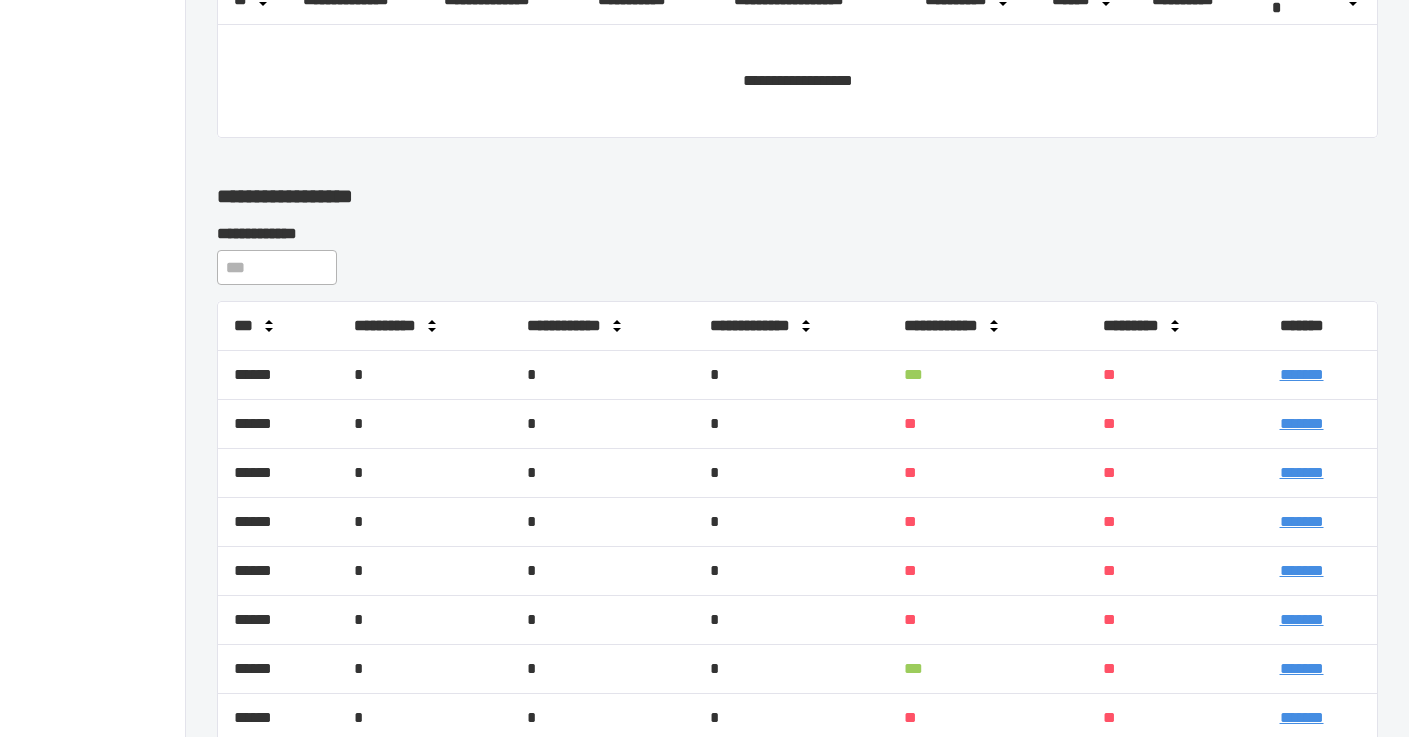 scroll, scrollTop: 647, scrollLeft: 0, axis: vertical 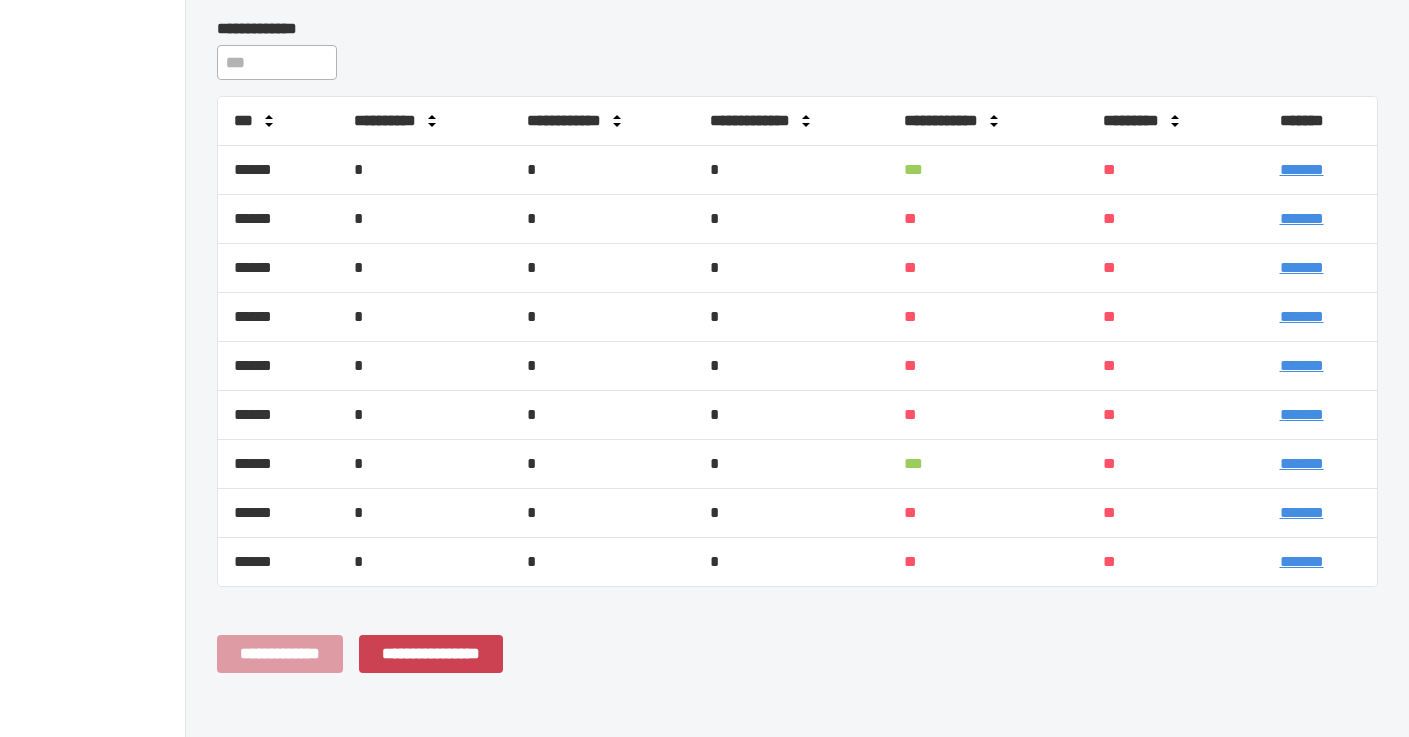 click on "*******" at bounding box center (1302, 169) 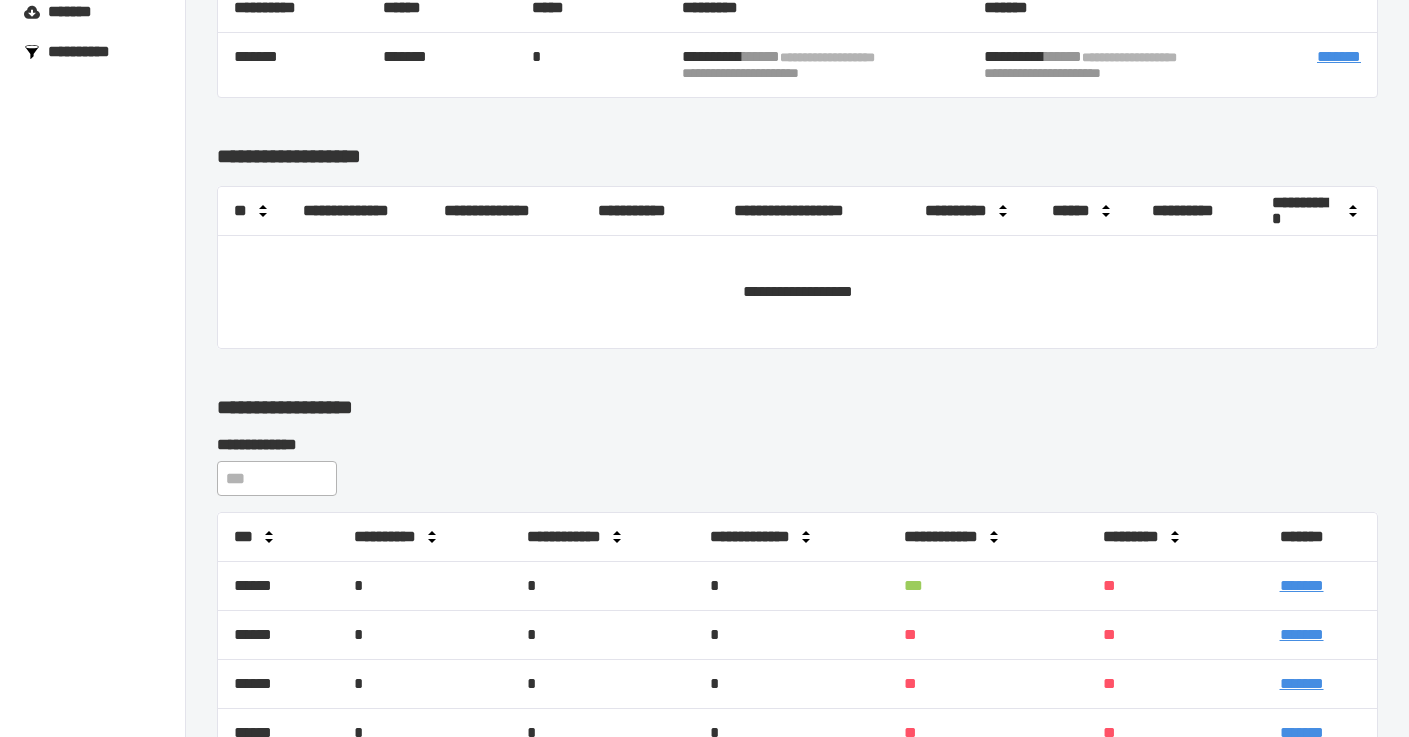 scroll, scrollTop: 647, scrollLeft: 0, axis: vertical 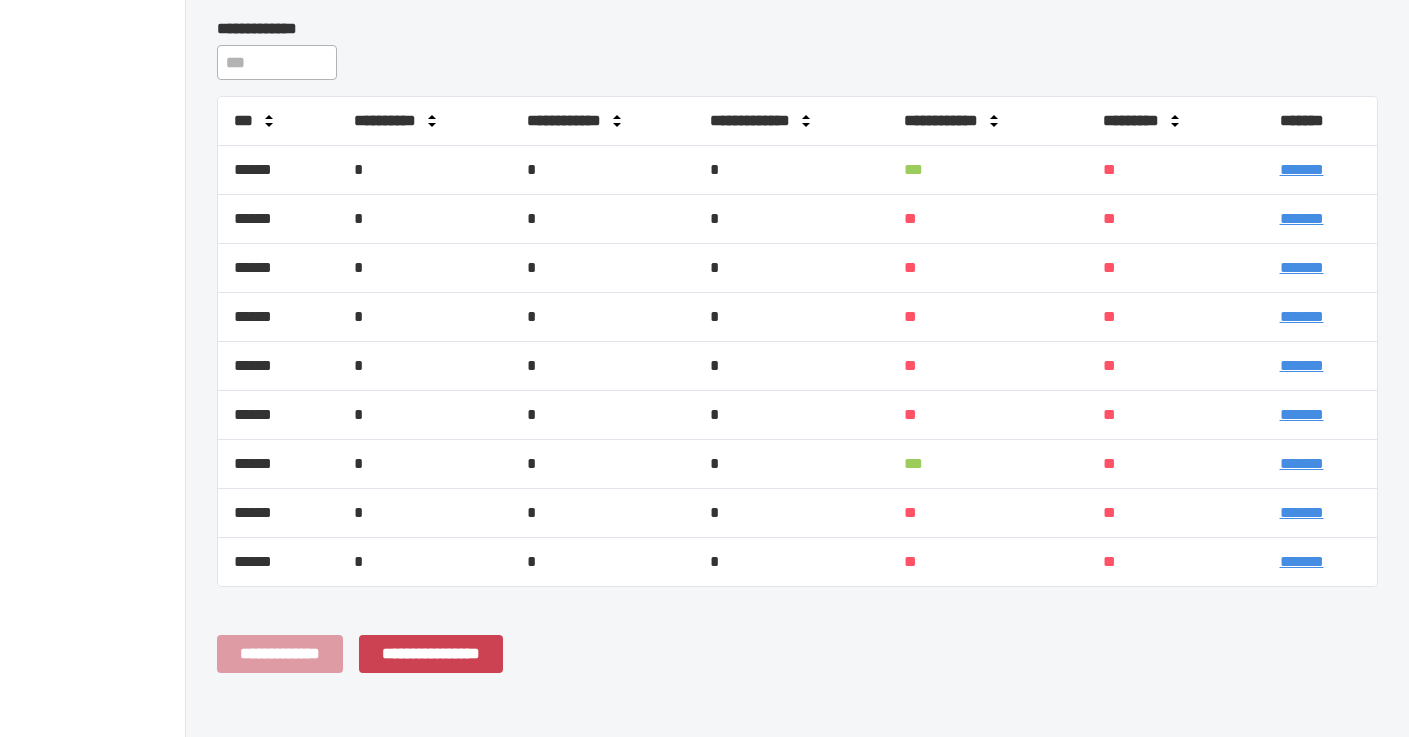 click on "*******" at bounding box center (1302, 463) 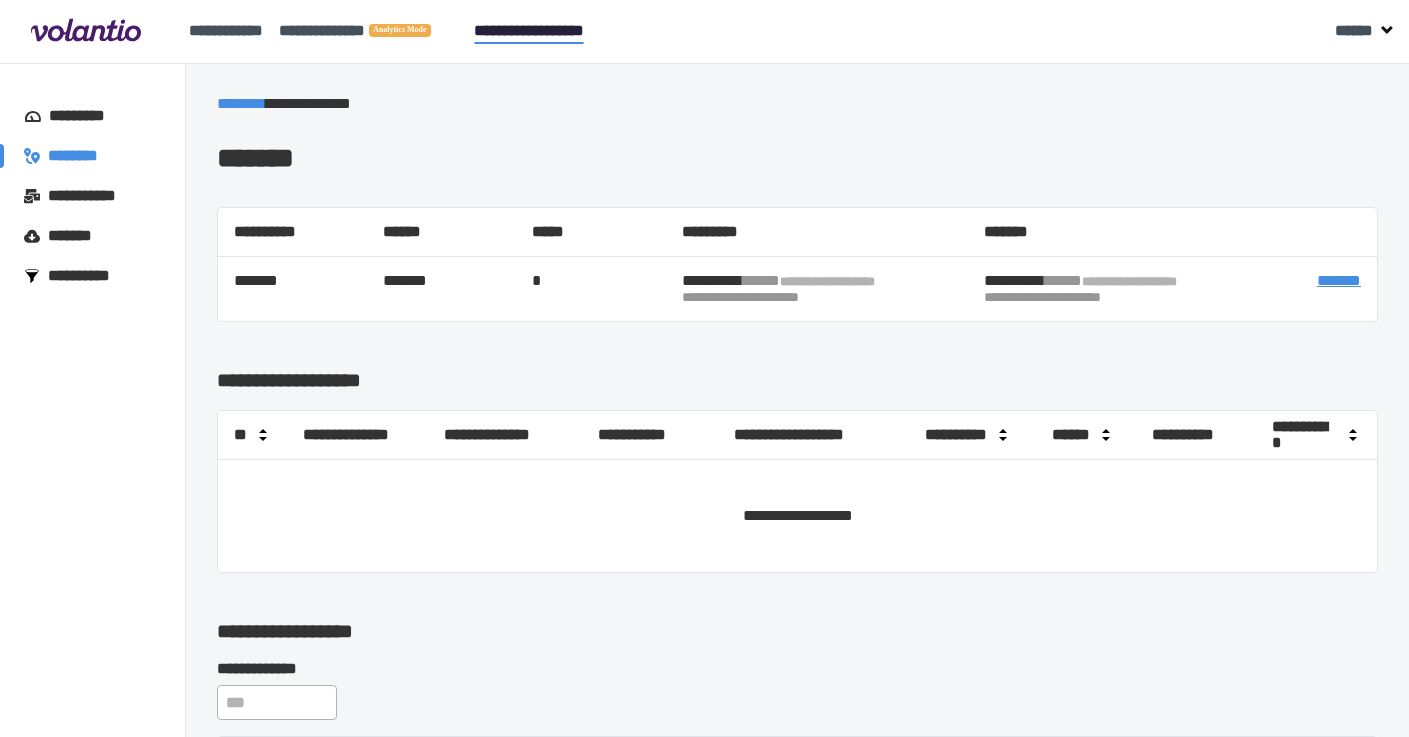 scroll, scrollTop: 393, scrollLeft: 0, axis: vertical 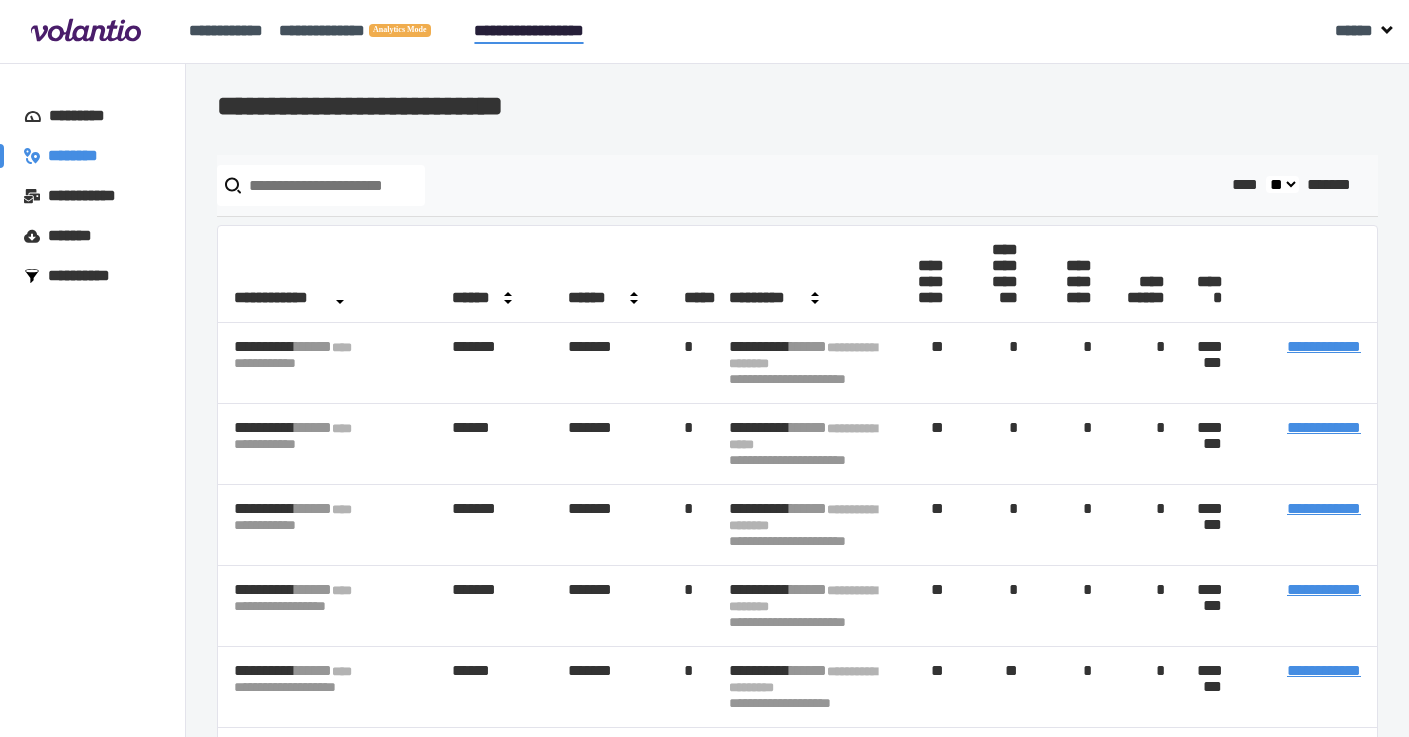 click on "**********" at bounding box center (1324, 427) 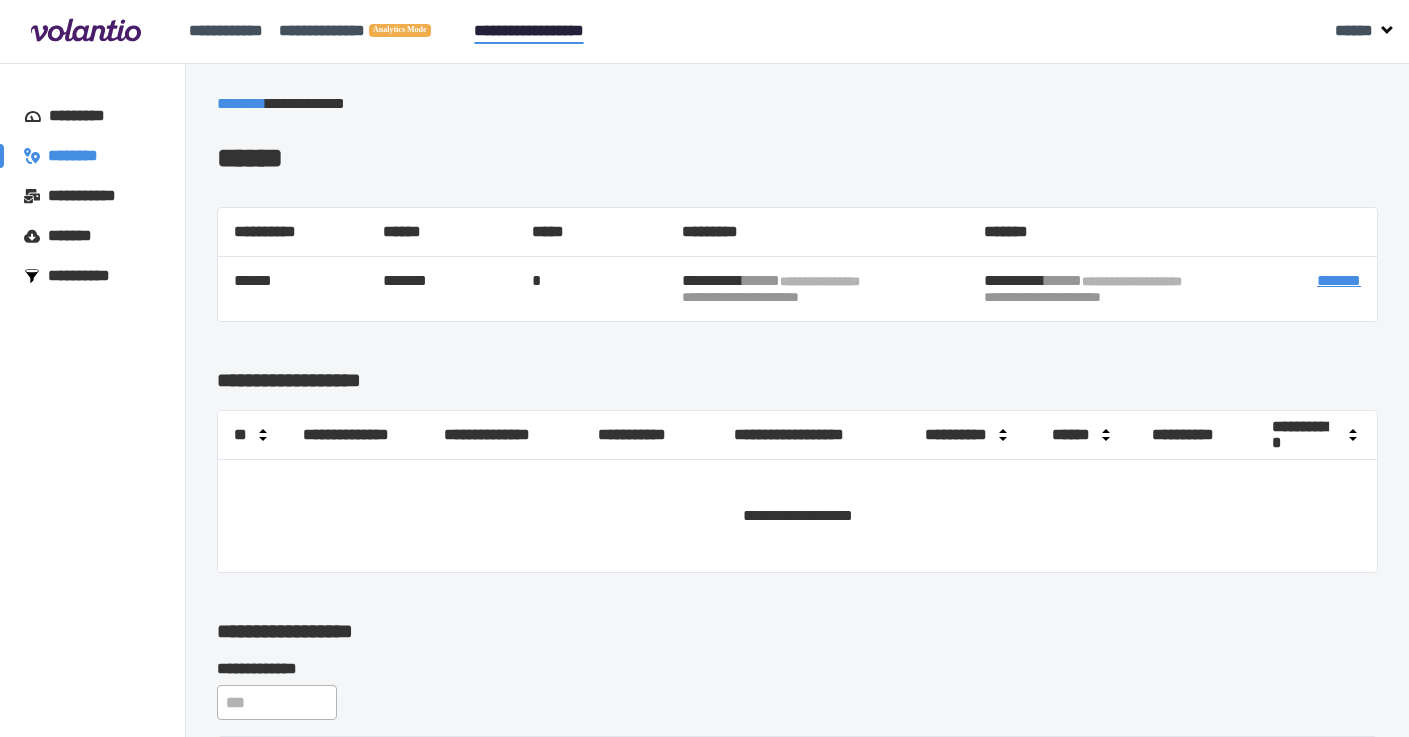 scroll, scrollTop: 679, scrollLeft: 0, axis: vertical 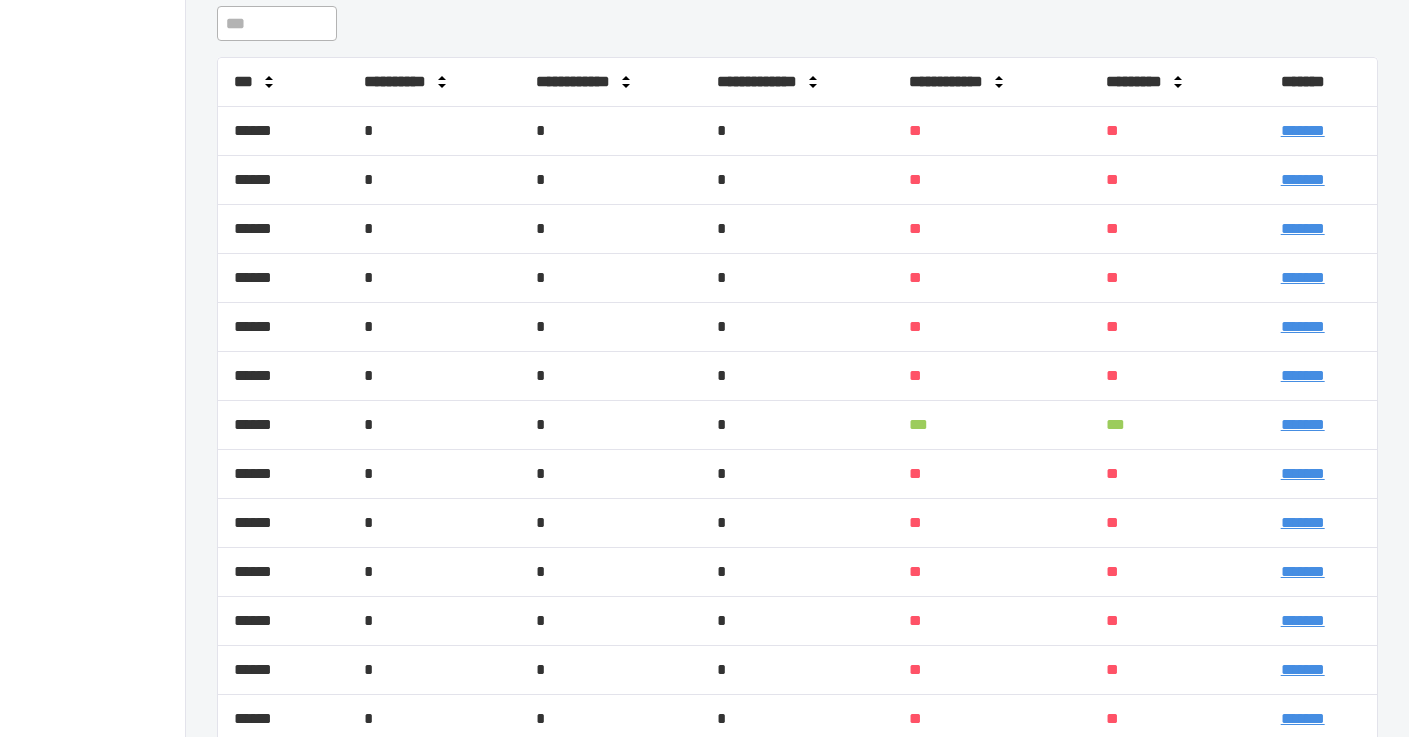 click on "*******" at bounding box center [1303, 424] 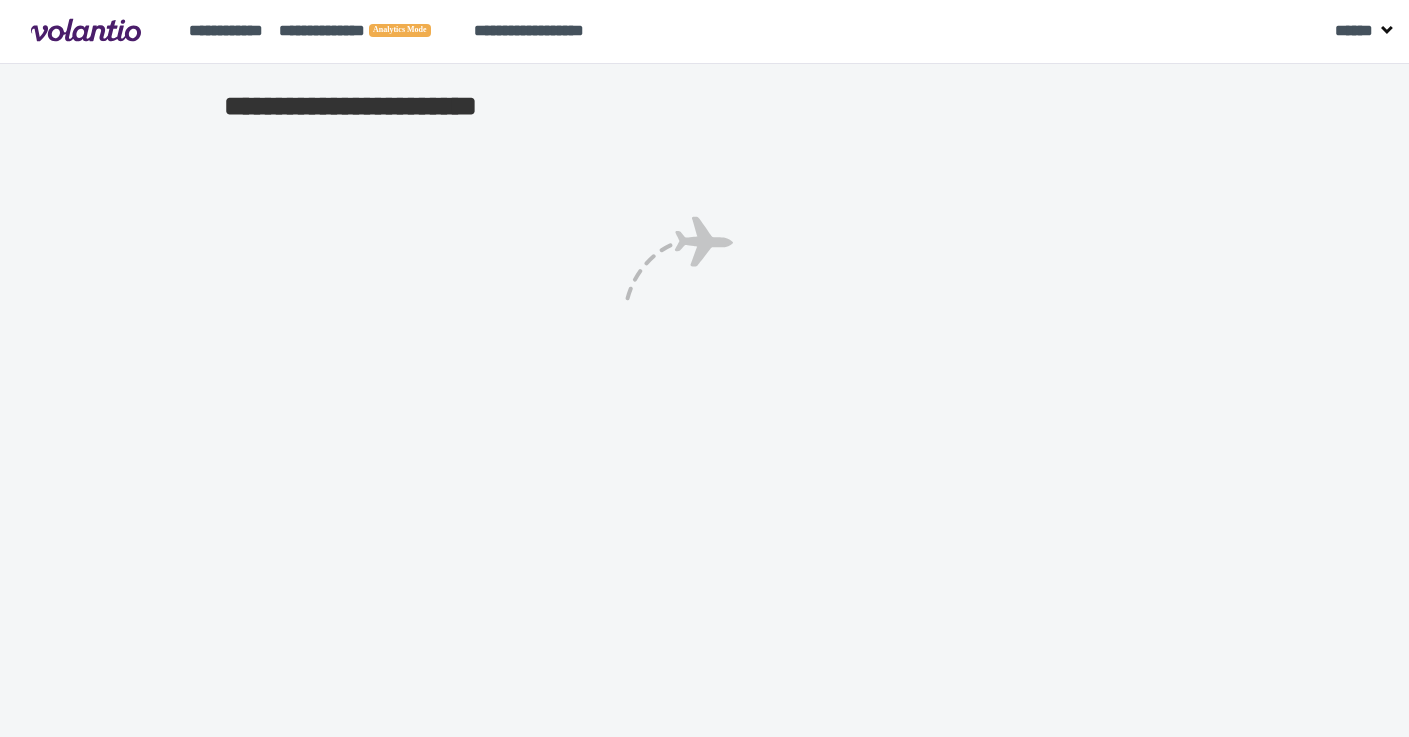 scroll, scrollTop: 0, scrollLeft: 0, axis: both 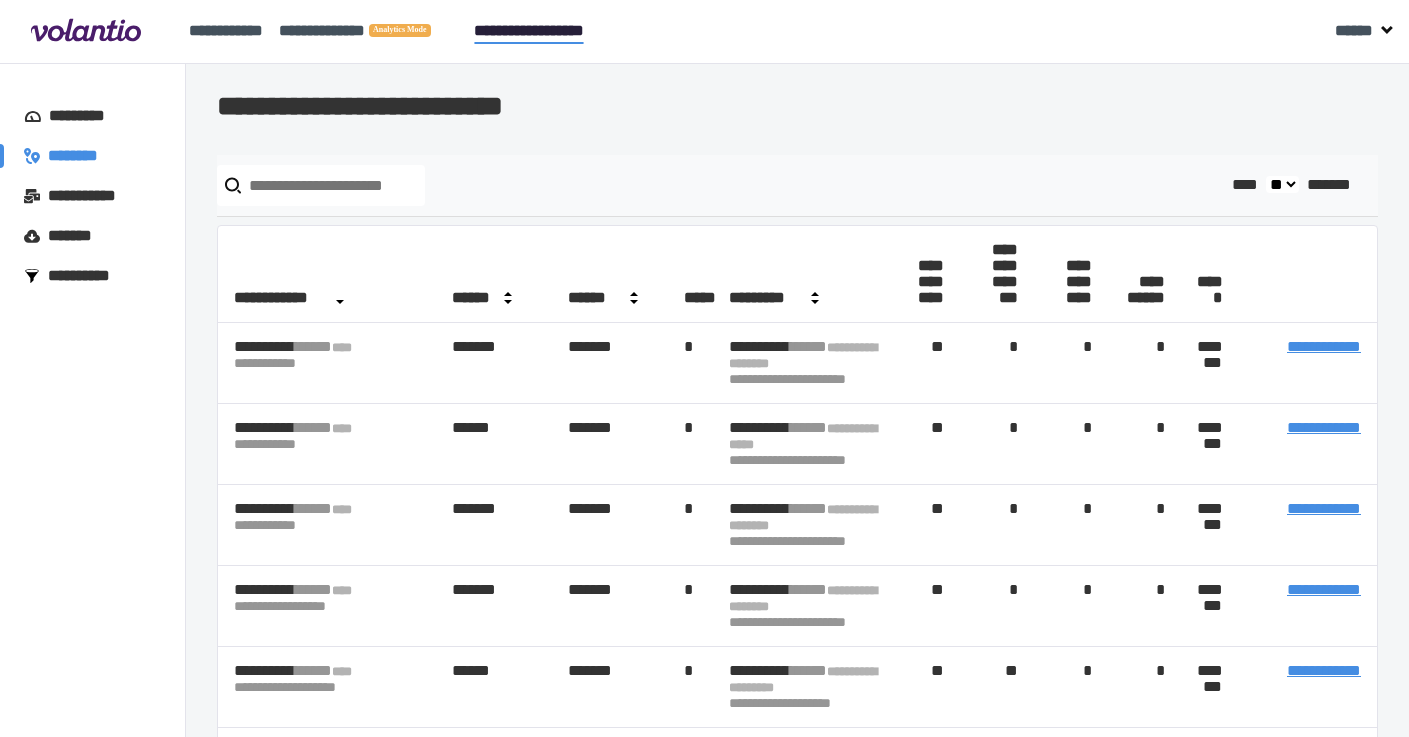 click on "**********" at bounding box center (88, 276) 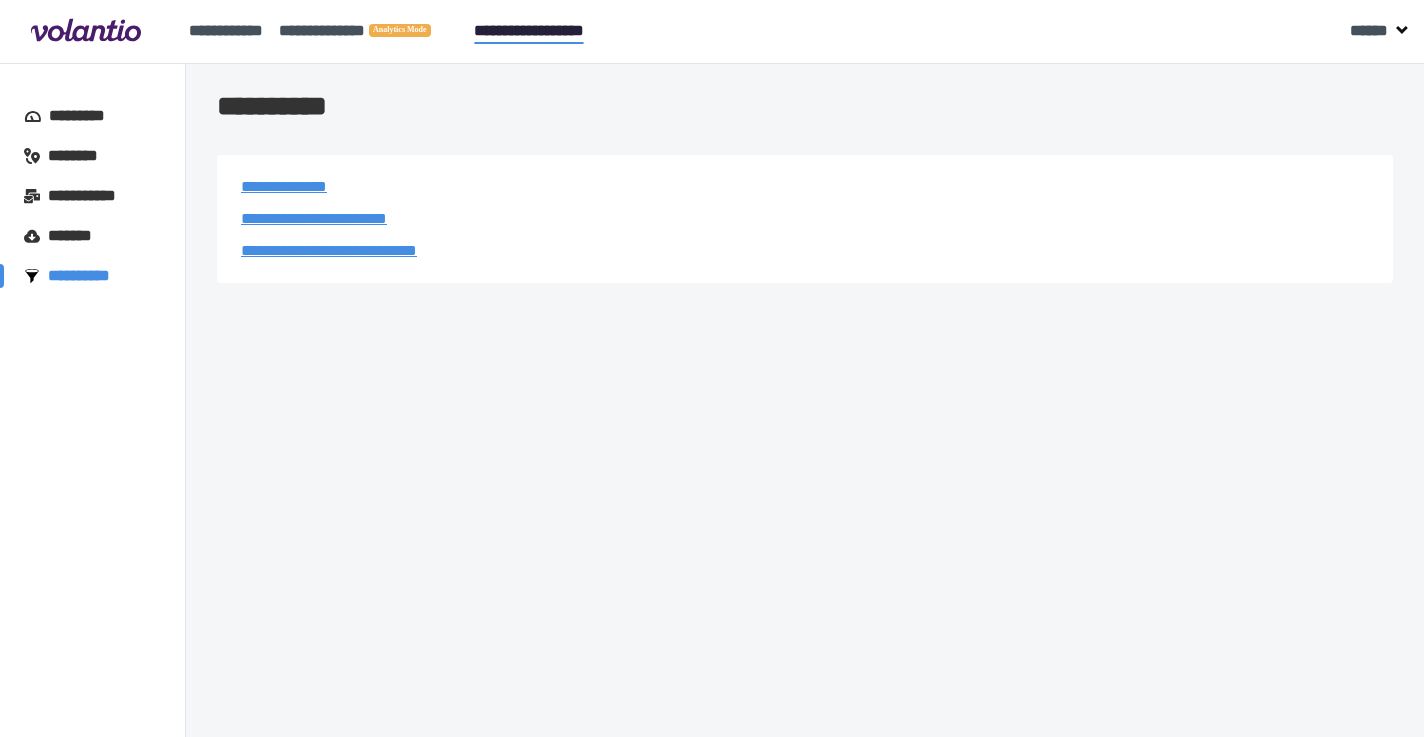 click on "**********" at bounding box center (284, 186) 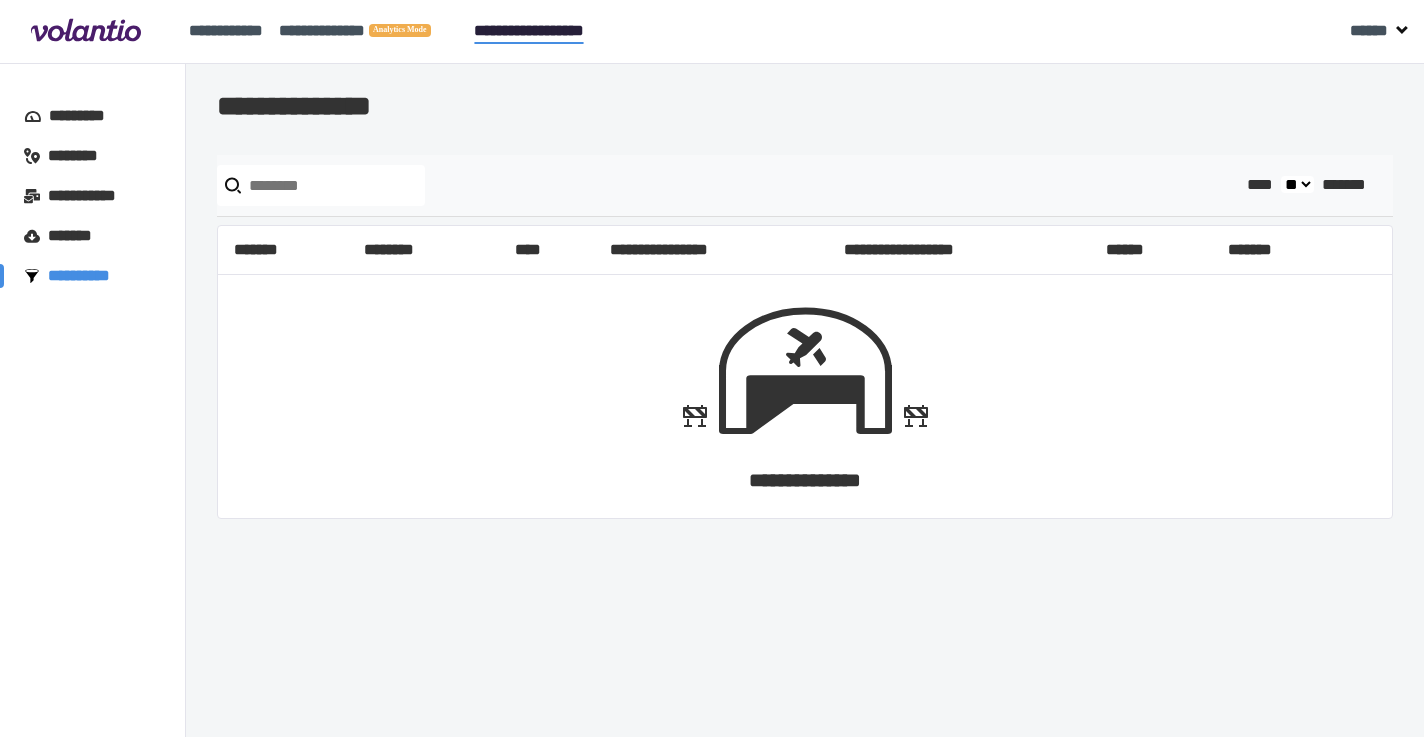 click on "**********" at bounding box center [88, 276] 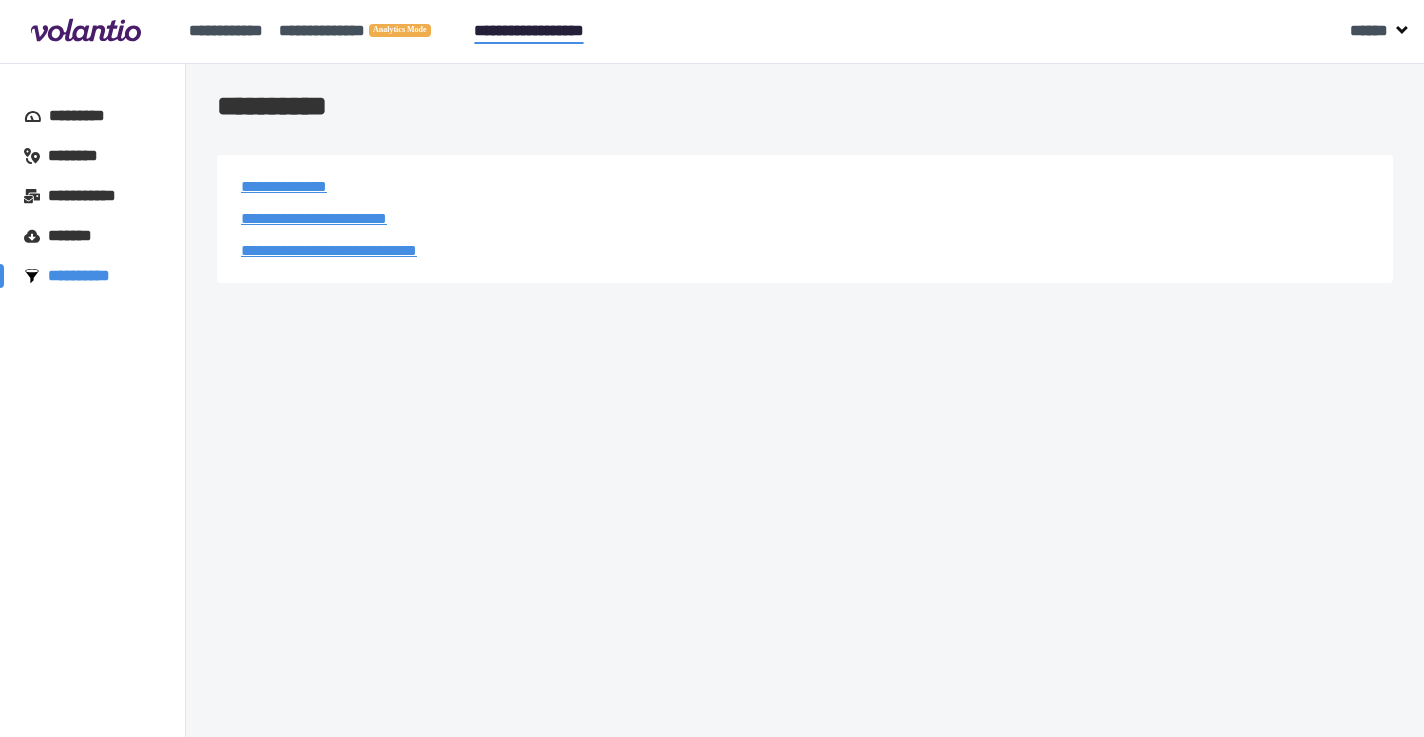 click on "**********" at bounding box center [329, 250] 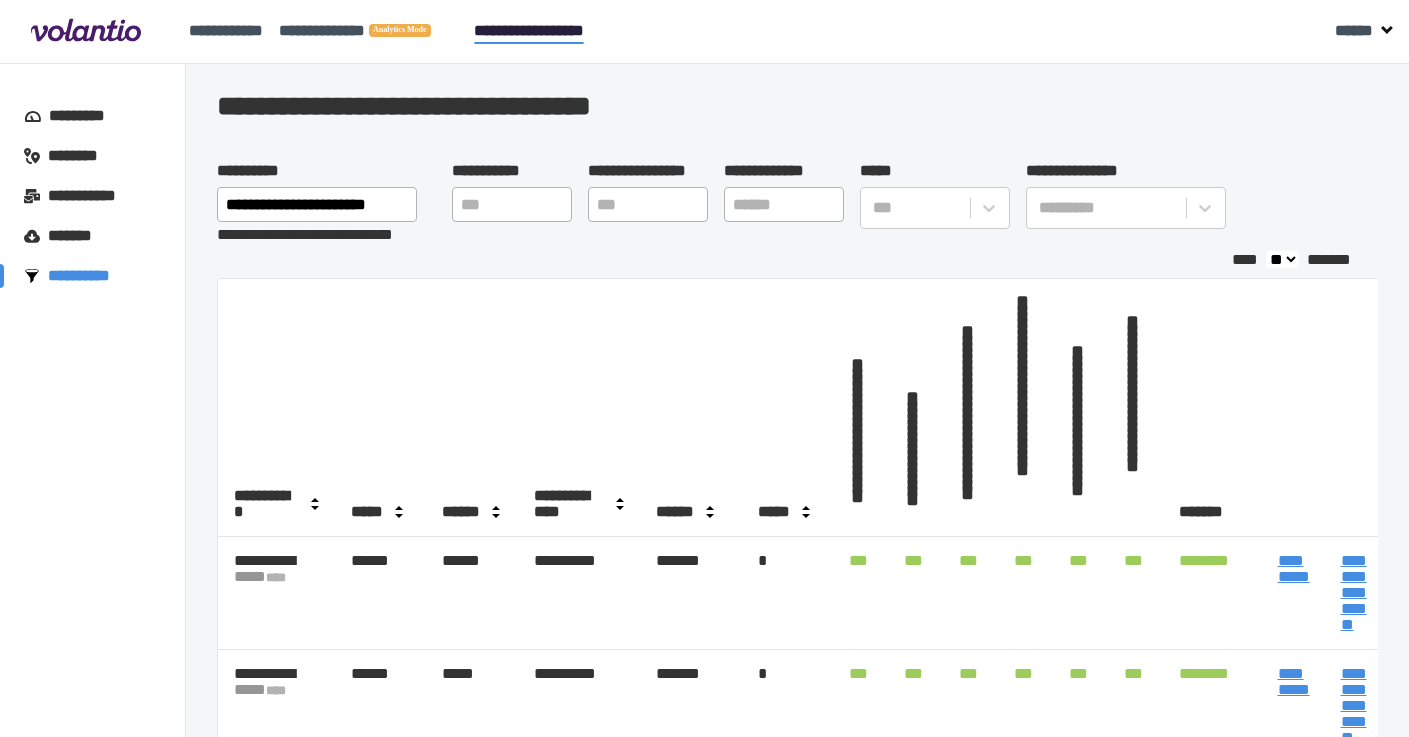 click on "**********" at bounding box center (92, 276) 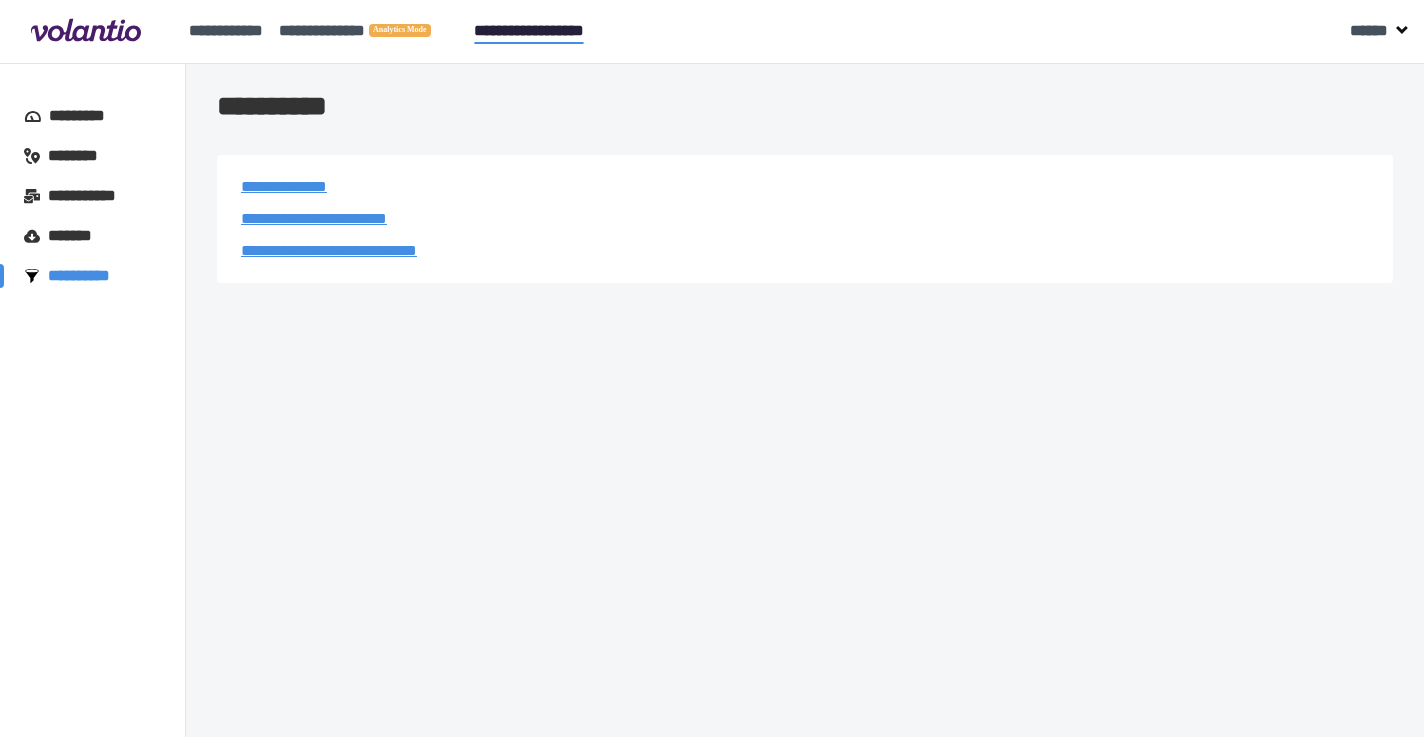 click on "**********" at bounding box center (314, 218) 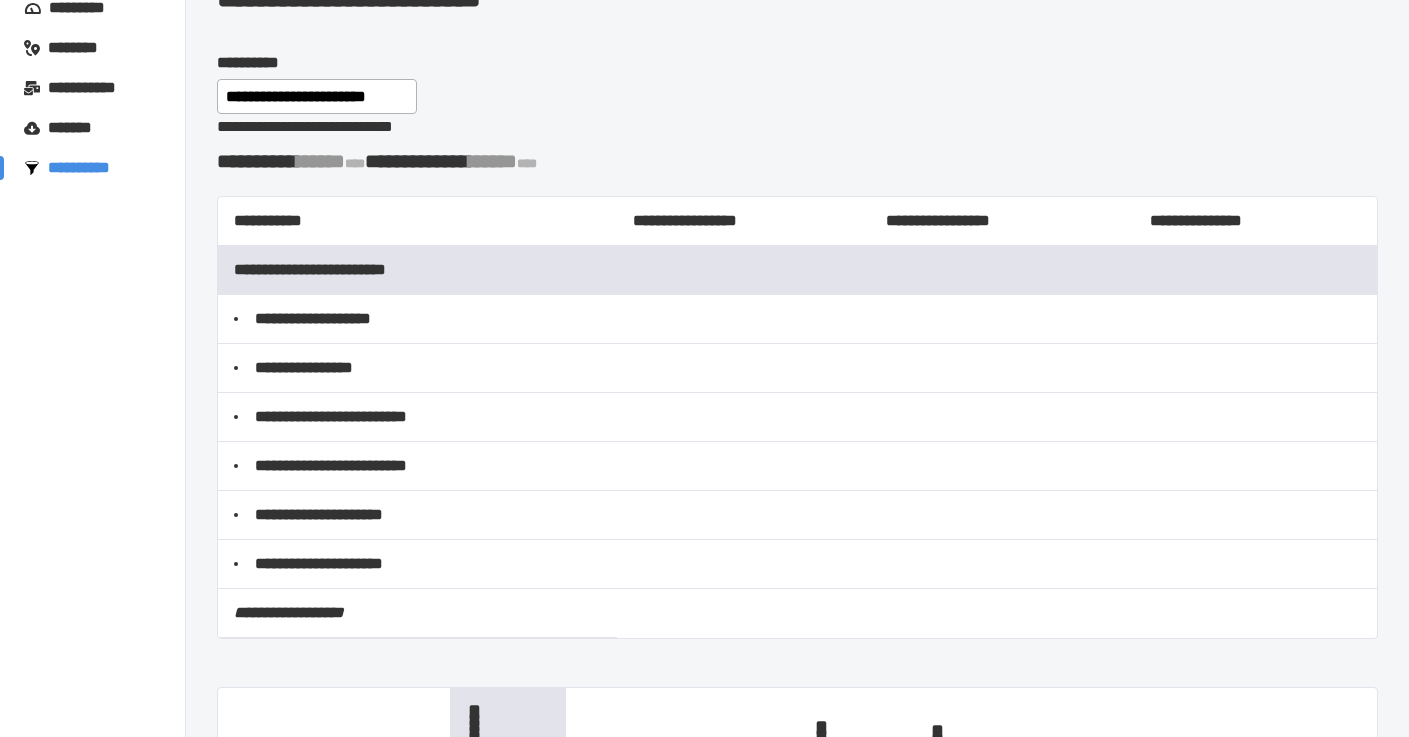 scroll, scrollTop: 0, scrollLeft: 0, axis: both 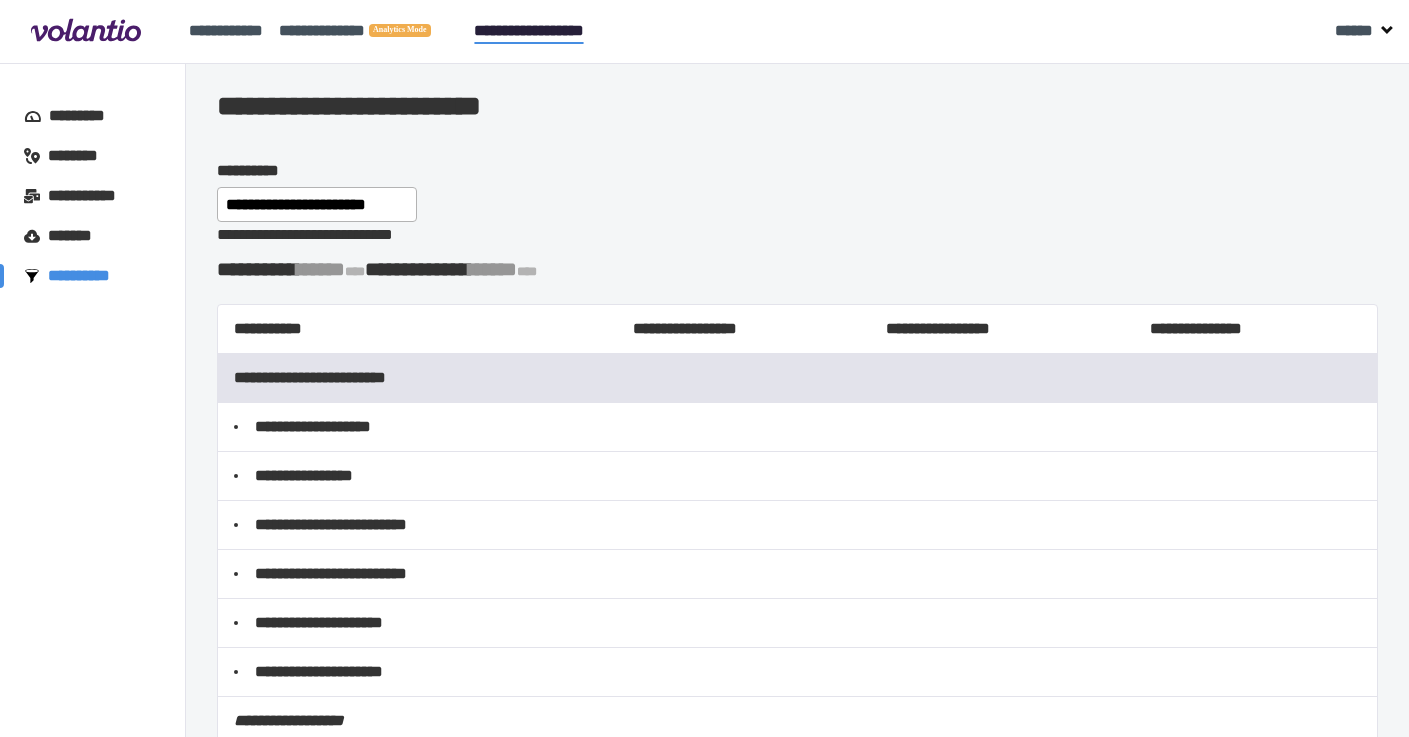 click on "**********" at bounding box center (88, 276) 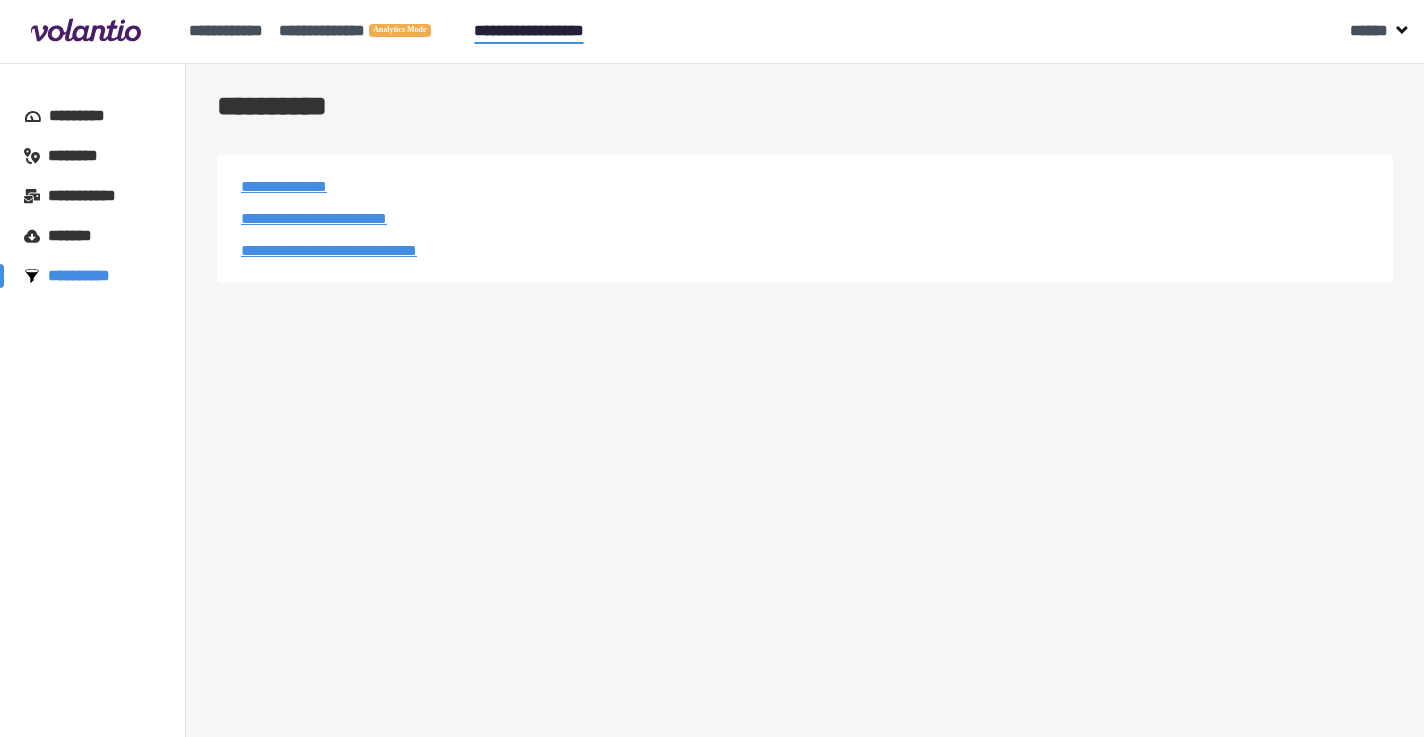click on "**********" at bounding box center [89, 196] 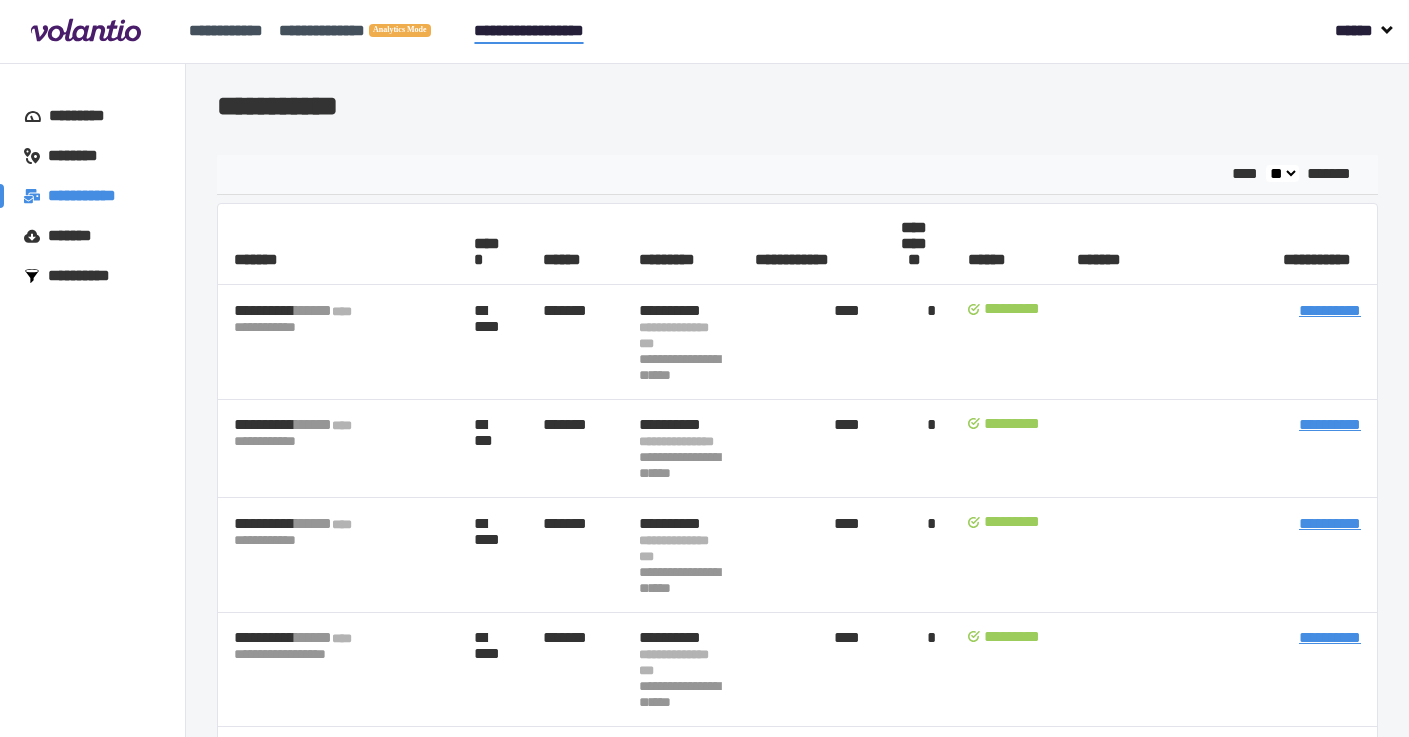 click 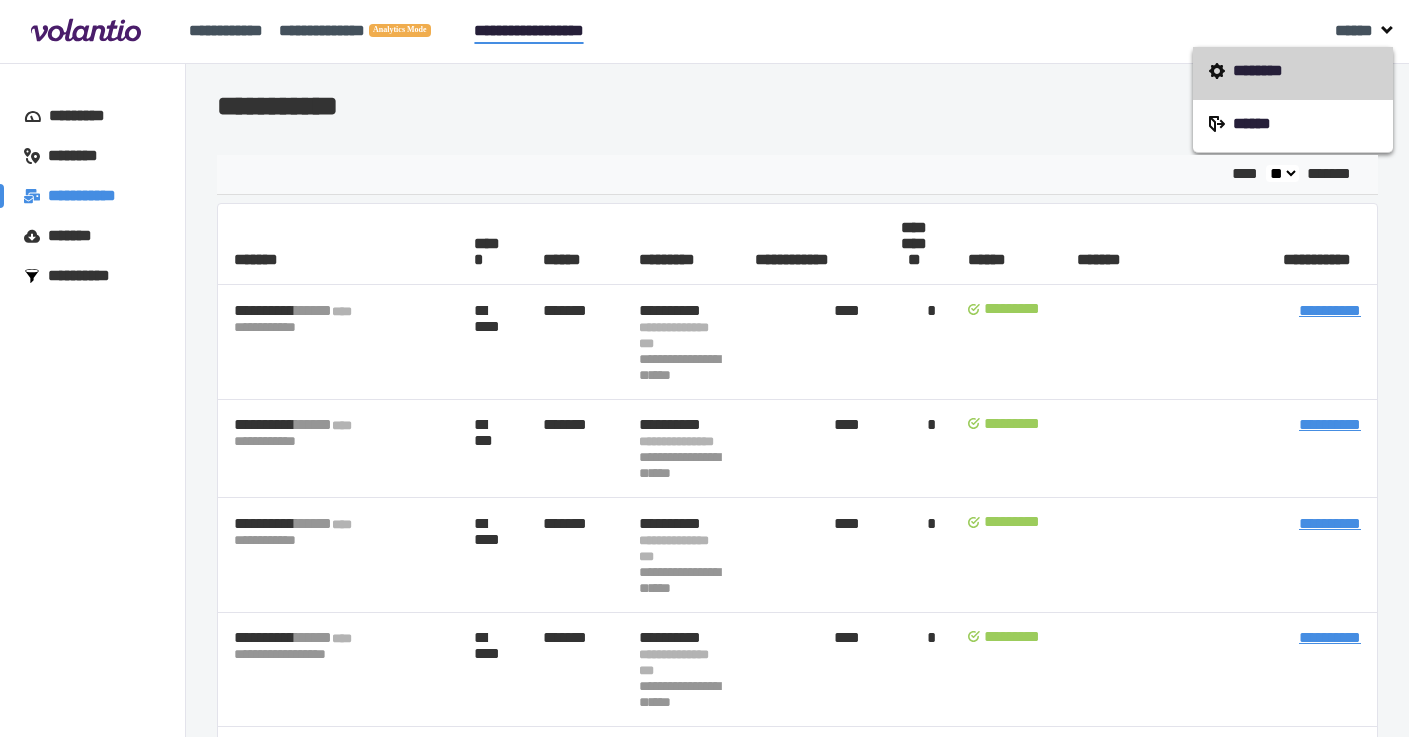 click on "********" at bounding box center (1261, 72) 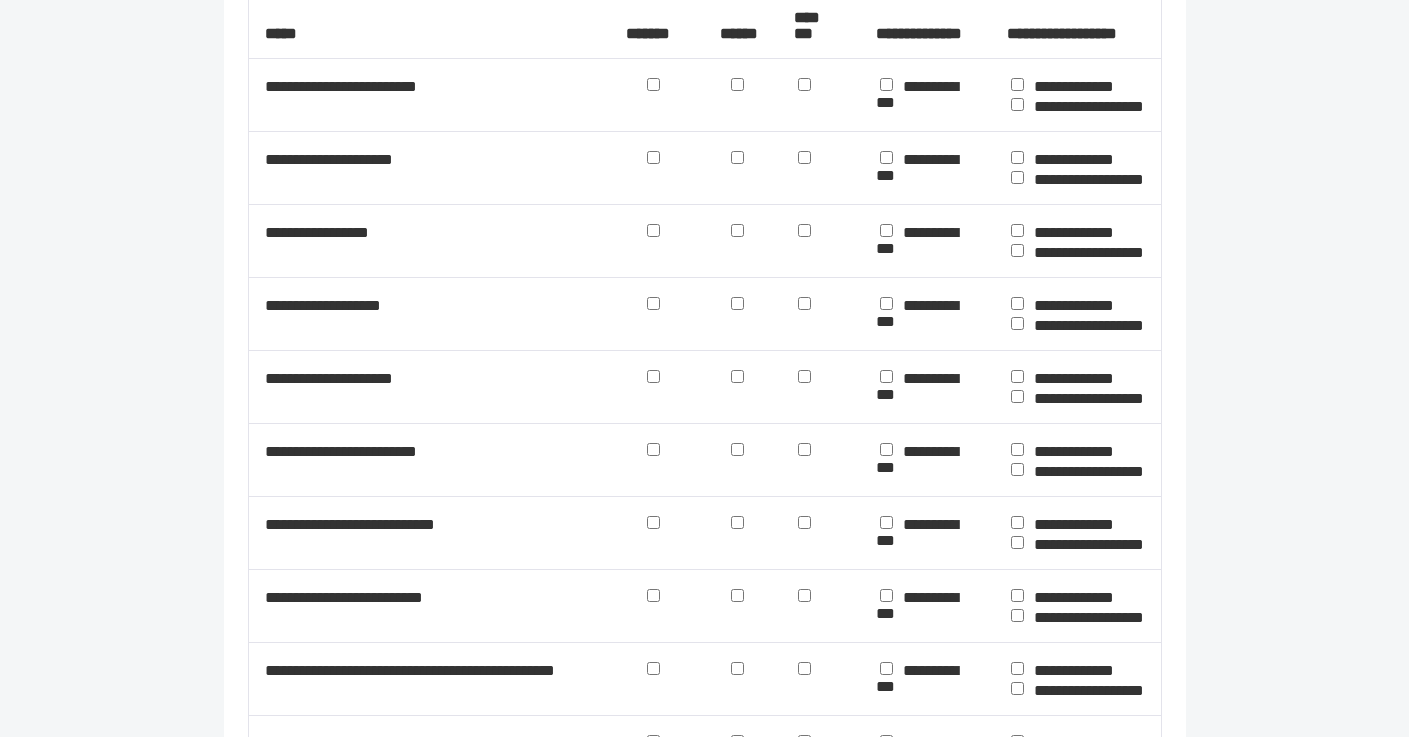 scroll, scrollTop: 0, scrollLeft: 0, axis: both 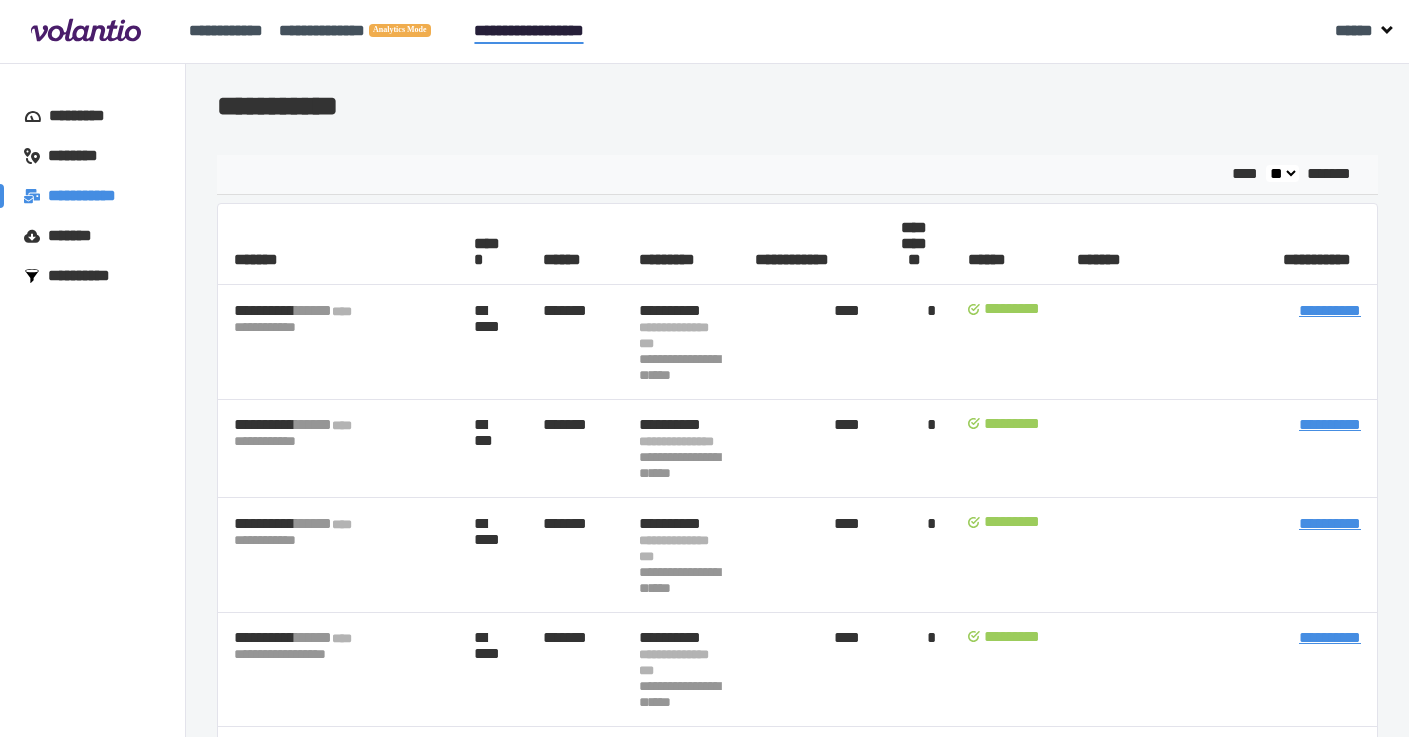 click on "********" at bounding box center (82, 156) 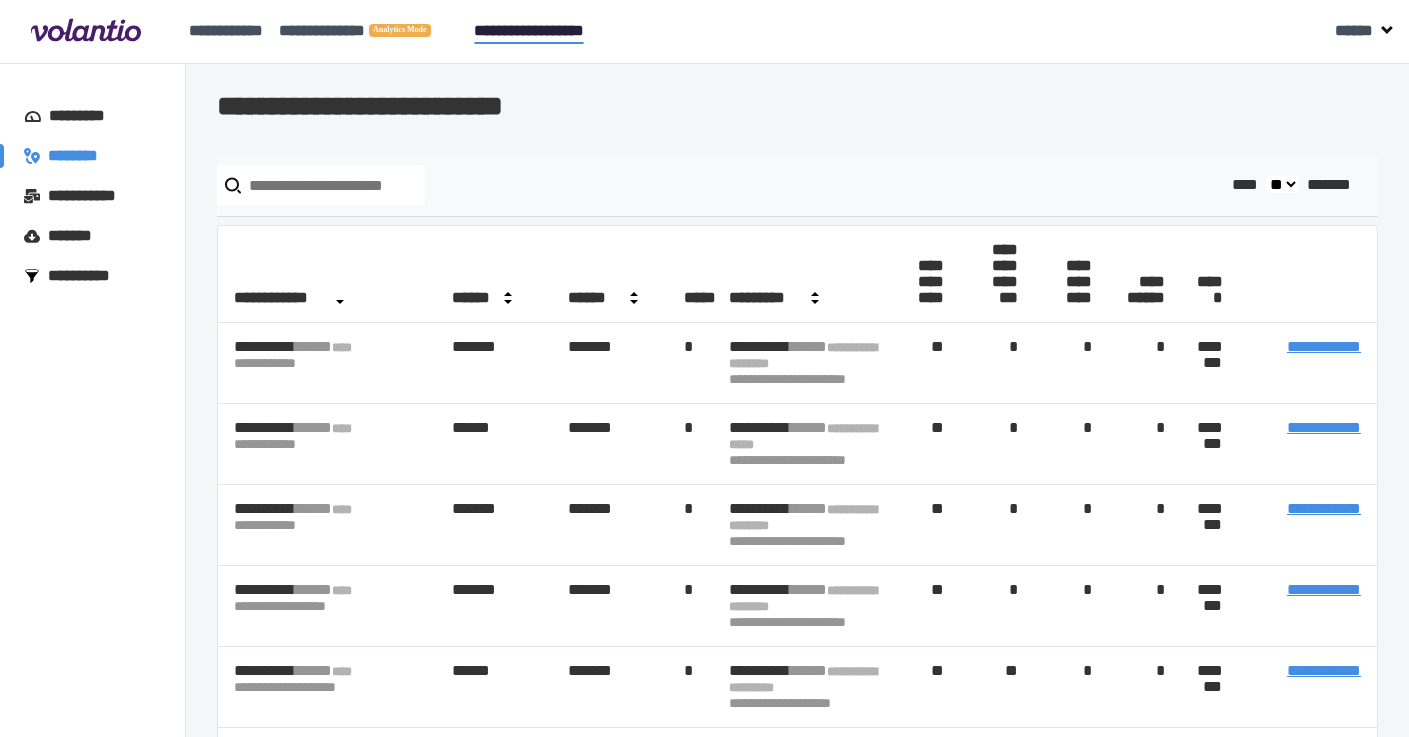 click on "*********" at bounding box center (86, 116) 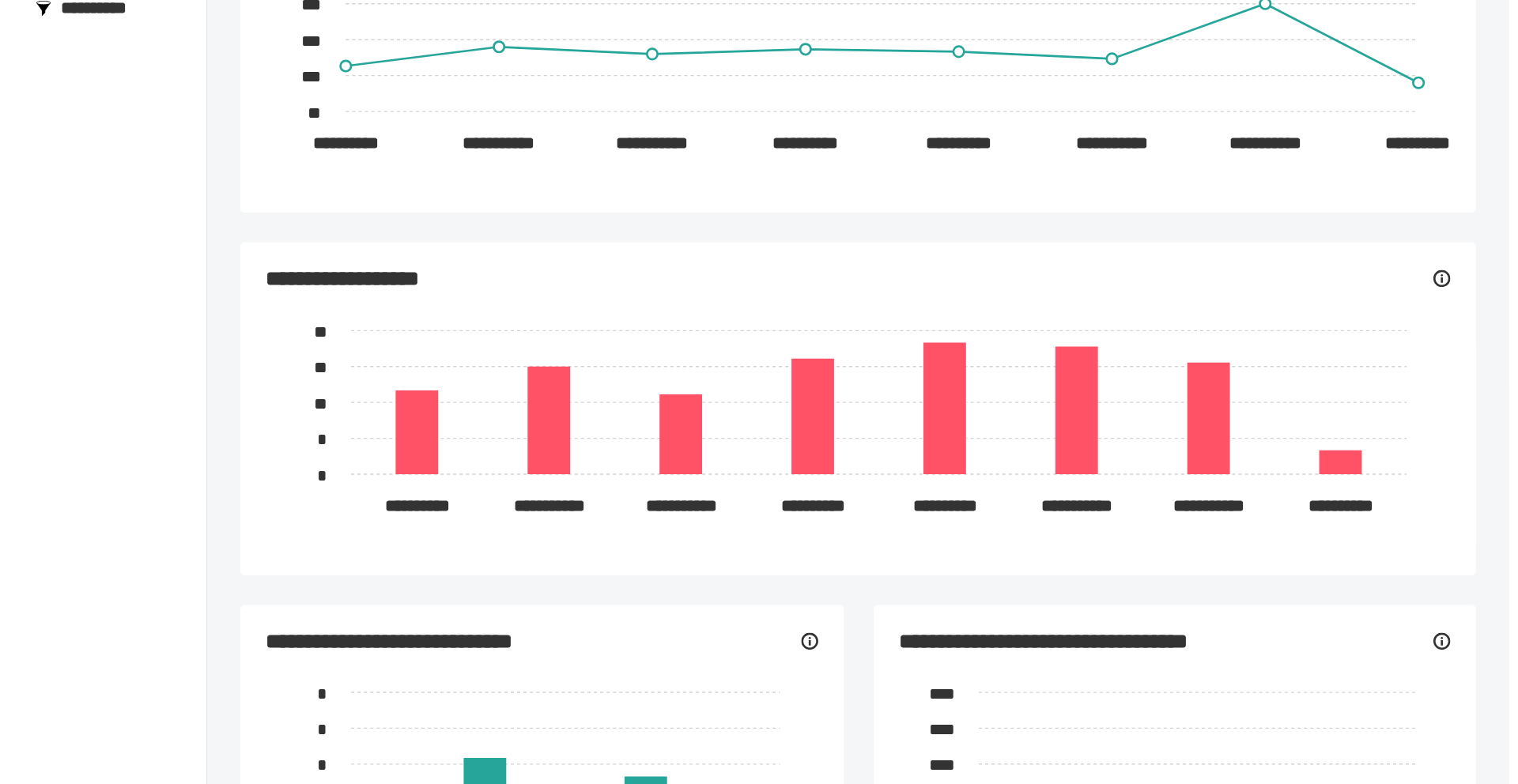 scroll, scrollTop: 0, scrollLeft: 0, axis: both 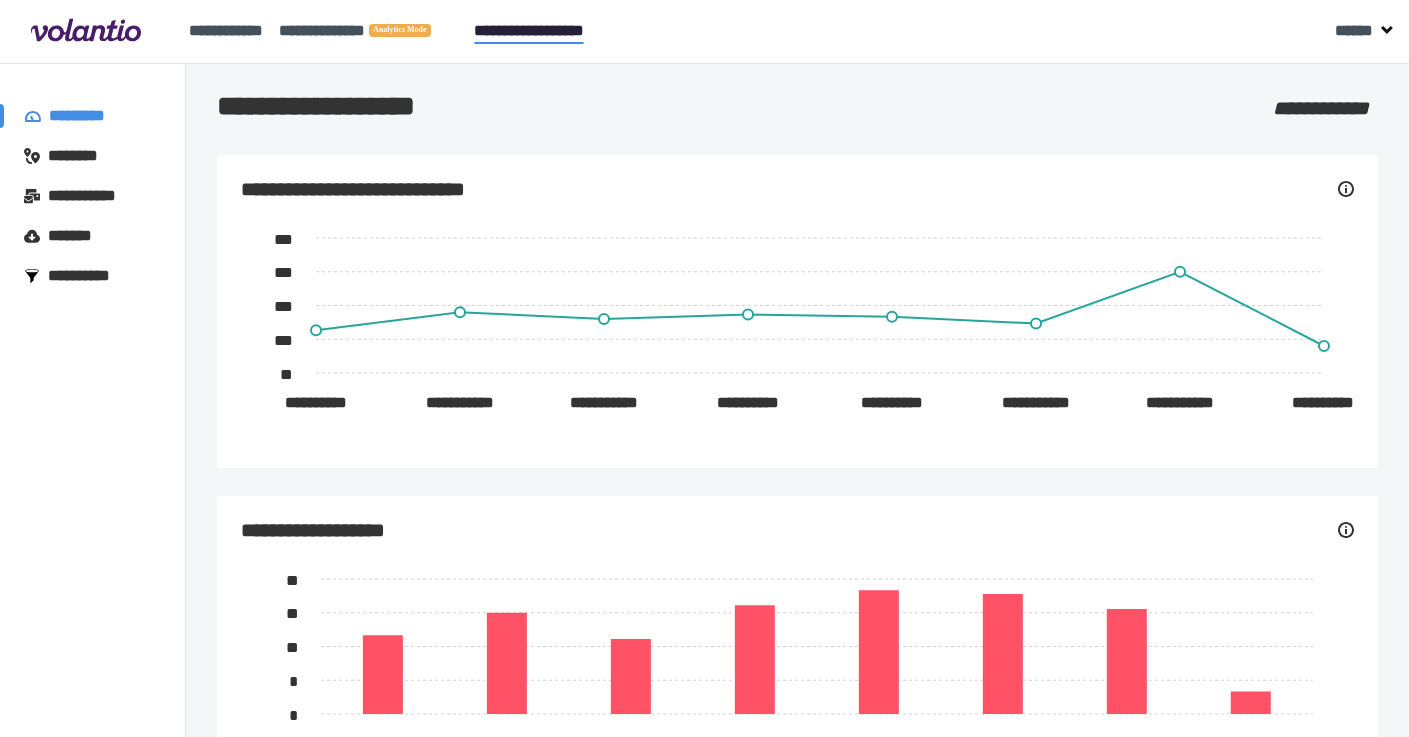click on "**********" at bounding box center [92, 276] 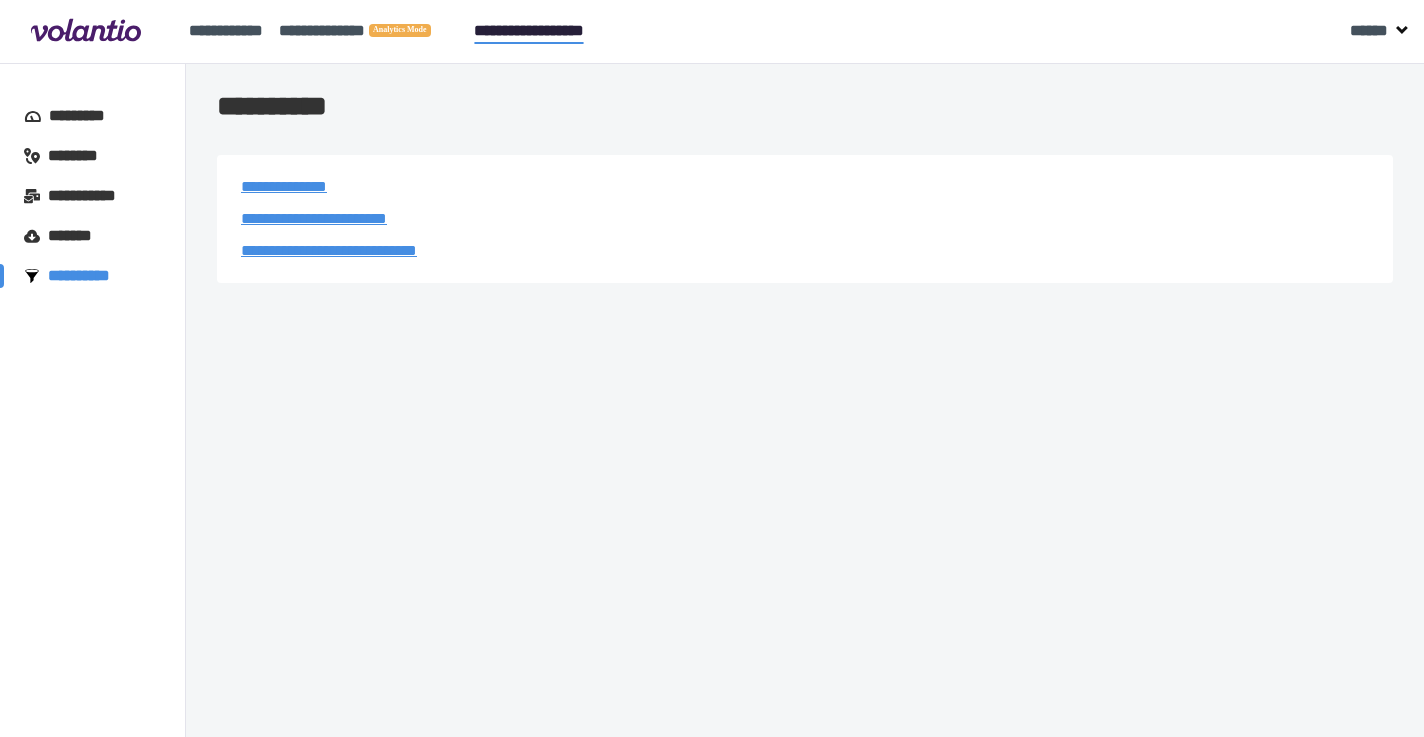 click on "*******" at bounding box center (75, 236) 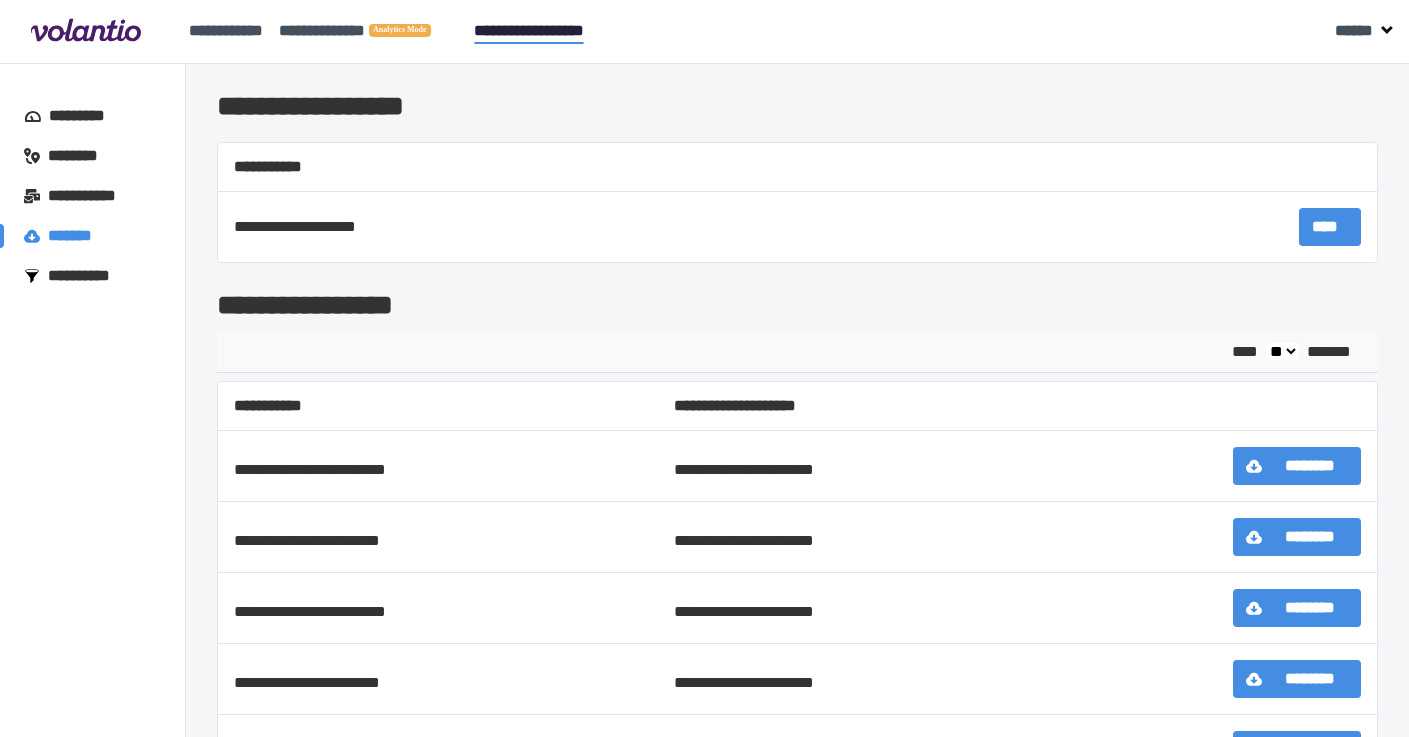click on "**********" at bounding box center [88, 276] 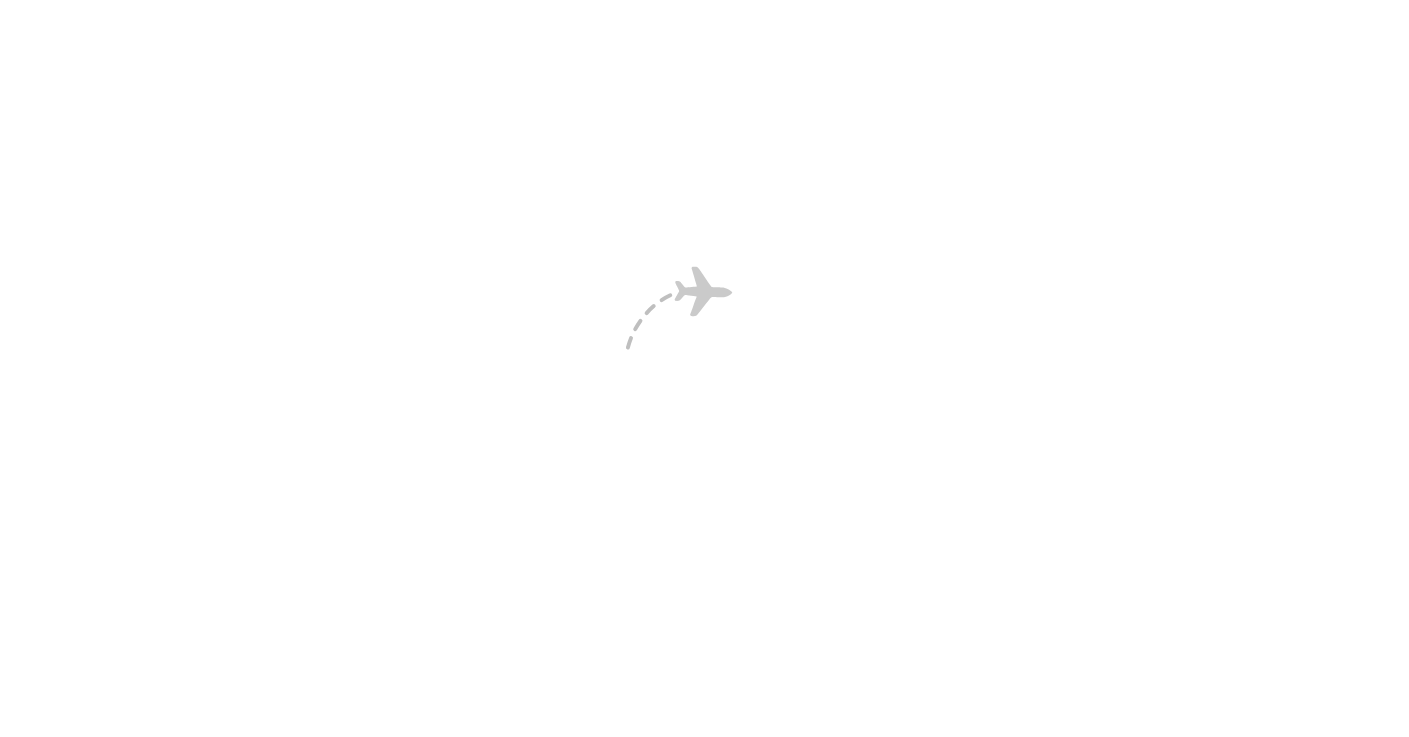 scroll, scrollTop: 0, scrollLeft: 0, axis: both 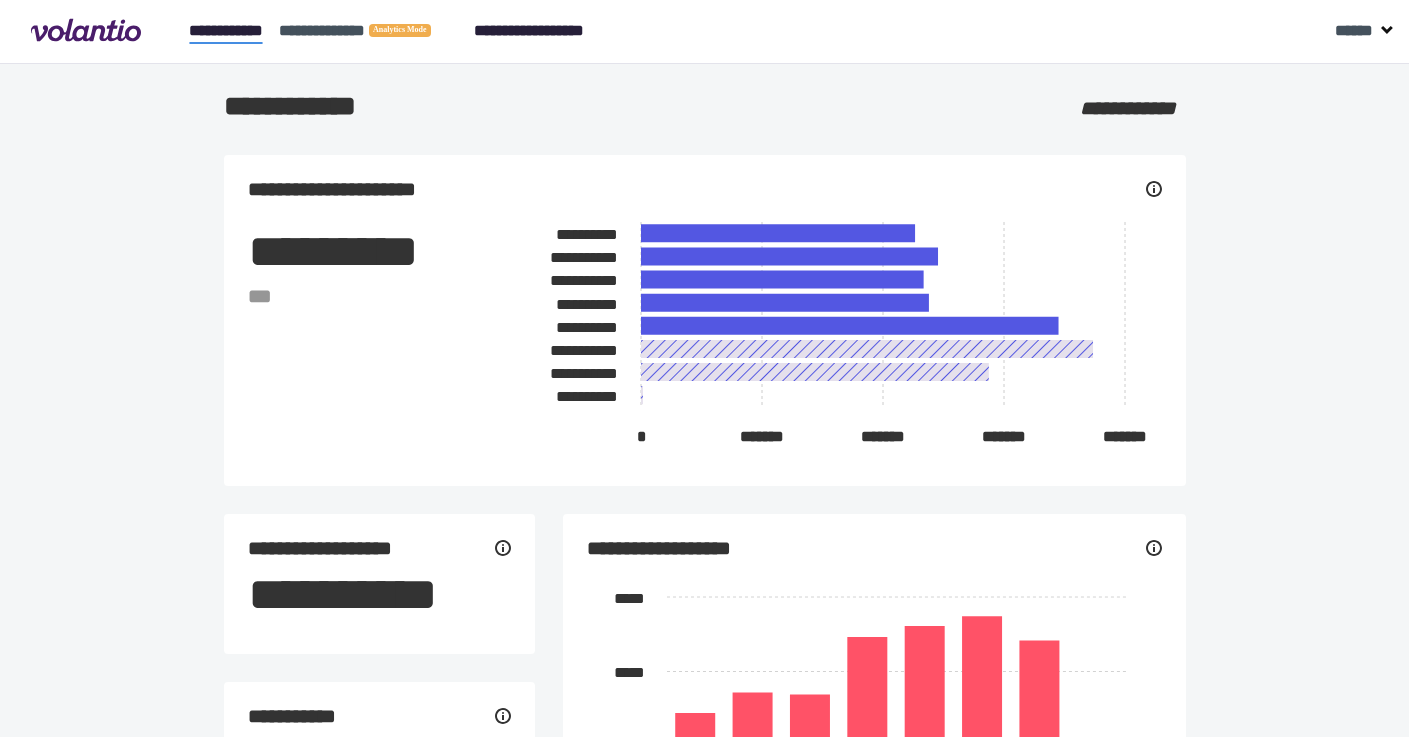 click on "**********" at bounding box center [529, 30] 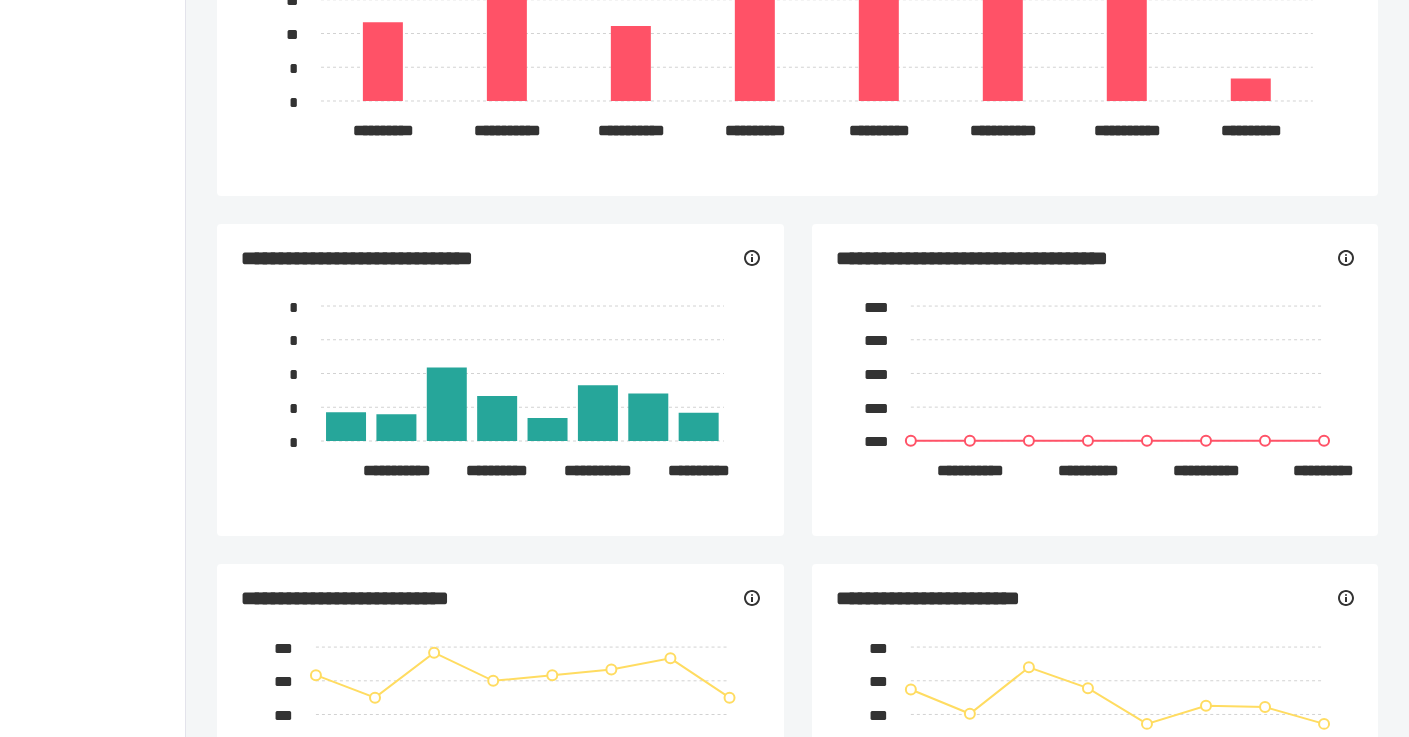 scroll, scrollTop: 0, scrollLeft: 0, axis: both 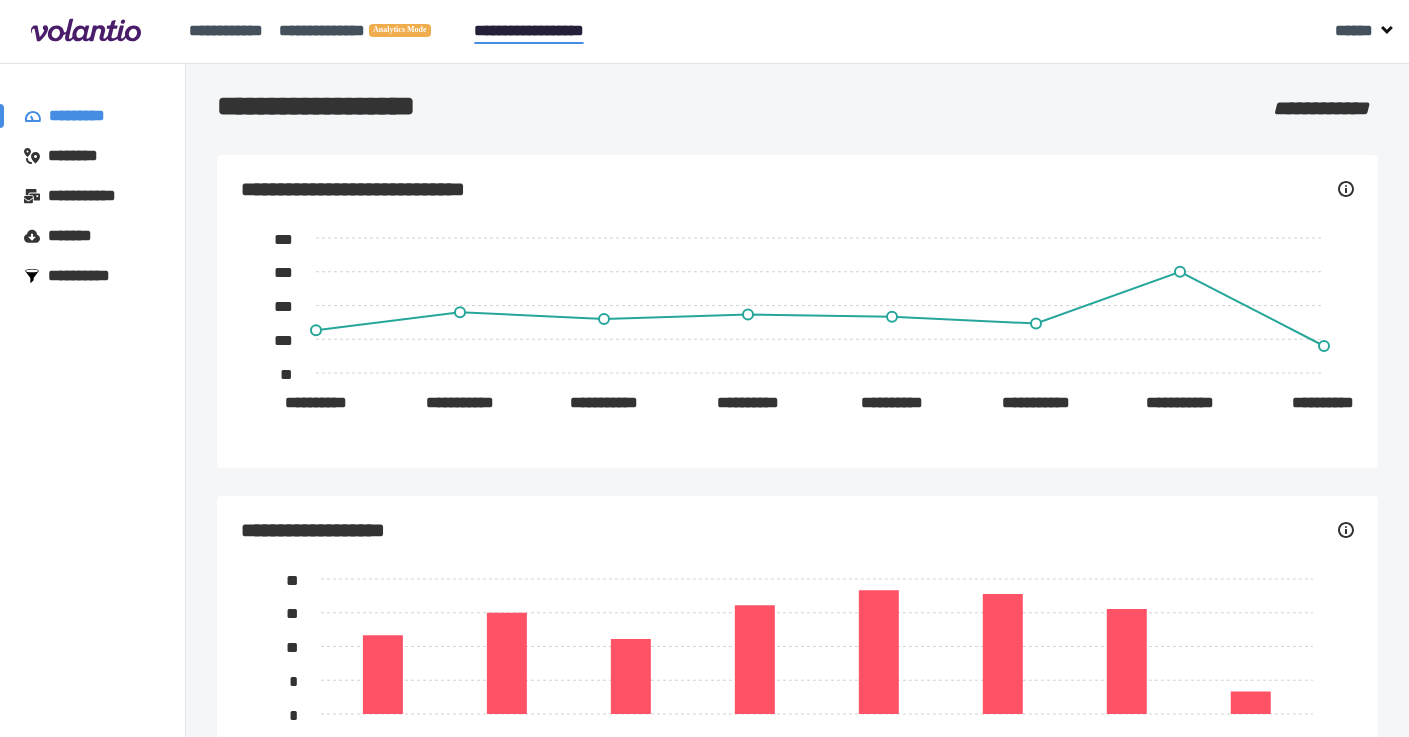 click on "********" at bounding box center (92, 156) 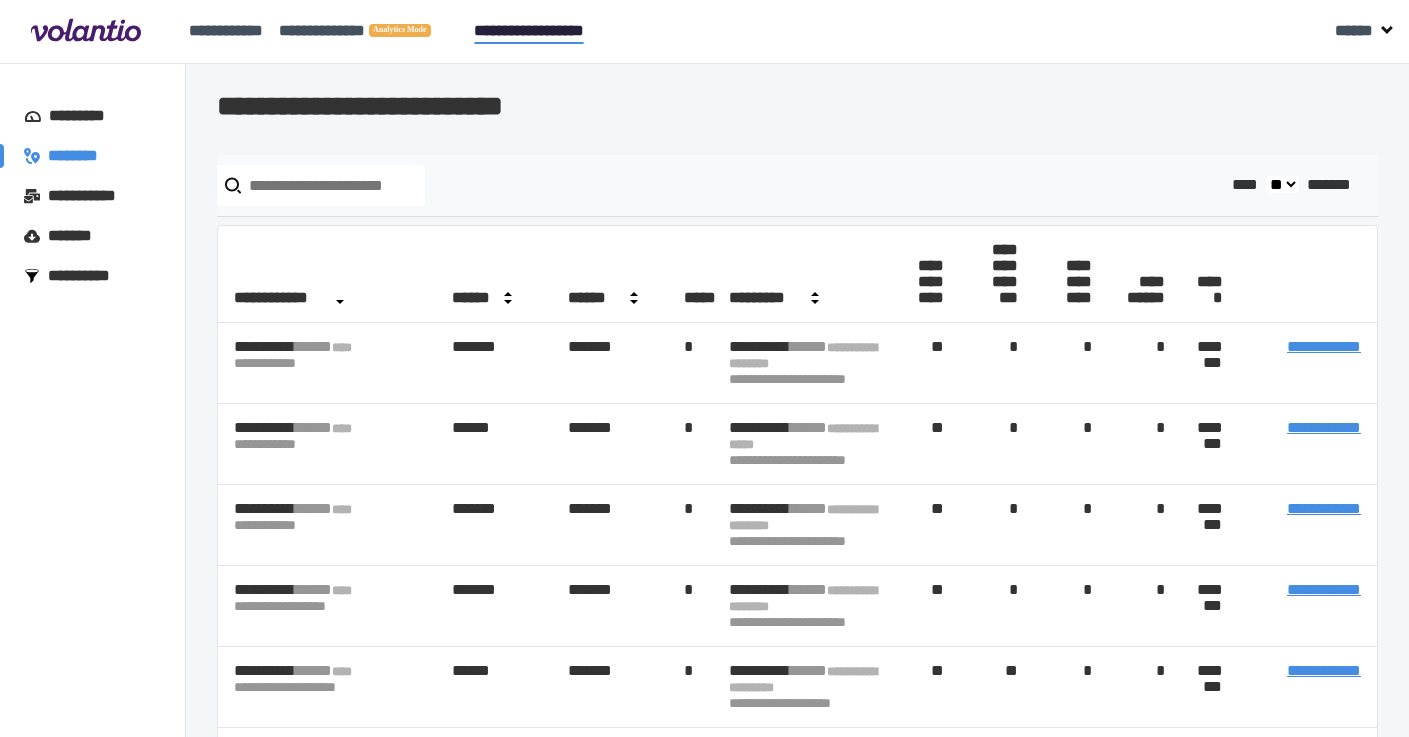 click on "**********" at bounding box center [1324, 427] 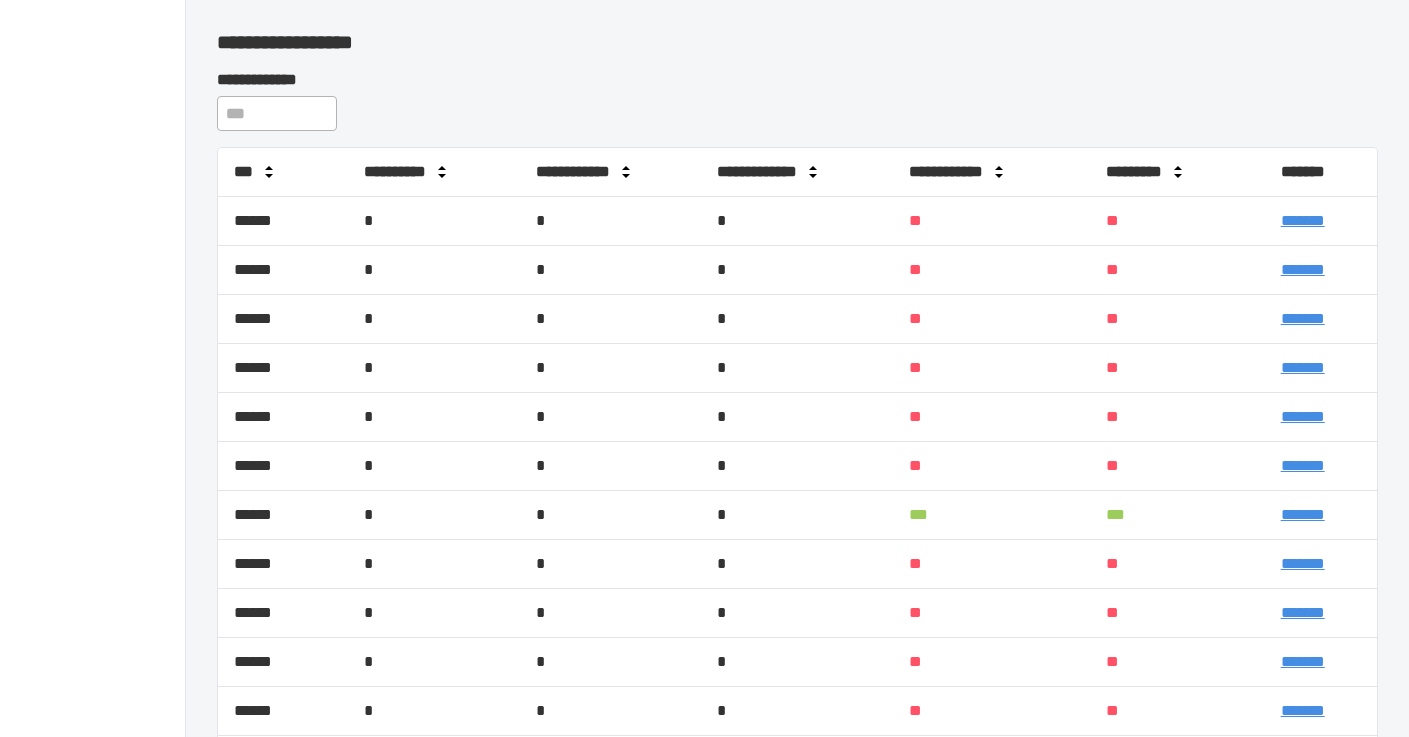 scroll, scrollTop: 983, scrollLeft: 0, axis: vertical 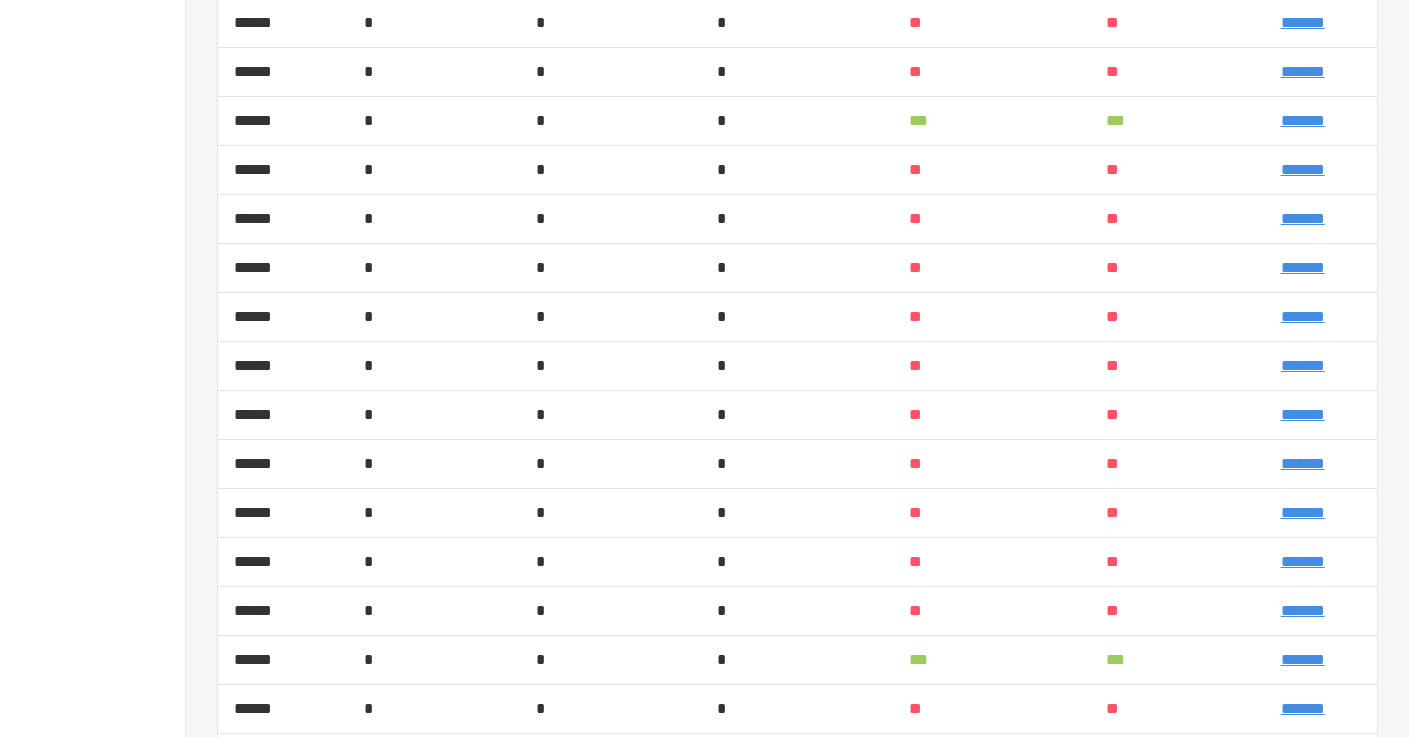 click on "*******" at bounding box center [1303, 659] 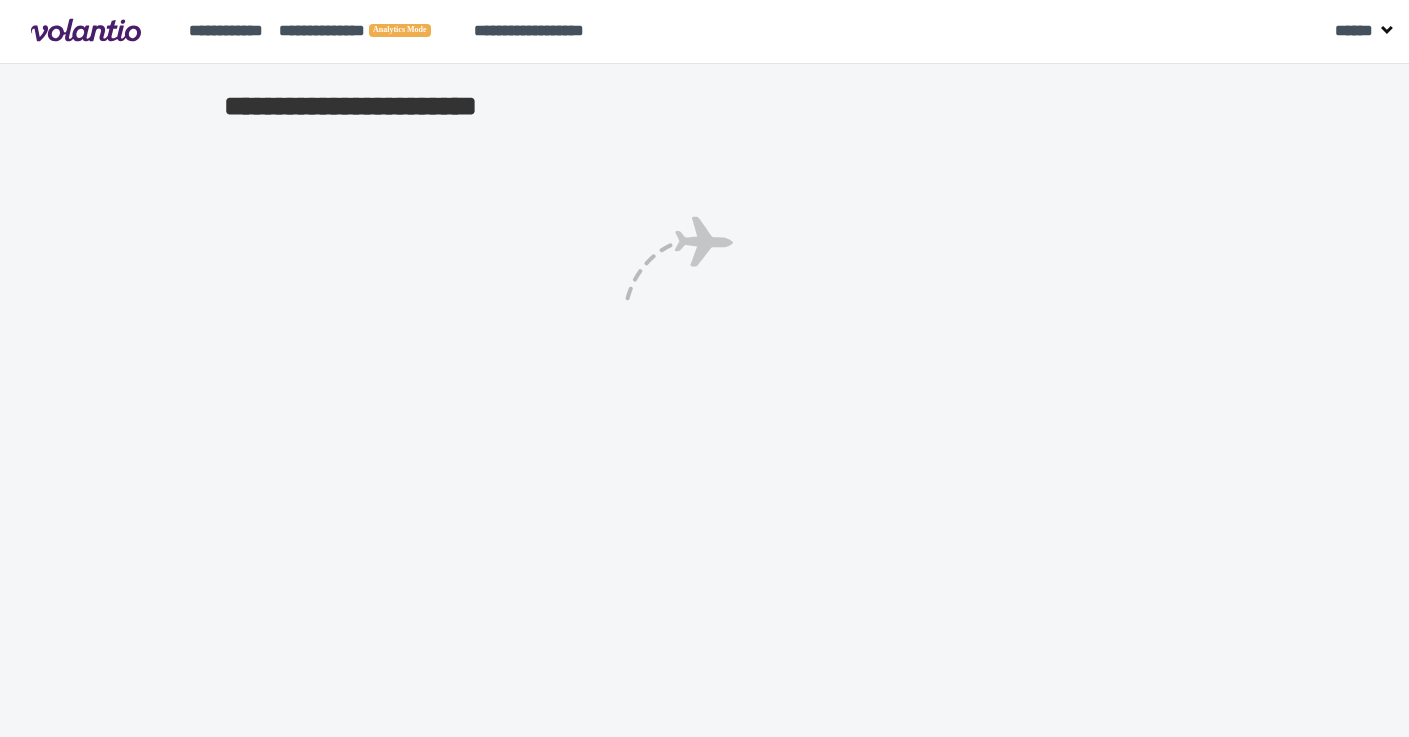 scroll, scrollTop: 0, scrollLeft: 0, axis: both 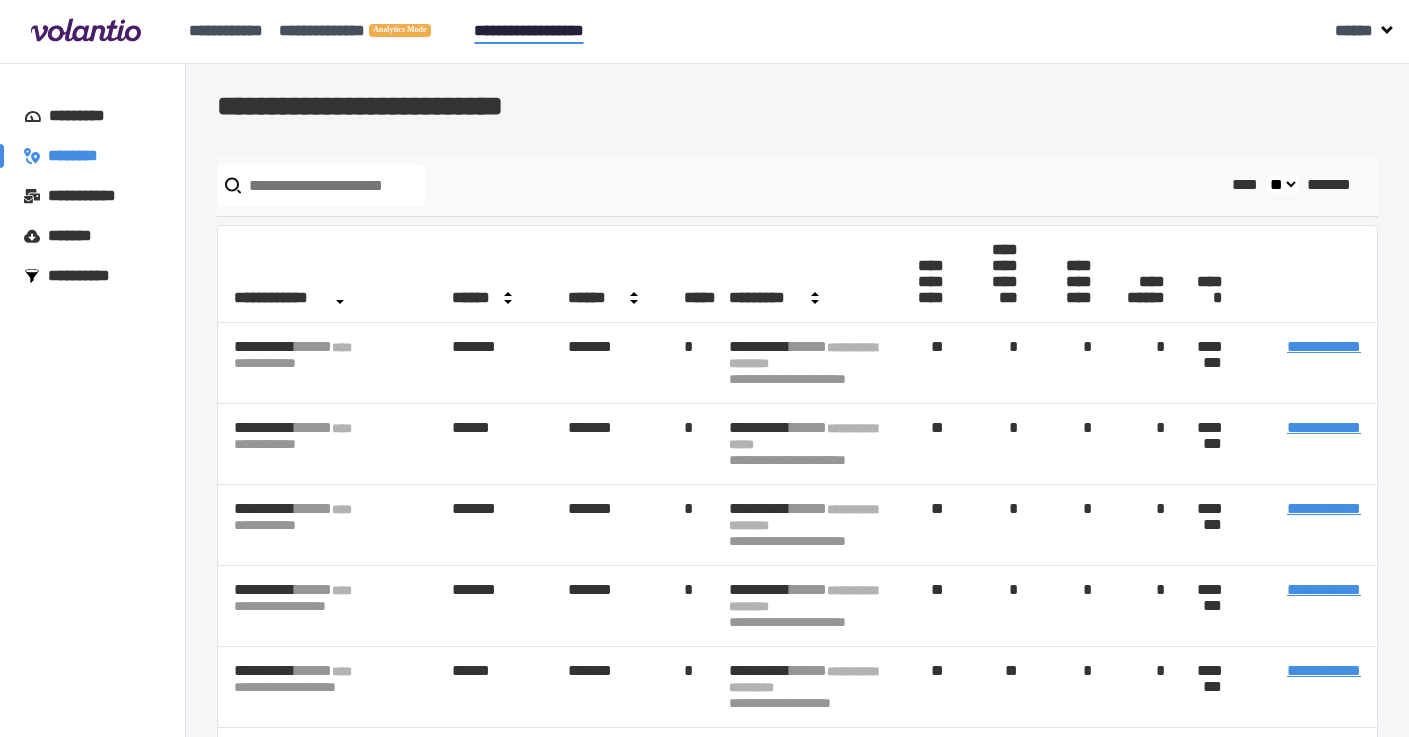 click on "*********" at bounding box center (86, 116) 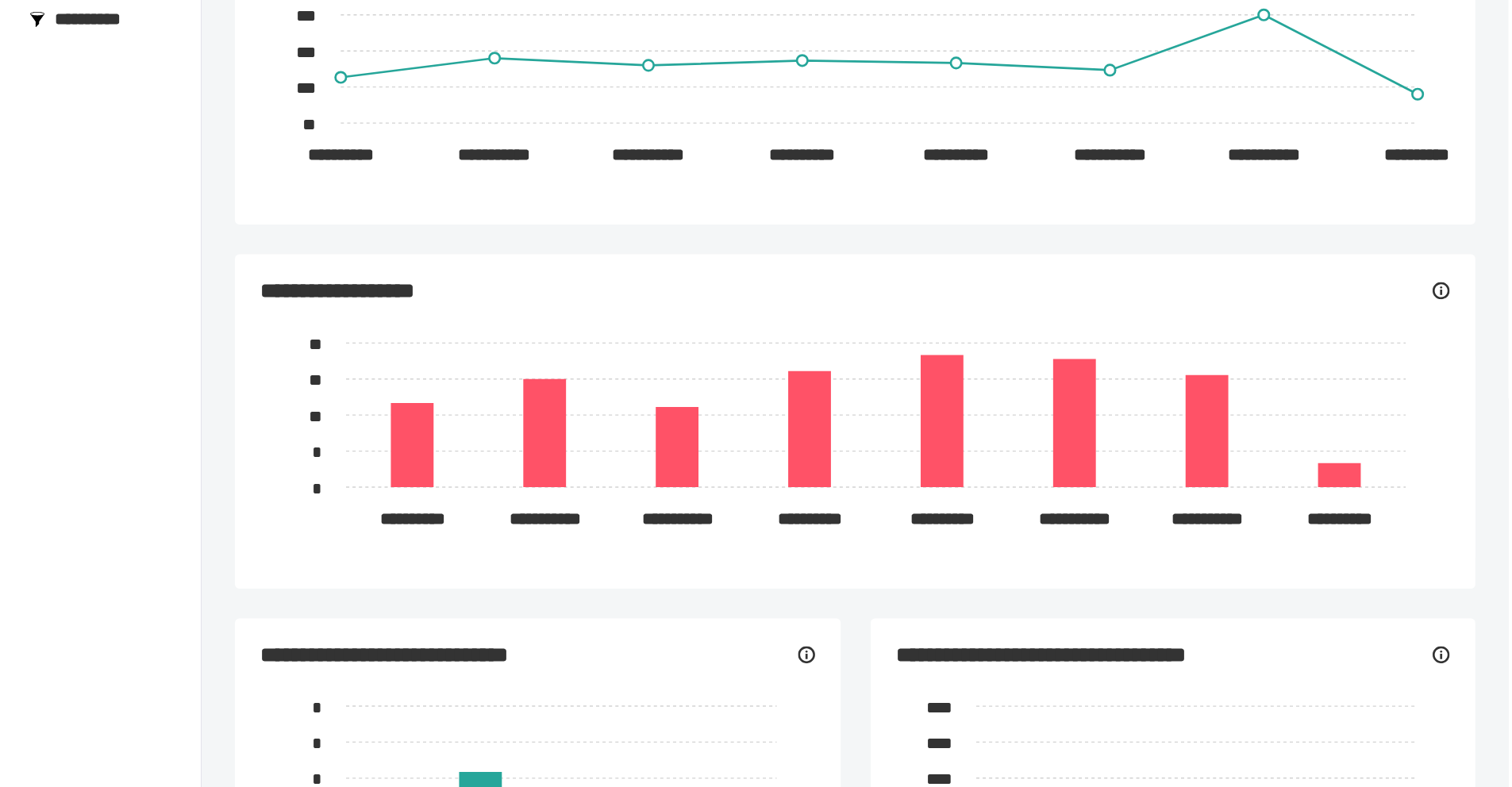 scroll, scrollTop: 0, scrollLeft: 0, axis: both 